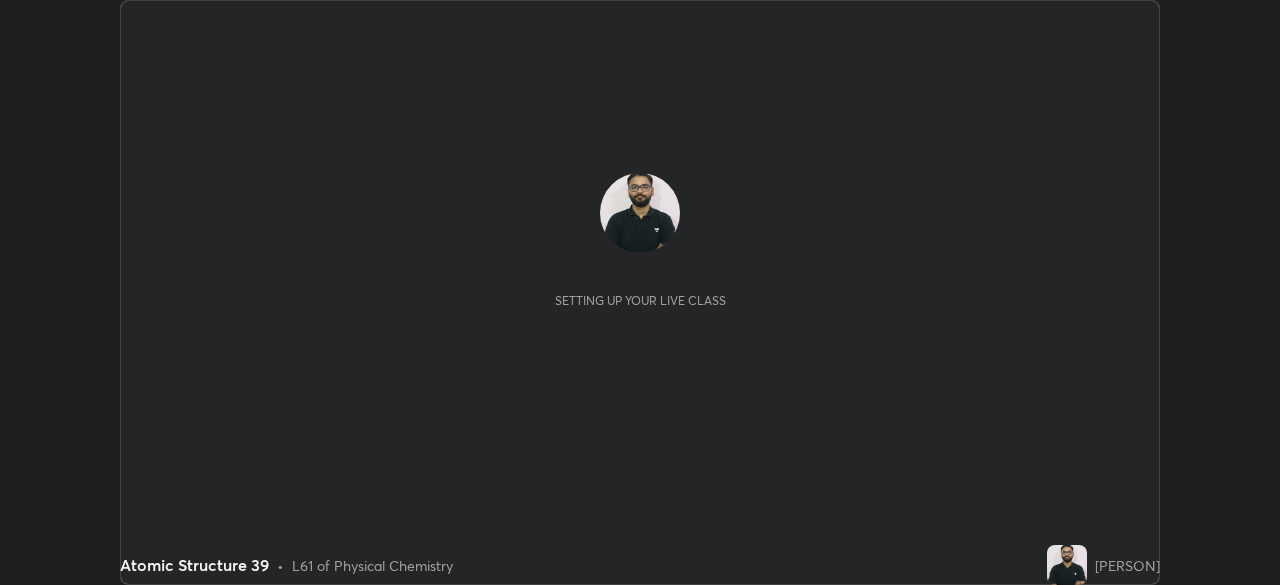 scroll, scrollTop: 0, scrollLeft: 0, axis: both 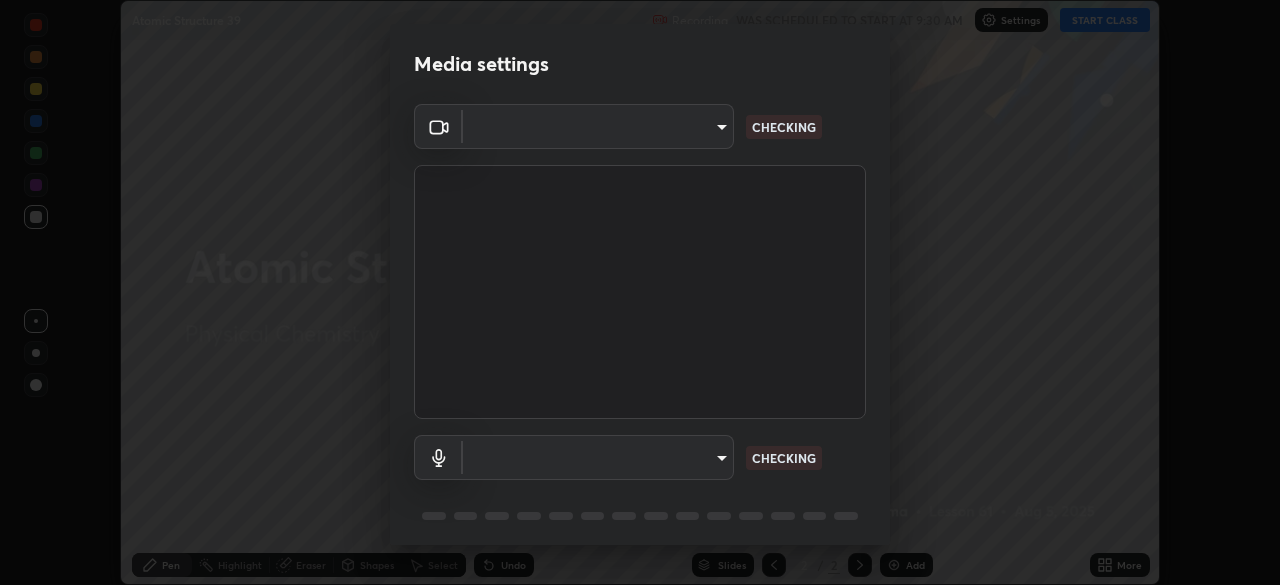 type on "ff26246e00307cbc689d7aca732bd750e33a3fe28c35a569a5f766e630f3a867" 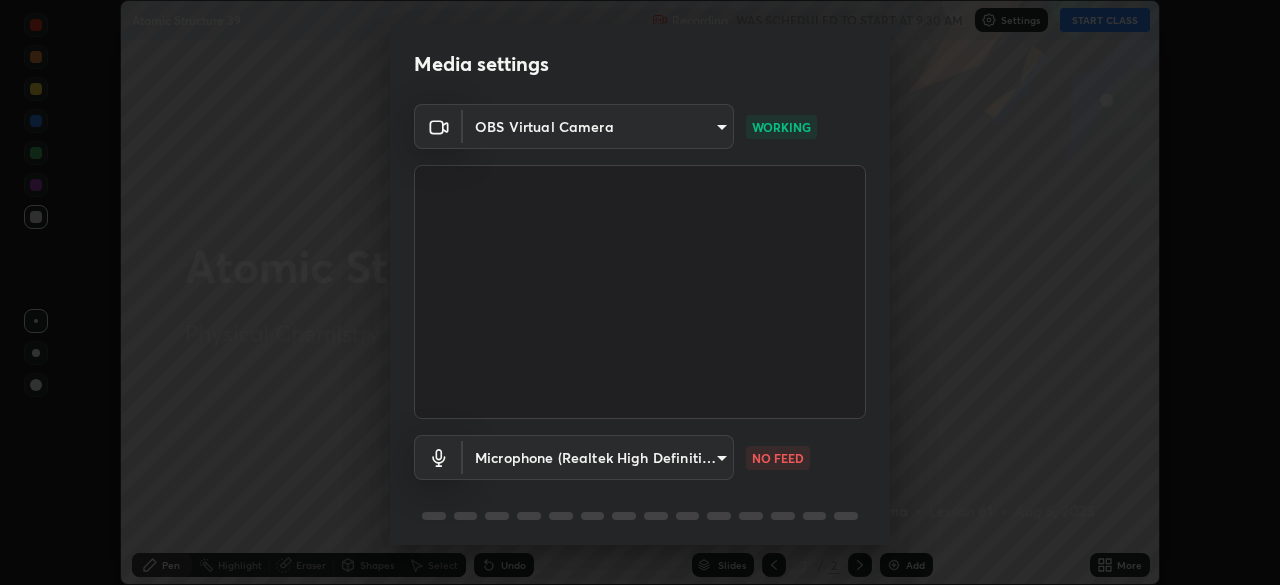scroll, scrollTop: 71, scrollLeft: 0, axis: vertical 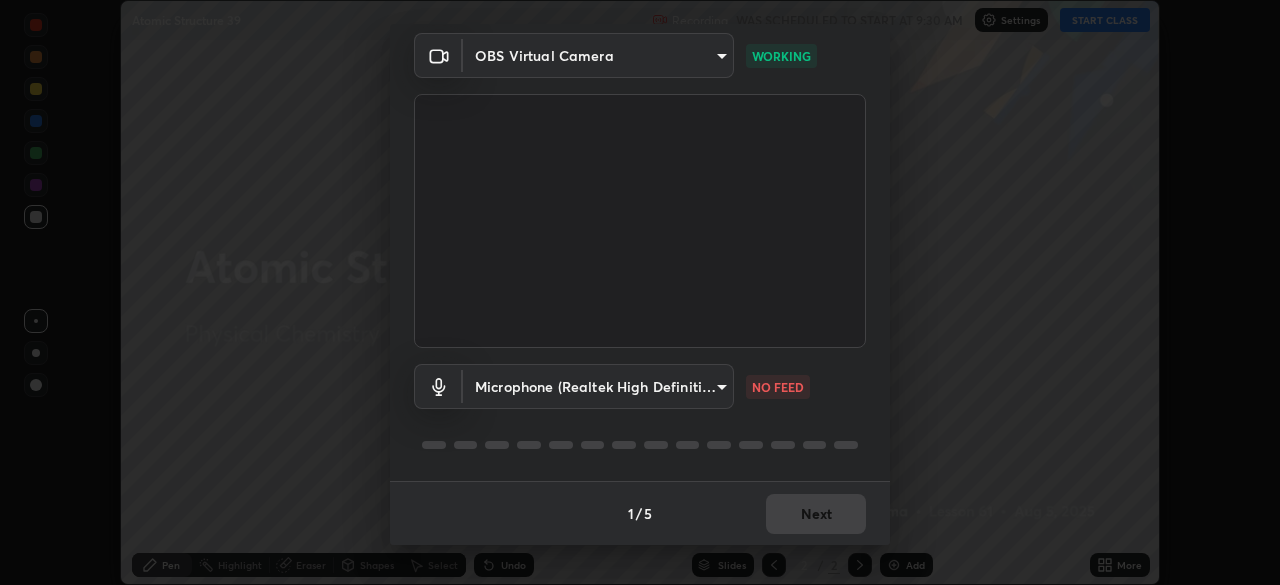 click on "Erase all Atomic Structure 39 Recording WAS SCHEDULED TO START AT  9:30 AM Settings START CLASS Setting up your live class Atomic Structure 39 • L61 of Physical Chemistry [PERSON] Pen Highlight Eraser Shapes Select Undo Slides 2 / 2 Add More No doubts shared Encourage your learners to ask a doubt for better clarity Report an issue Reason for reporting Buffering Chat not working Audio - Video sync issue Educator video quality low ​ Attach an image Report Media settings OBS Virtual Camera ff26246e00307cbc689d7aca732bd750e33a3fe28c35a569a5f766e630f3a867 WORKING Microphone (Realtek High Definition Audio) 3c3309f4aedbd5cb7db8a08d6e9e1180d2ceed3b08f558c210077f04e22aea6f NO FEED 1 / 5 Next" at bounding box center (640, 292) 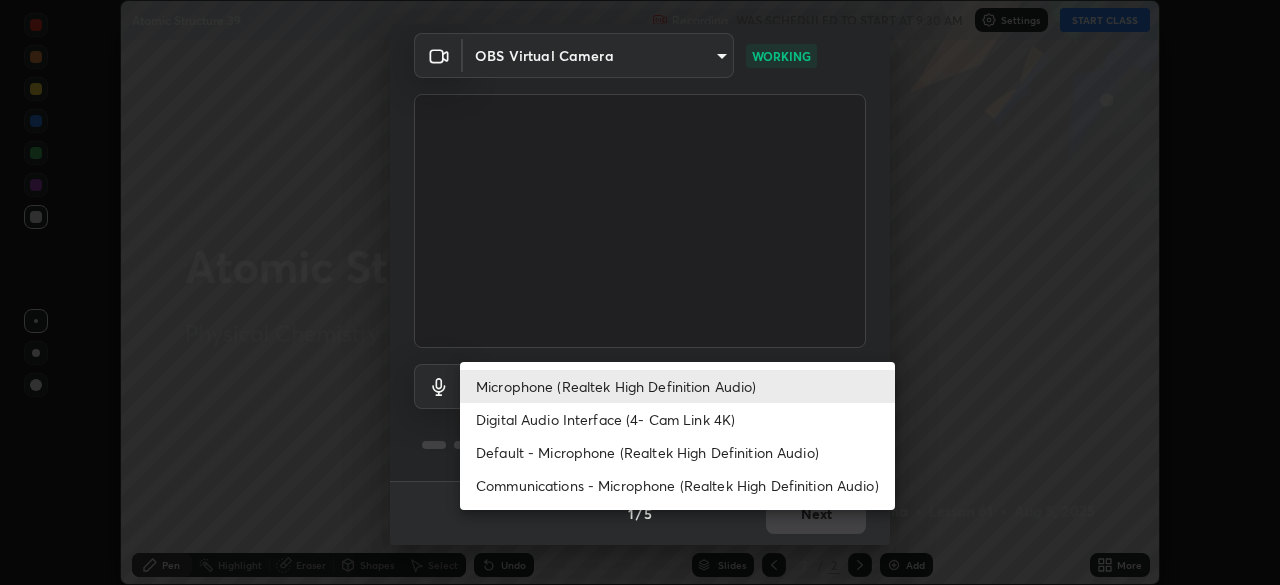 click on "Digital Audio Interface (4- Cam Link 4K)" at bounding box center (677, 419) 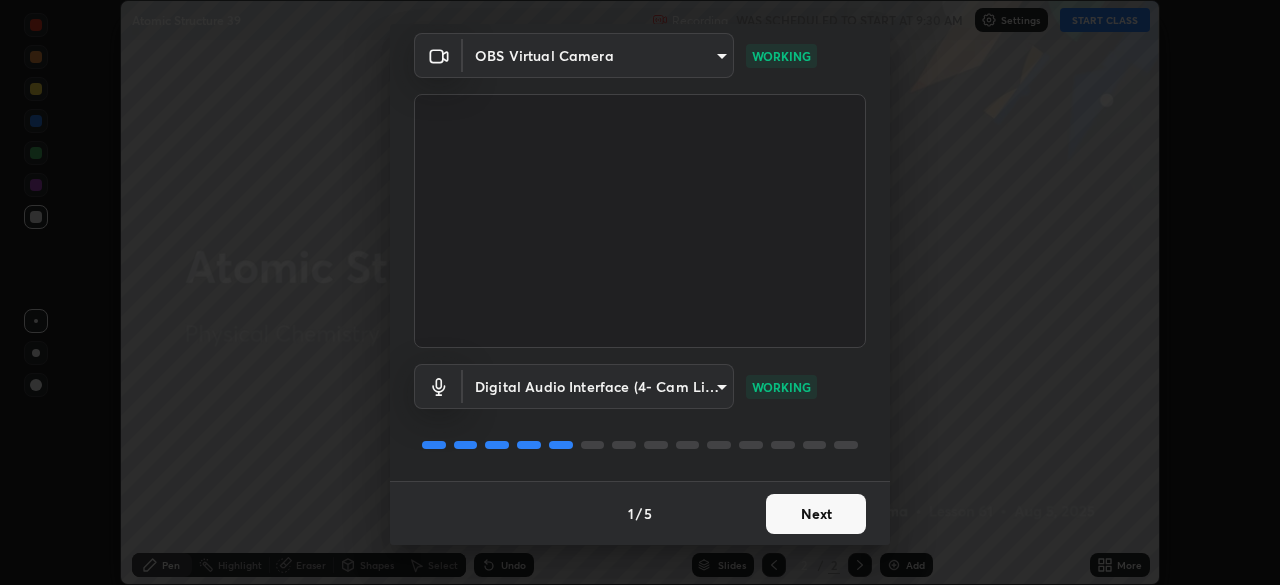 click on "Next" at bounding box center (816, 514) 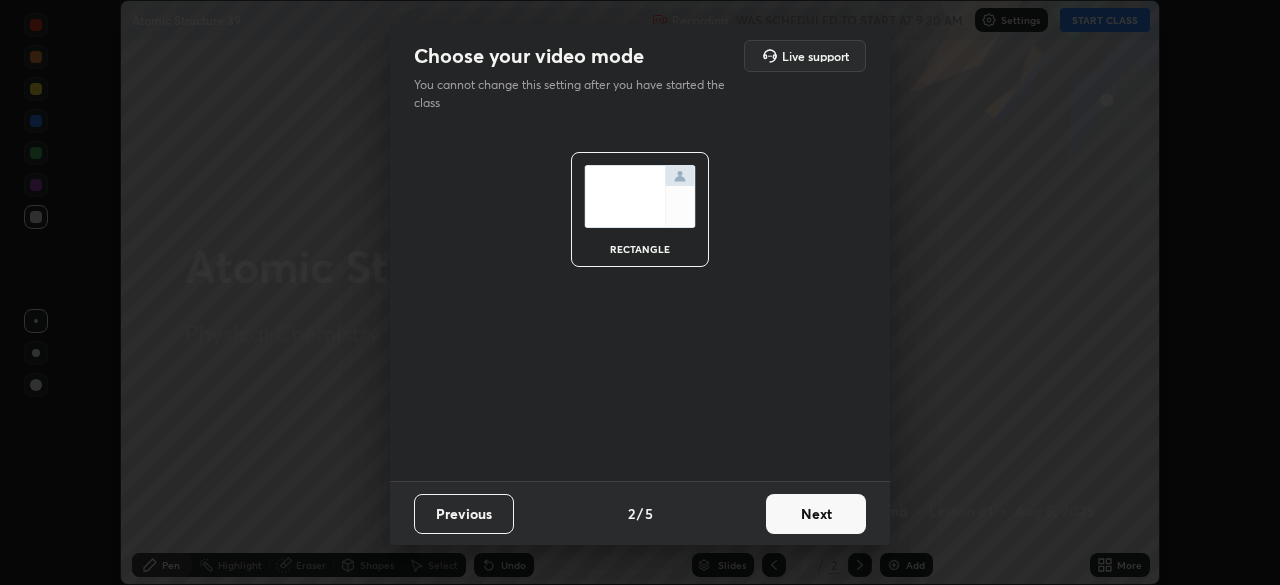 scroll, scrollTop: 0, scrollLeft: 0, axis: both 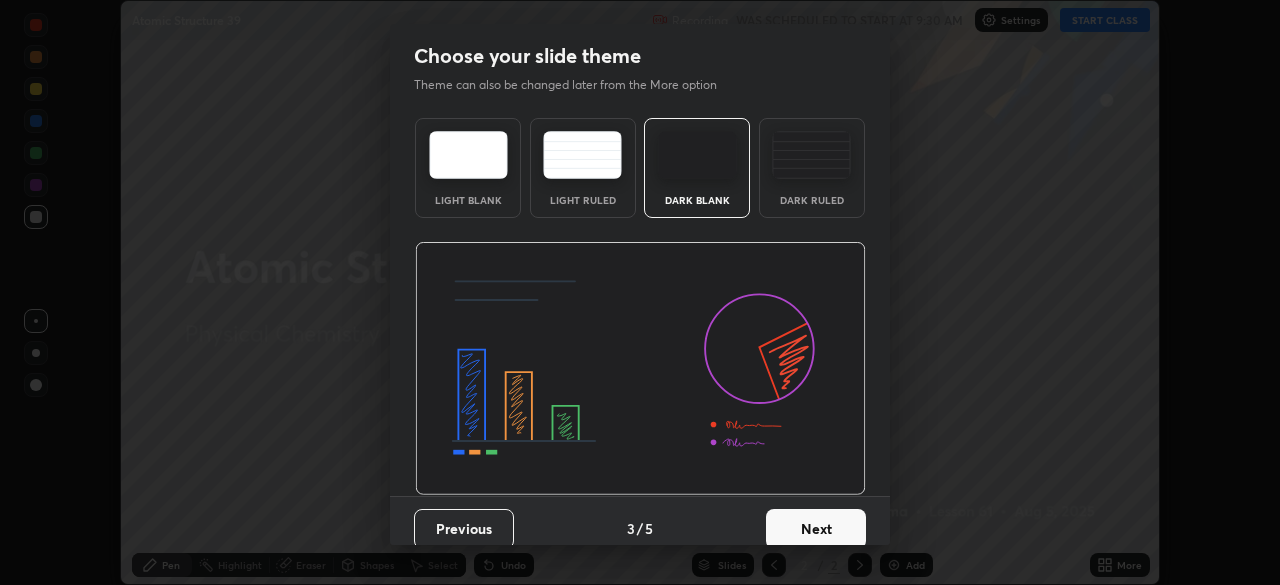 click on "Next" at bounding box center [816, 529] 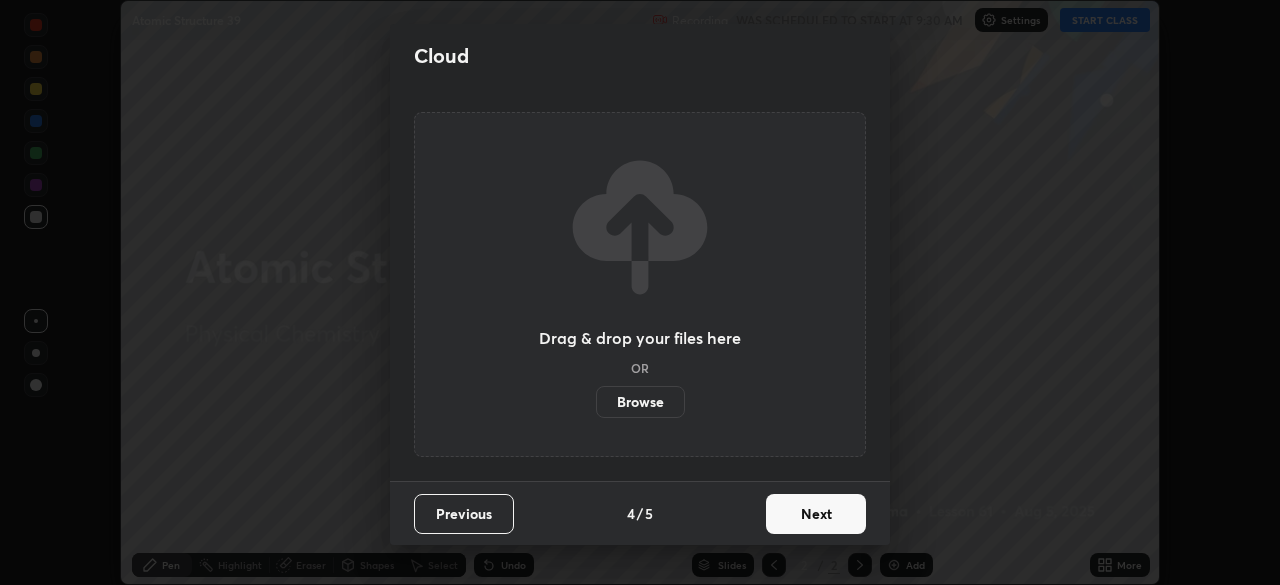 click on "Next" at bounding box center [816, 514] 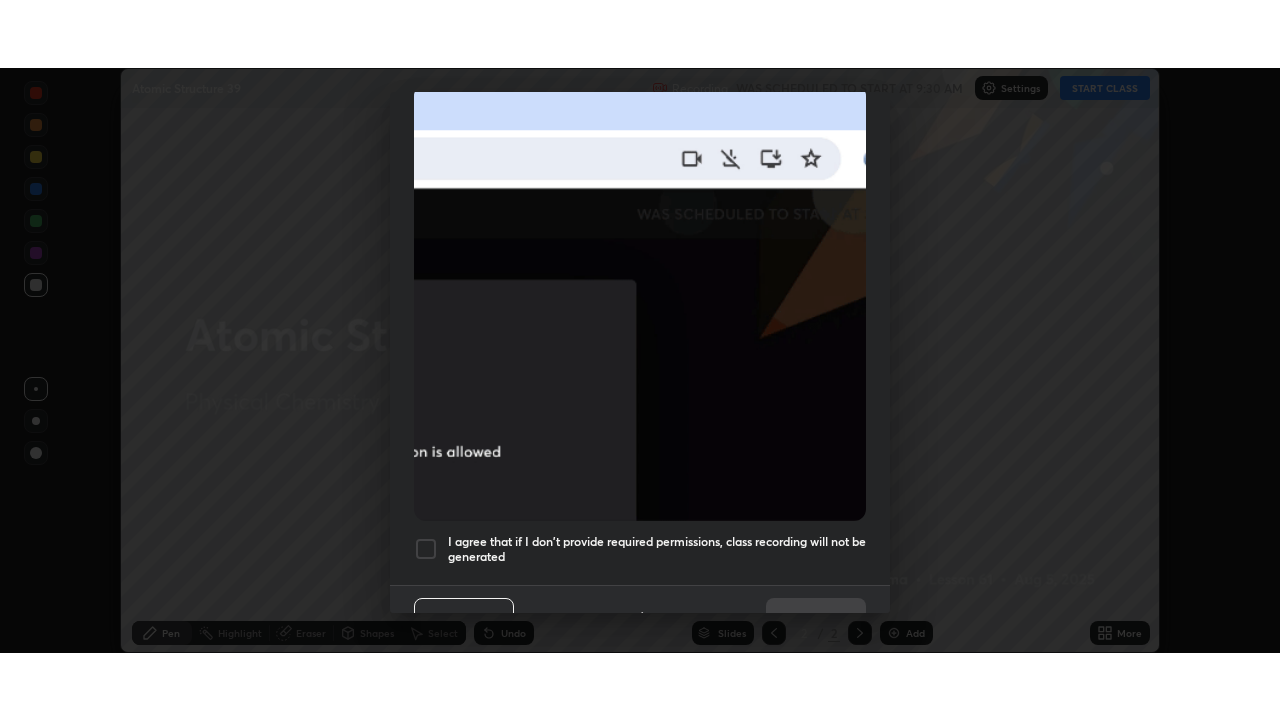 scroll, scrollTop: 479, scrollLeft: 0, axis: vertical 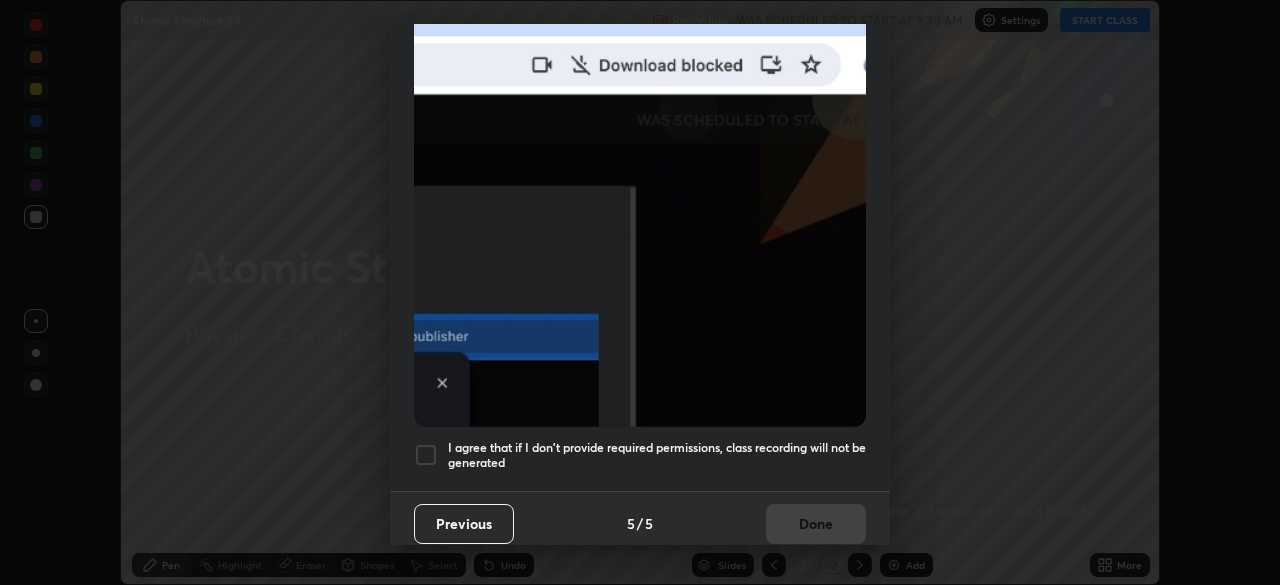 click on "I agree that if I don't provide required permissions, class recording will not be generated" at bounding box center [657, 455] 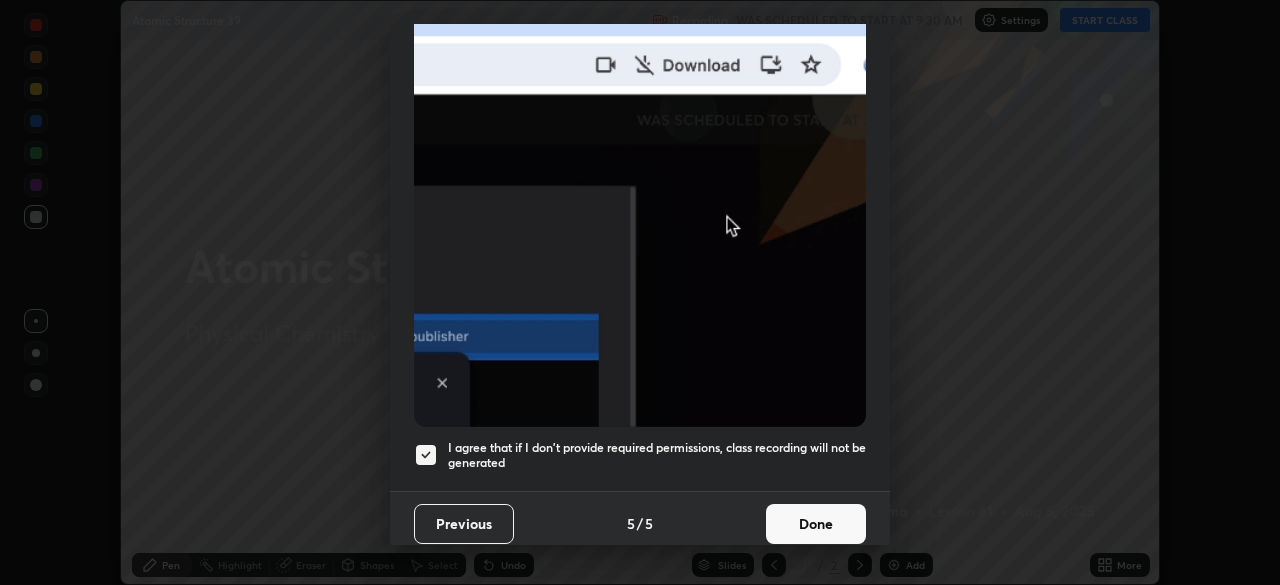 click on "Done" at bounding box center [816, 524] 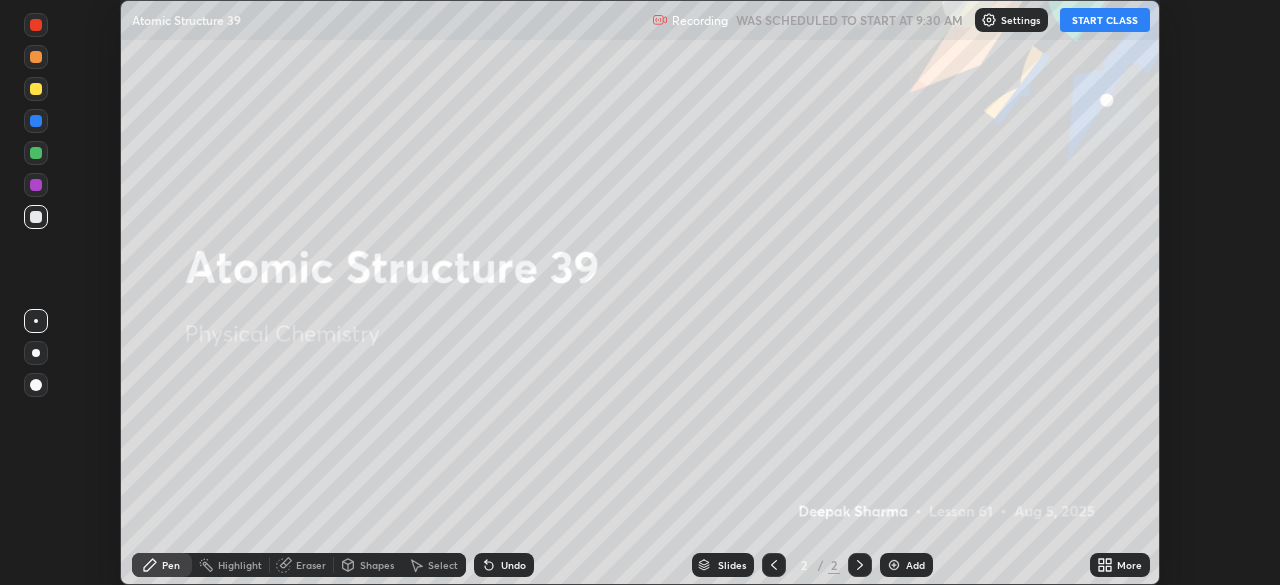 click on "START CLASS" at bounding box center [1105, 20] 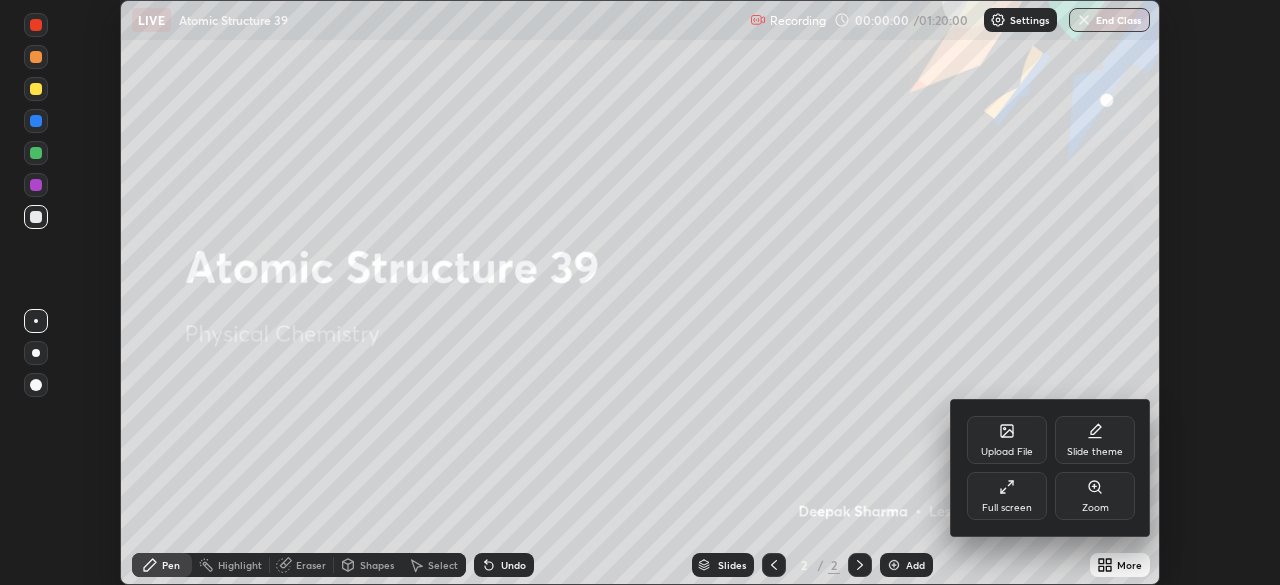 click on "Full screen" at bounding box center [1007, 508] 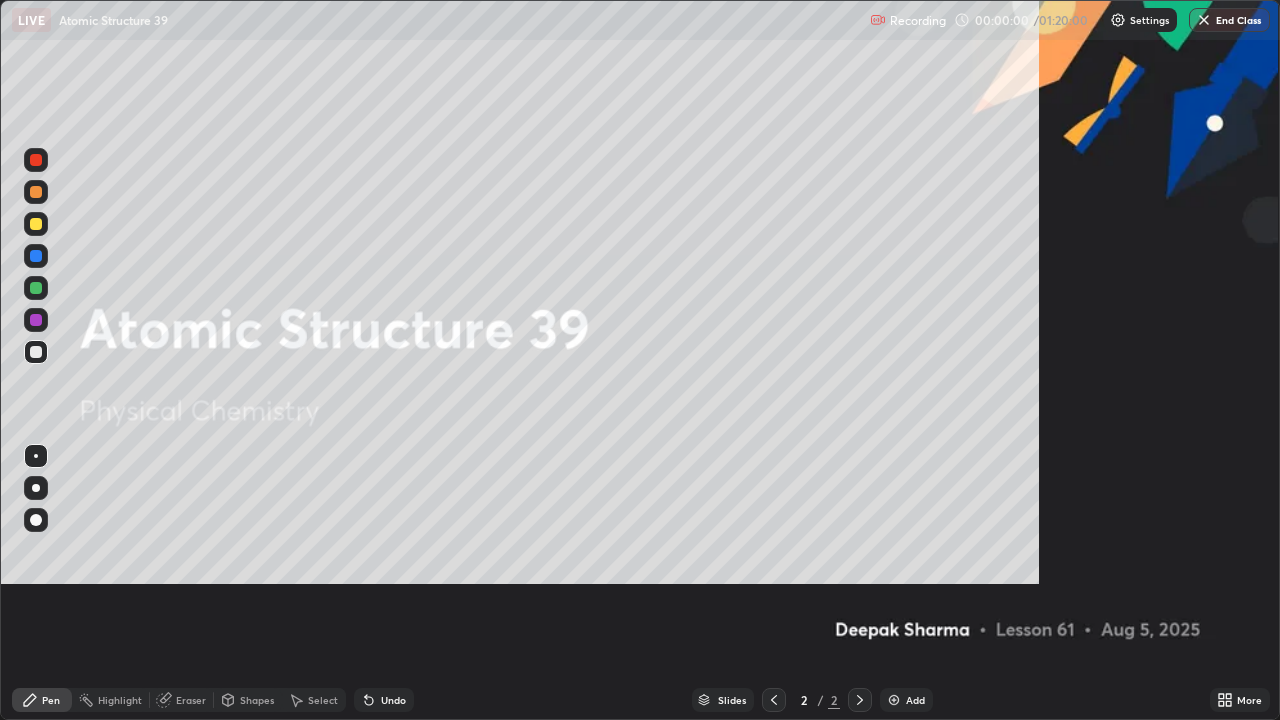 scroll, scrollTop: 99280, scrollLeft: 98720, axis: both 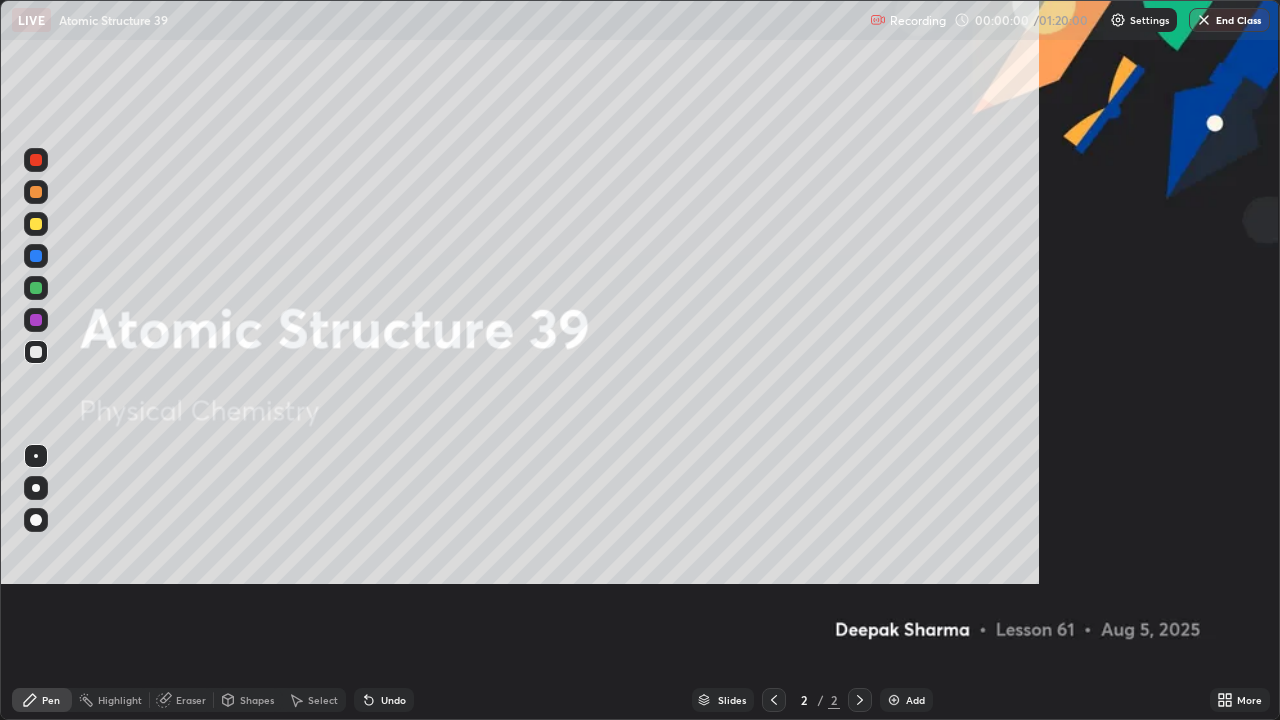 click at bounding box center [894, 700] 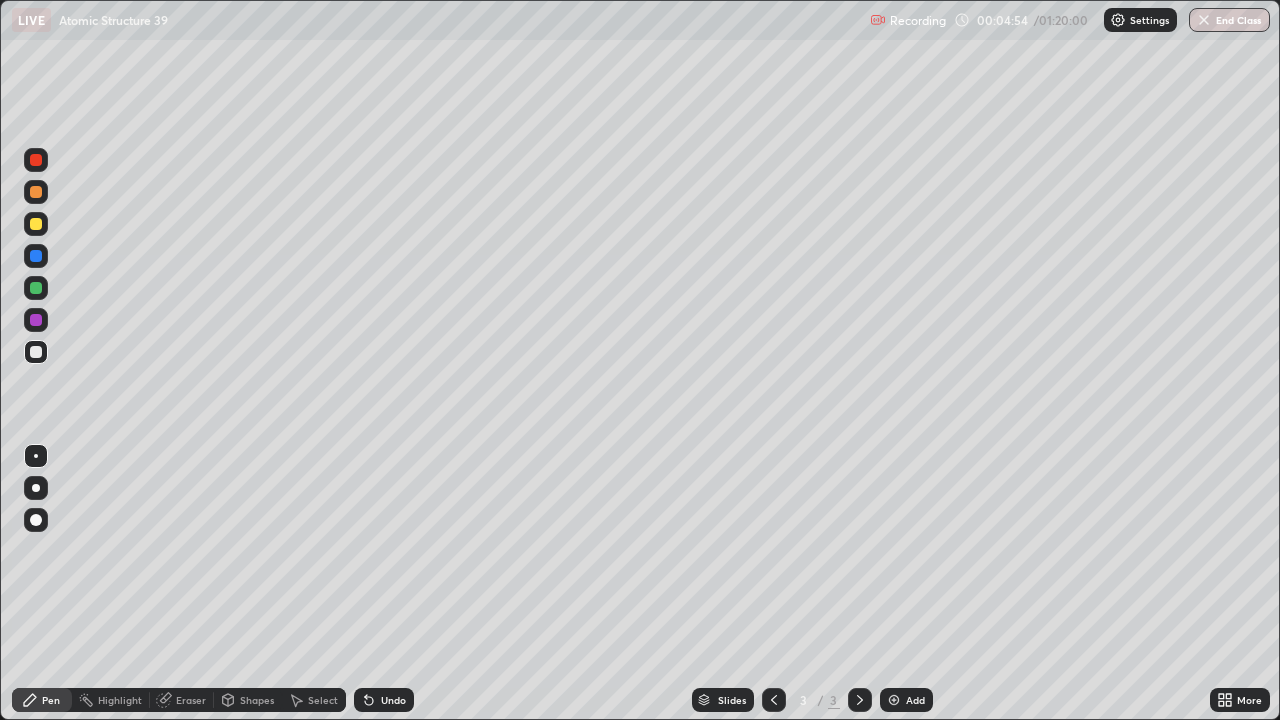 click at bounding box center [36, 224] 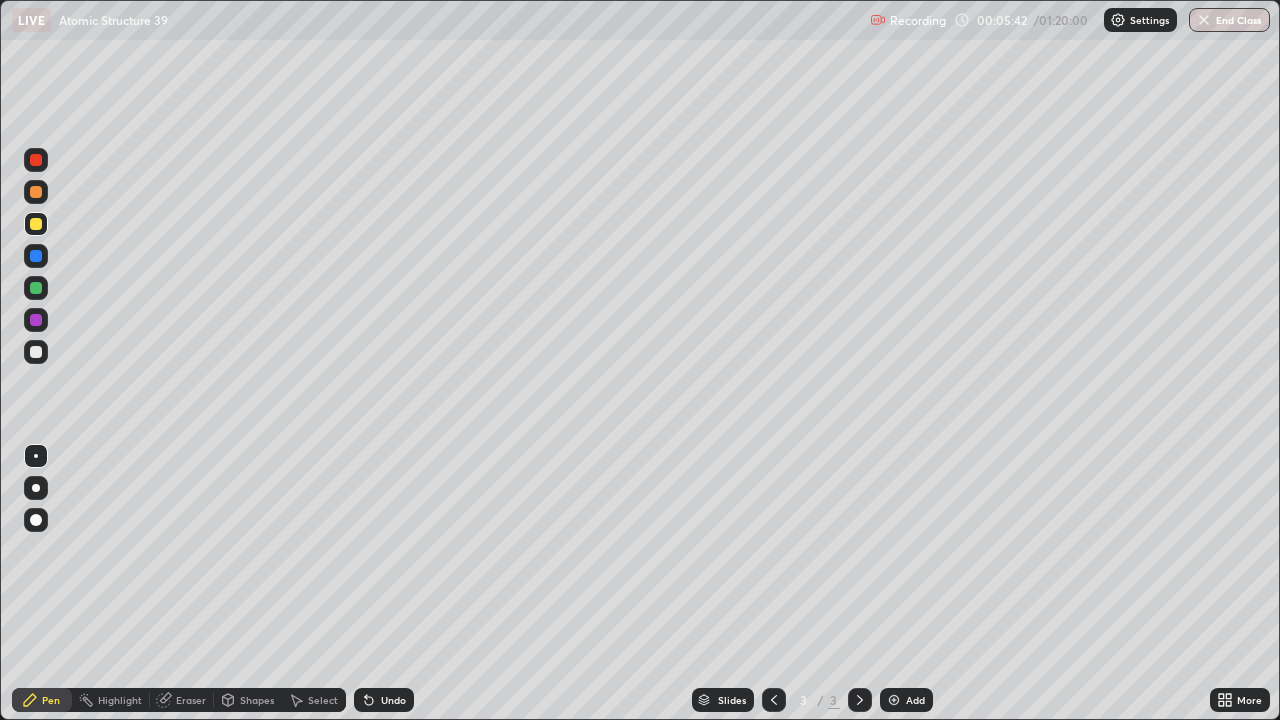 click on "Undo" at bounding box center [384, 700] 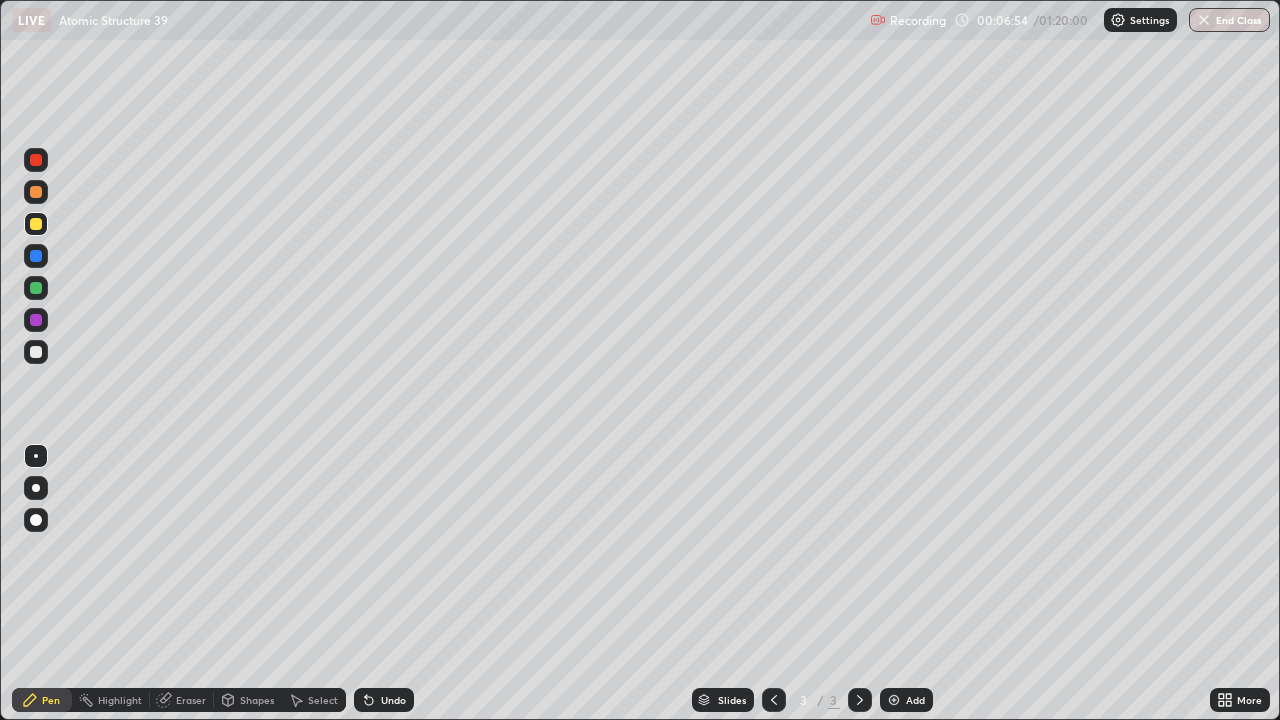 click at bounding box center (894, 700) 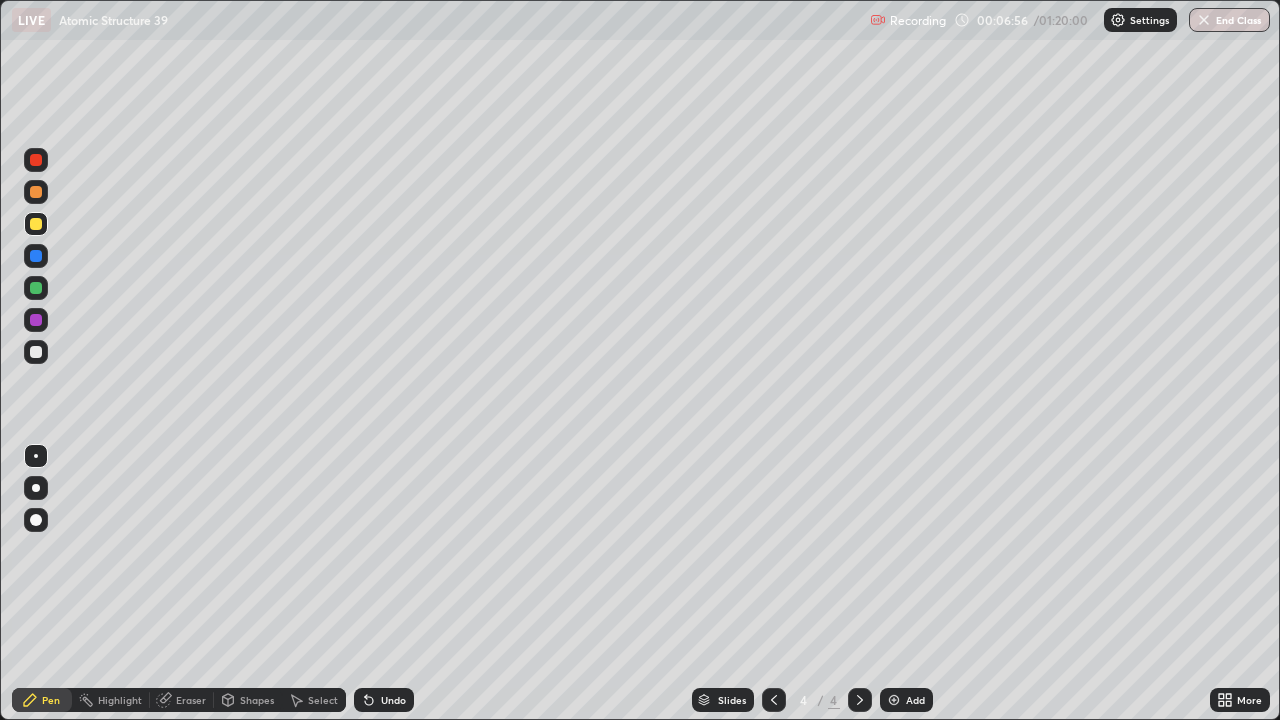 click on "Shapes" at bounding box center (248, 700) 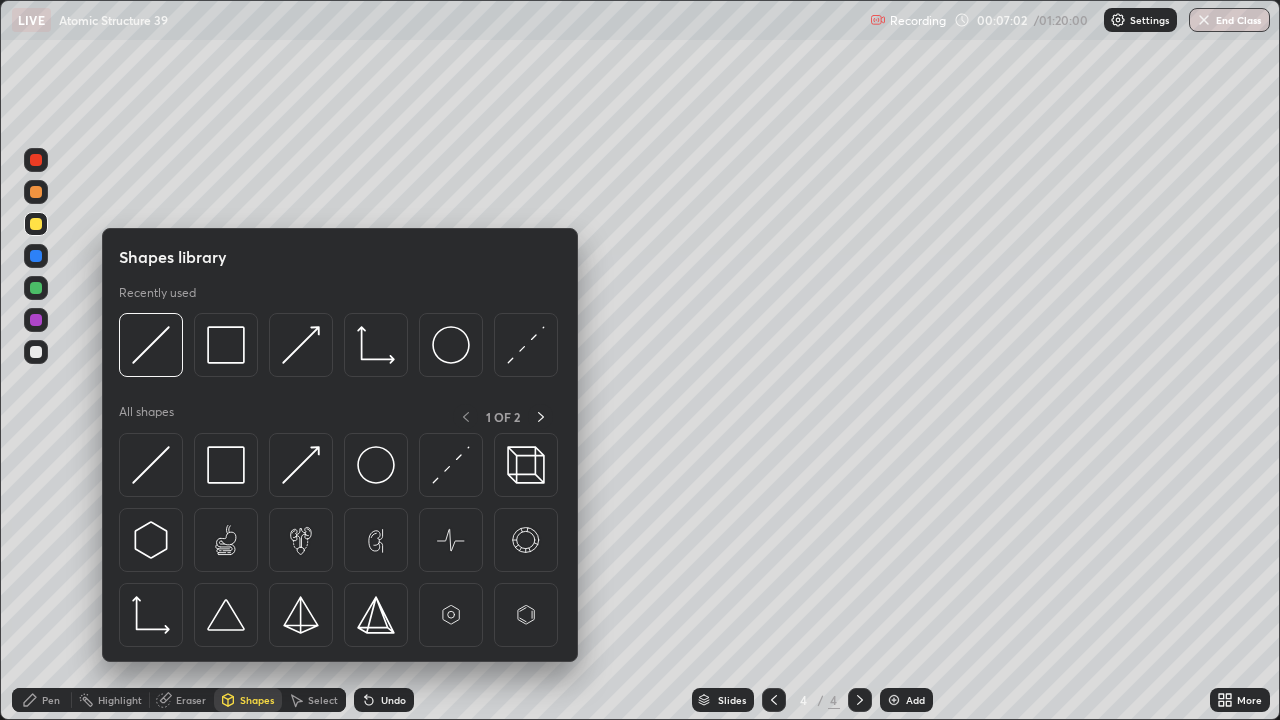 click on "1 OF 2" at bounding box center [503, 416] 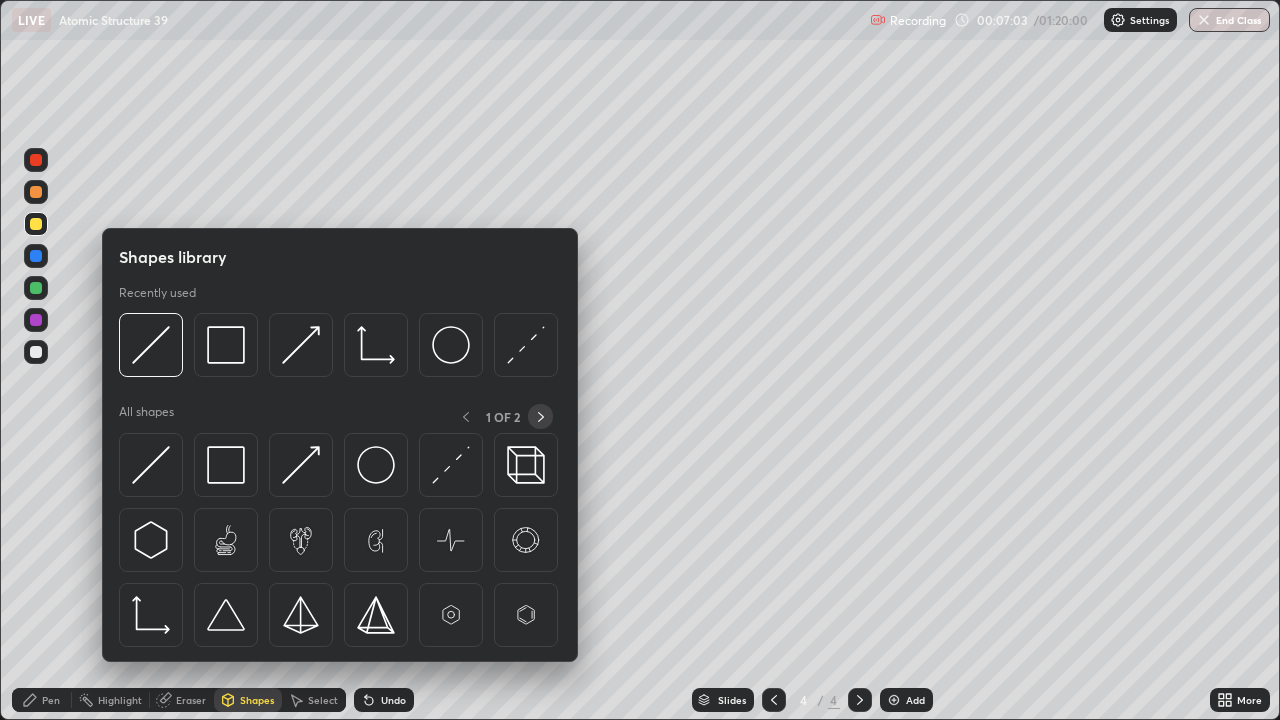 click 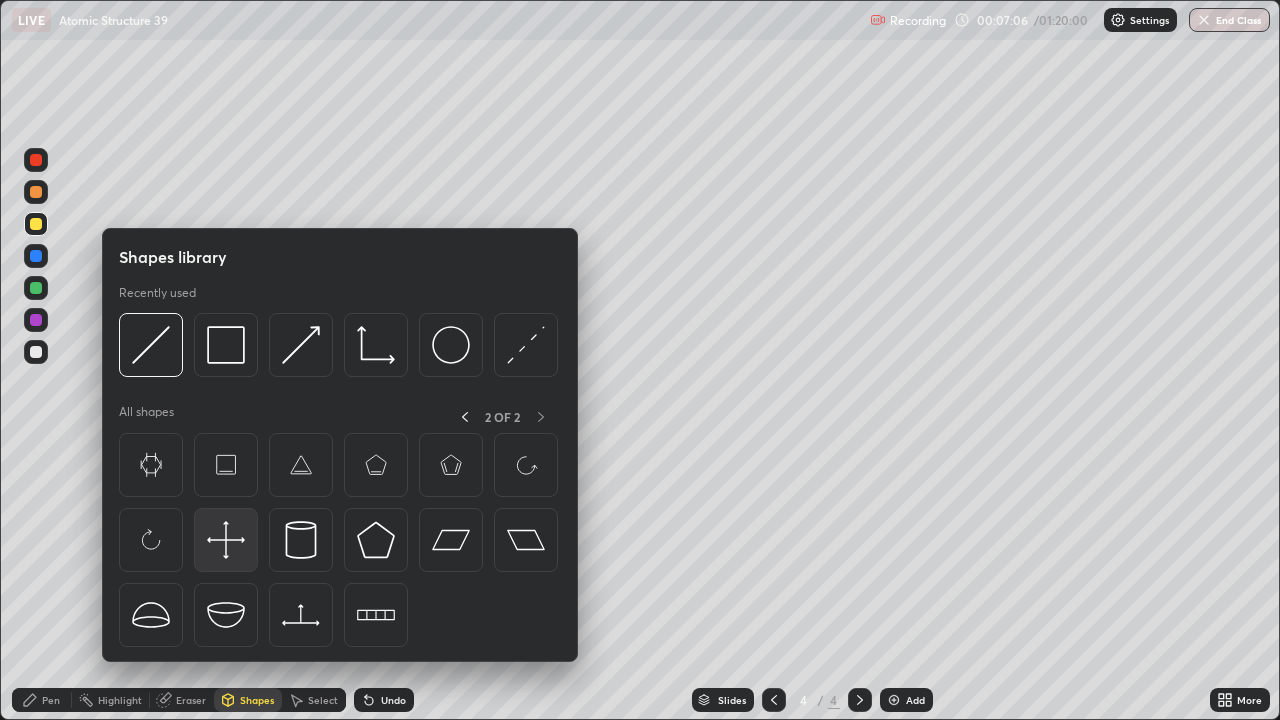 click at bounding box center (226, 540) 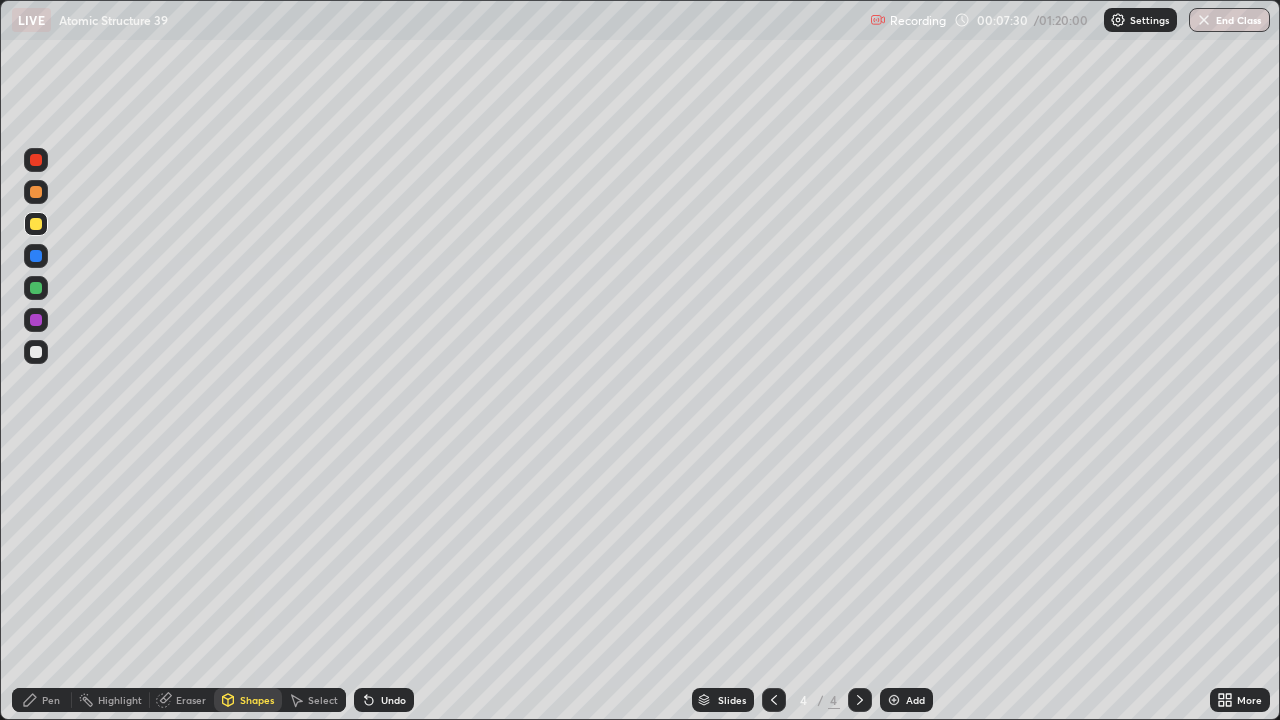 click on "Pen" at bounding box center (51, 700) 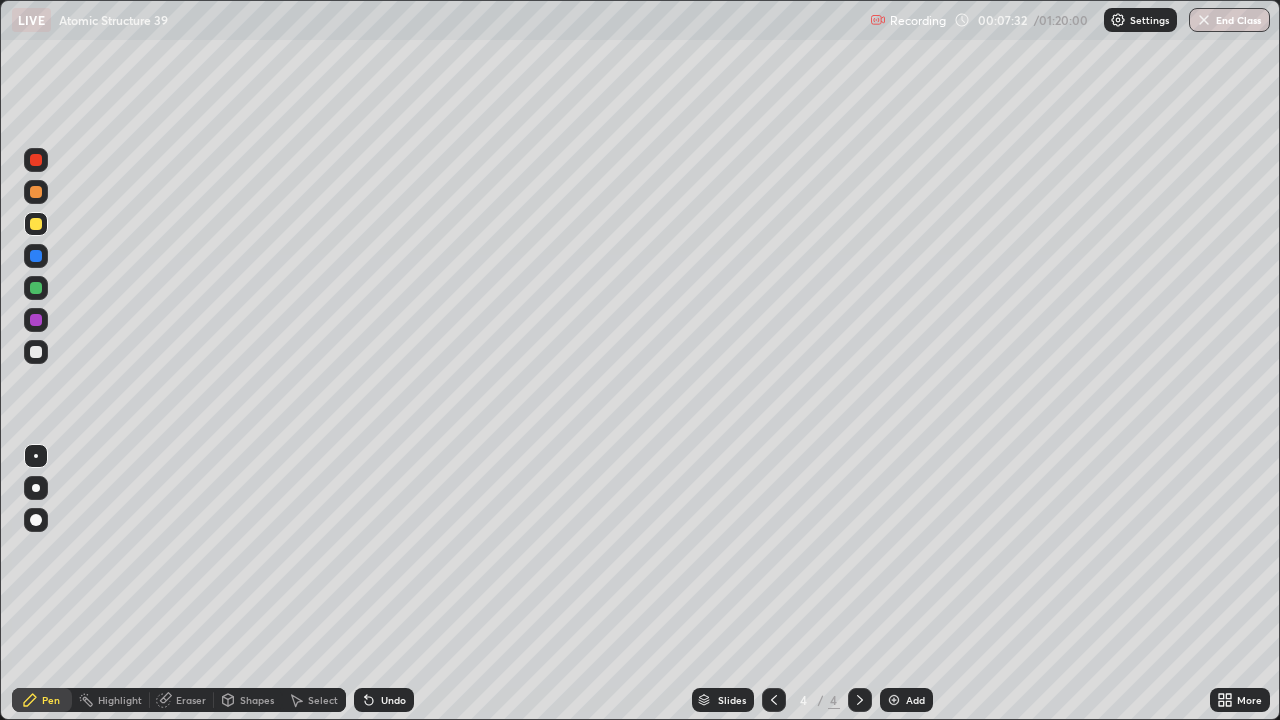 click at bounding box center [36, 288] 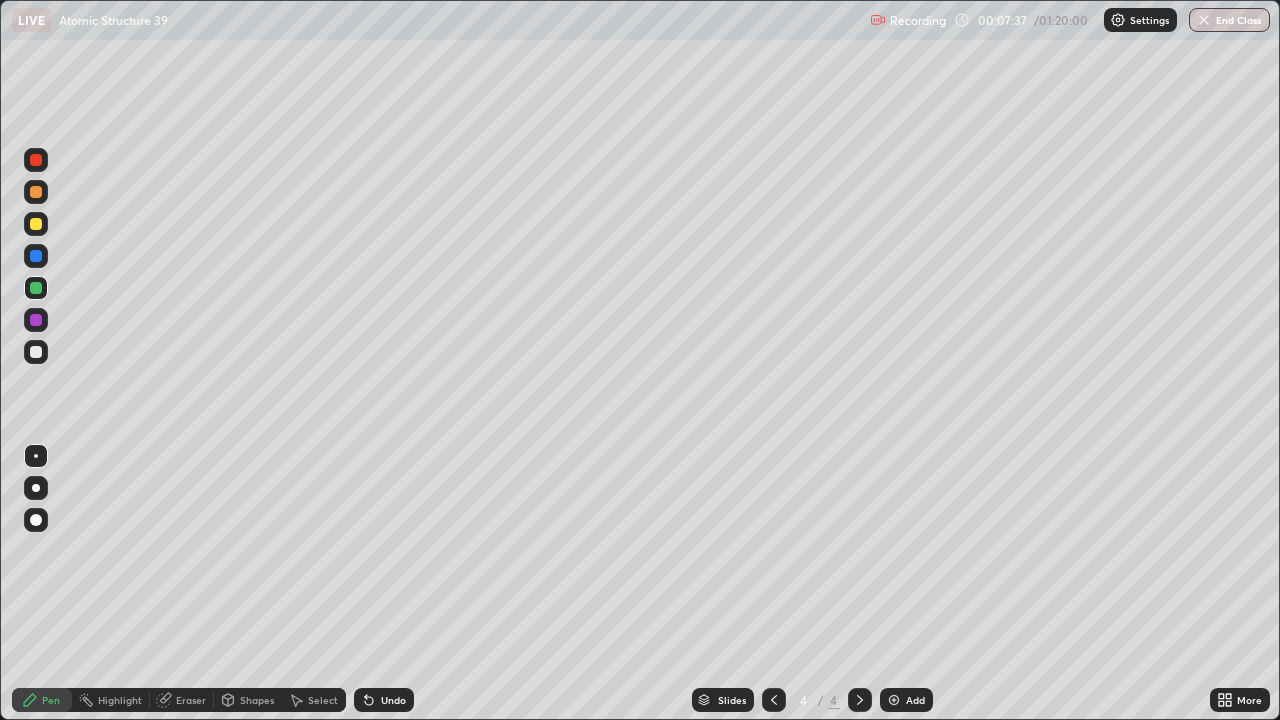 click on "Undo" at bounding box center [393, 700] 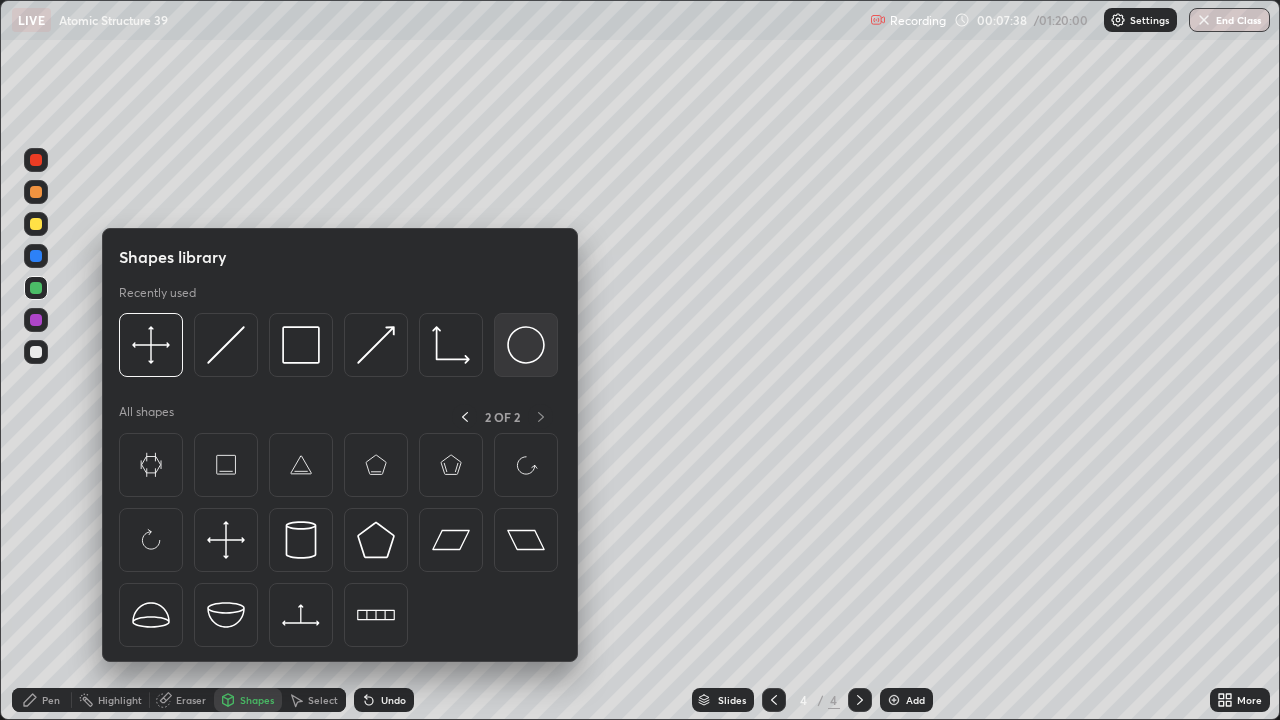 click at bounding box center [526, 345] 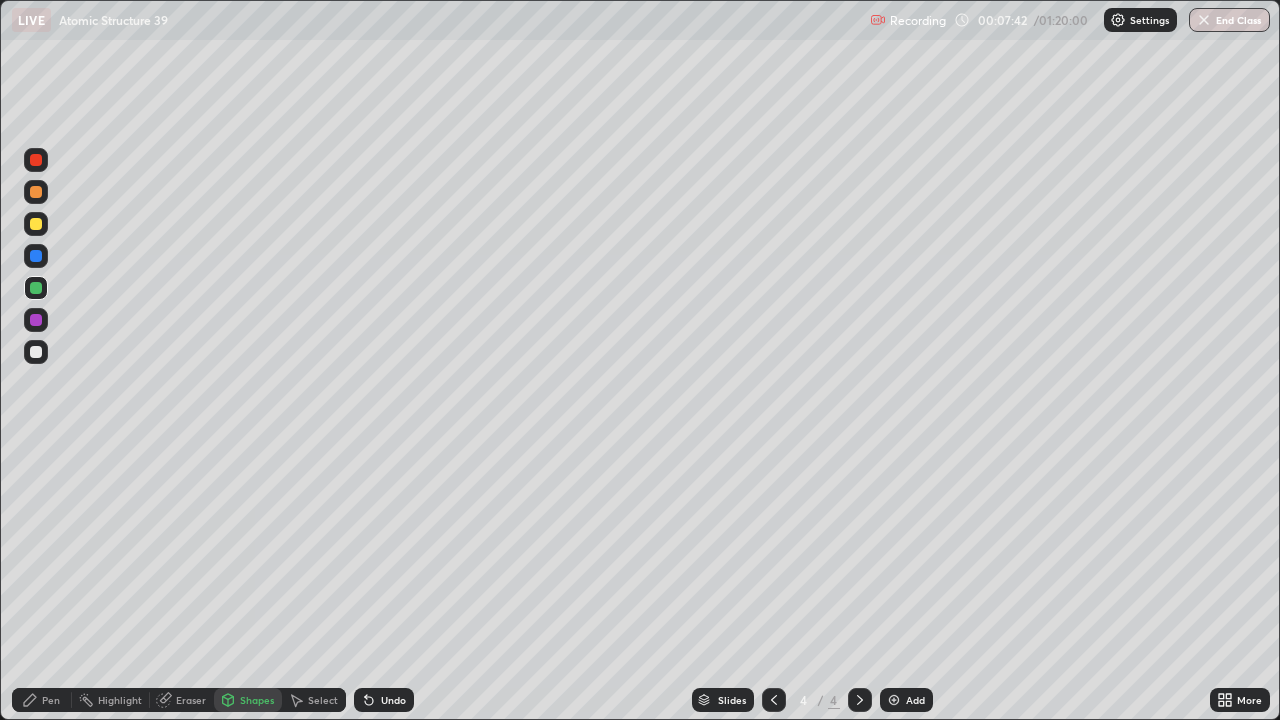 click on "Pen" at bounding box center [51, 700] 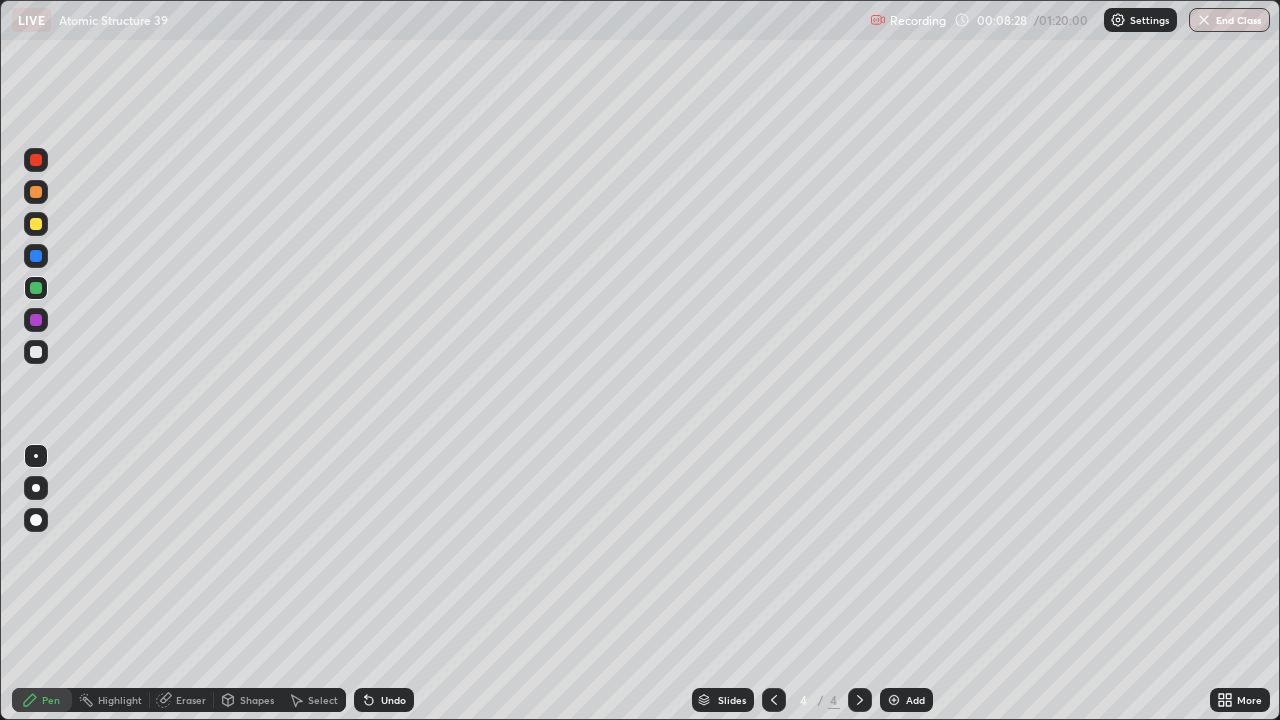 click at bounding box center [36, 224] 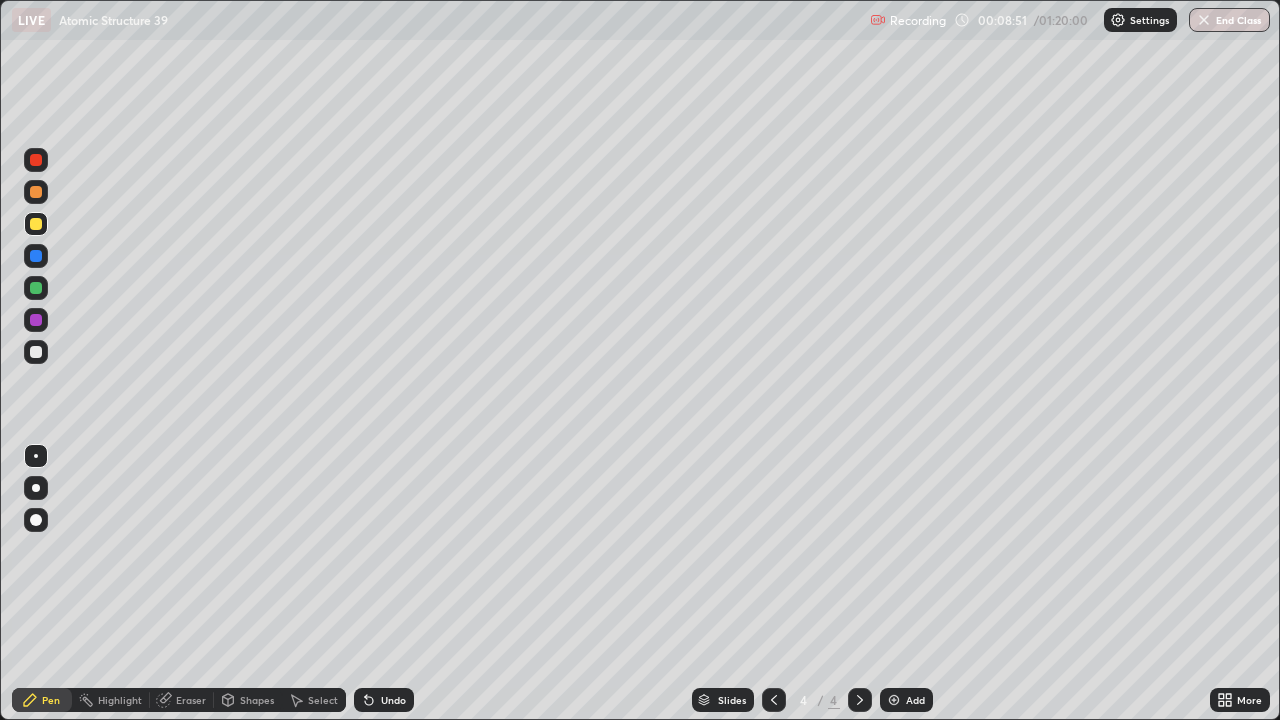 click at bounding box center [36, 352] 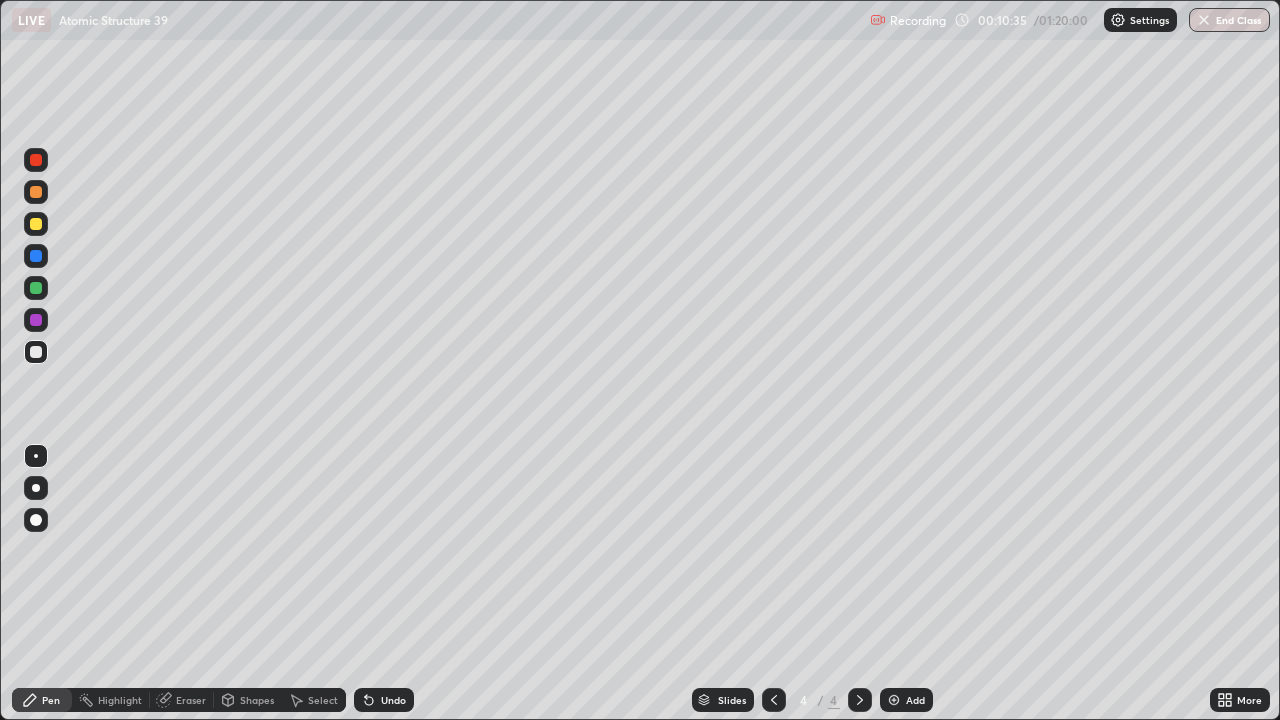 click on "Add" at bounding box center (915, 700) 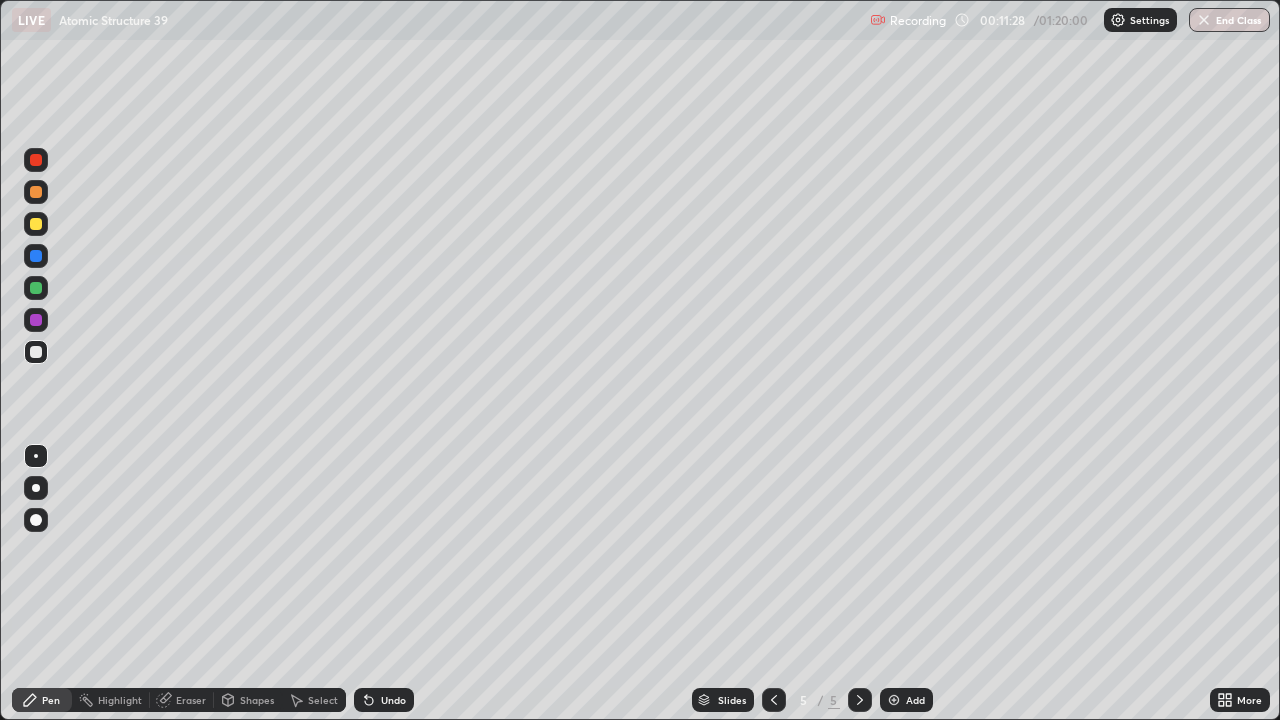 click 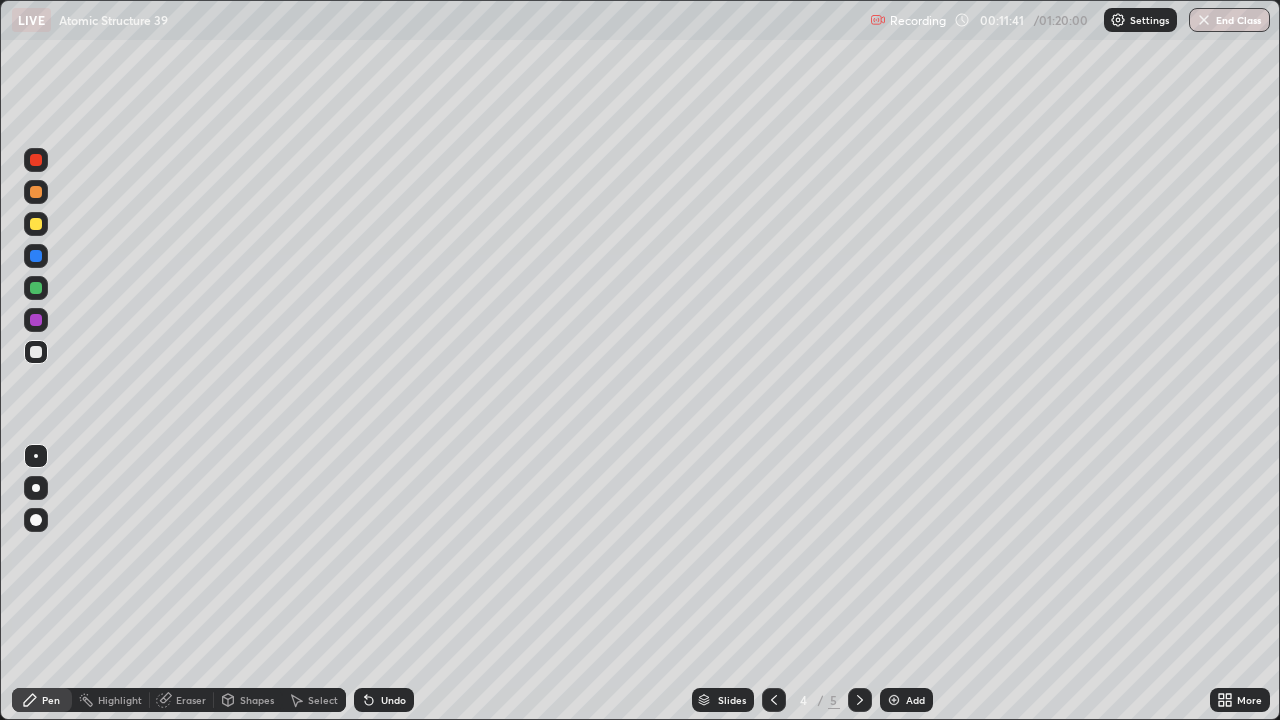 click 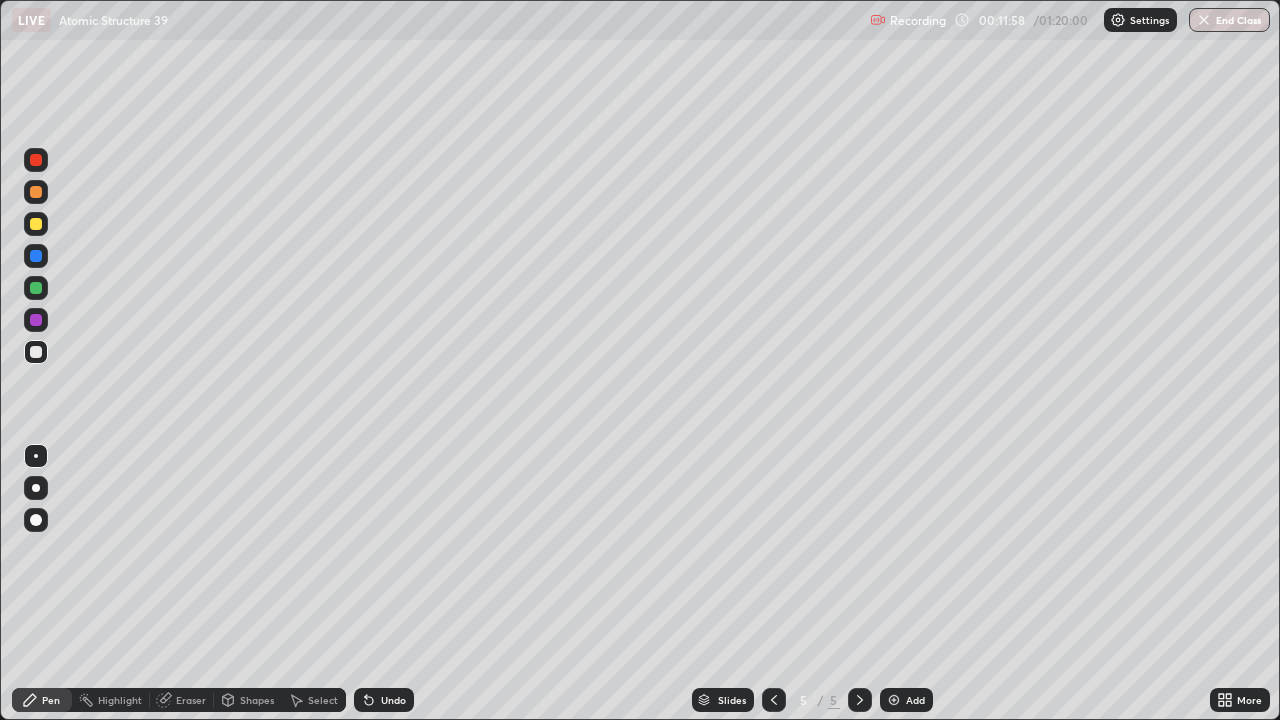 click 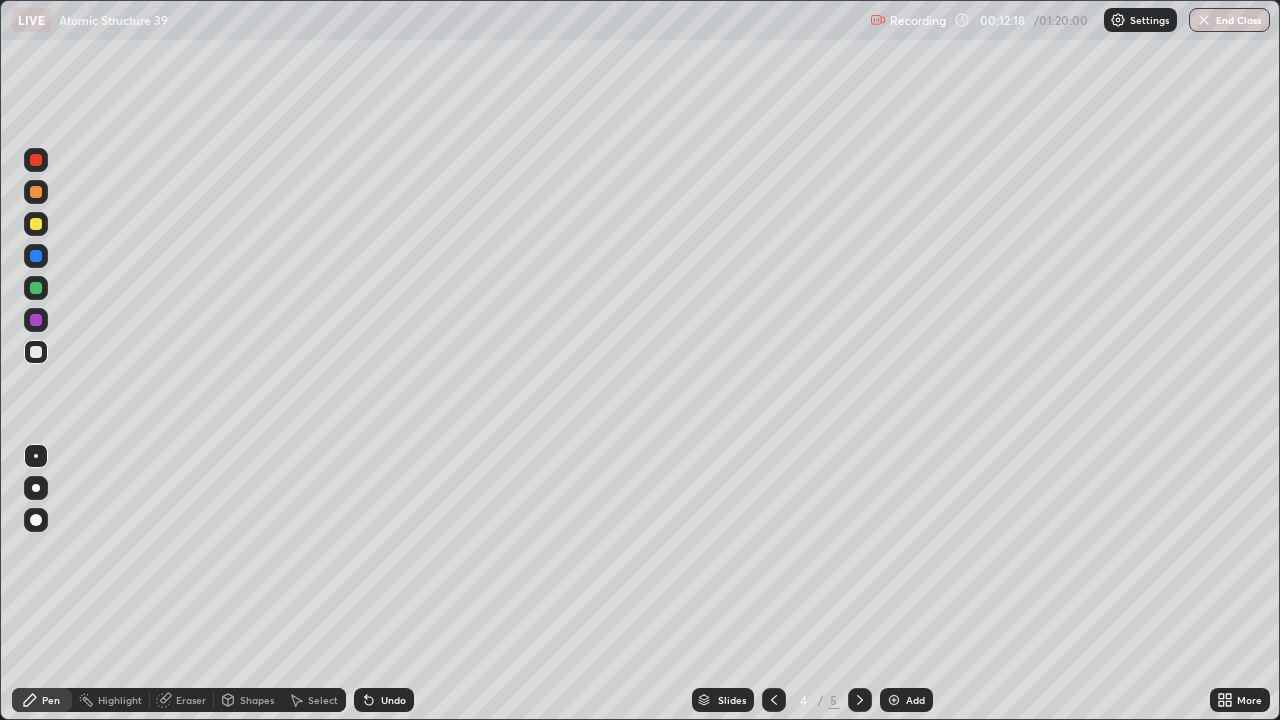 click 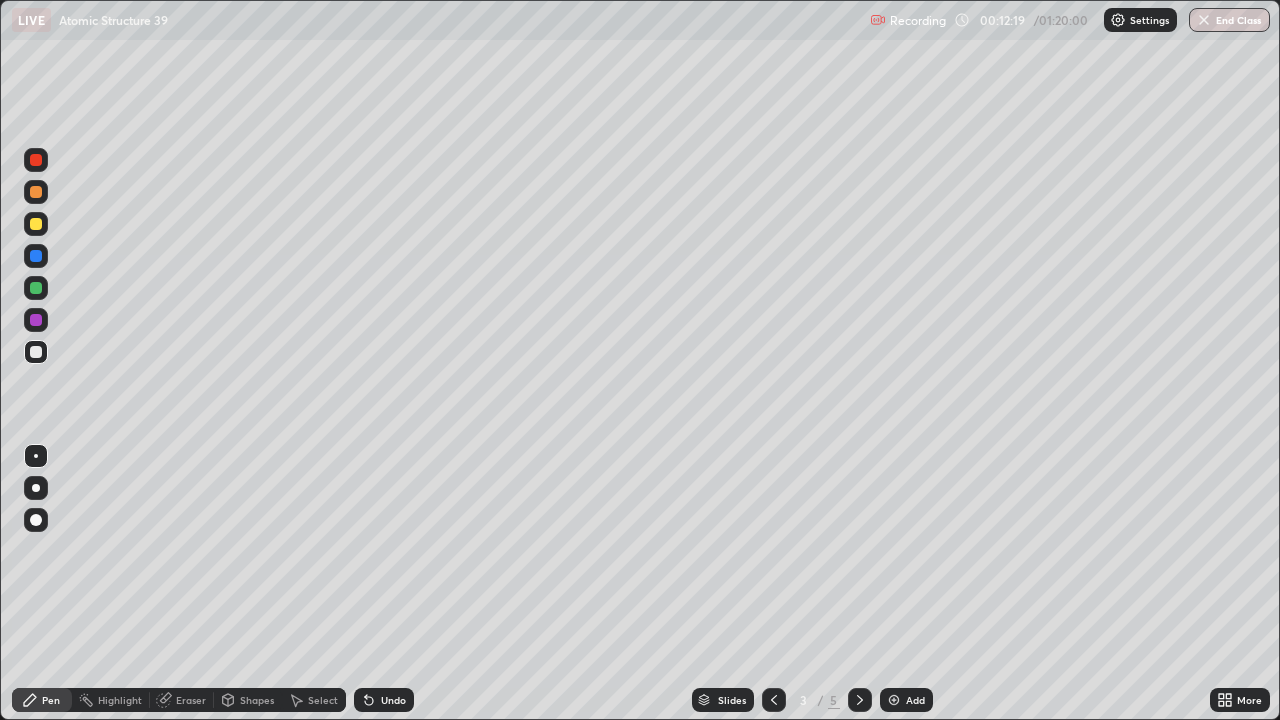 click 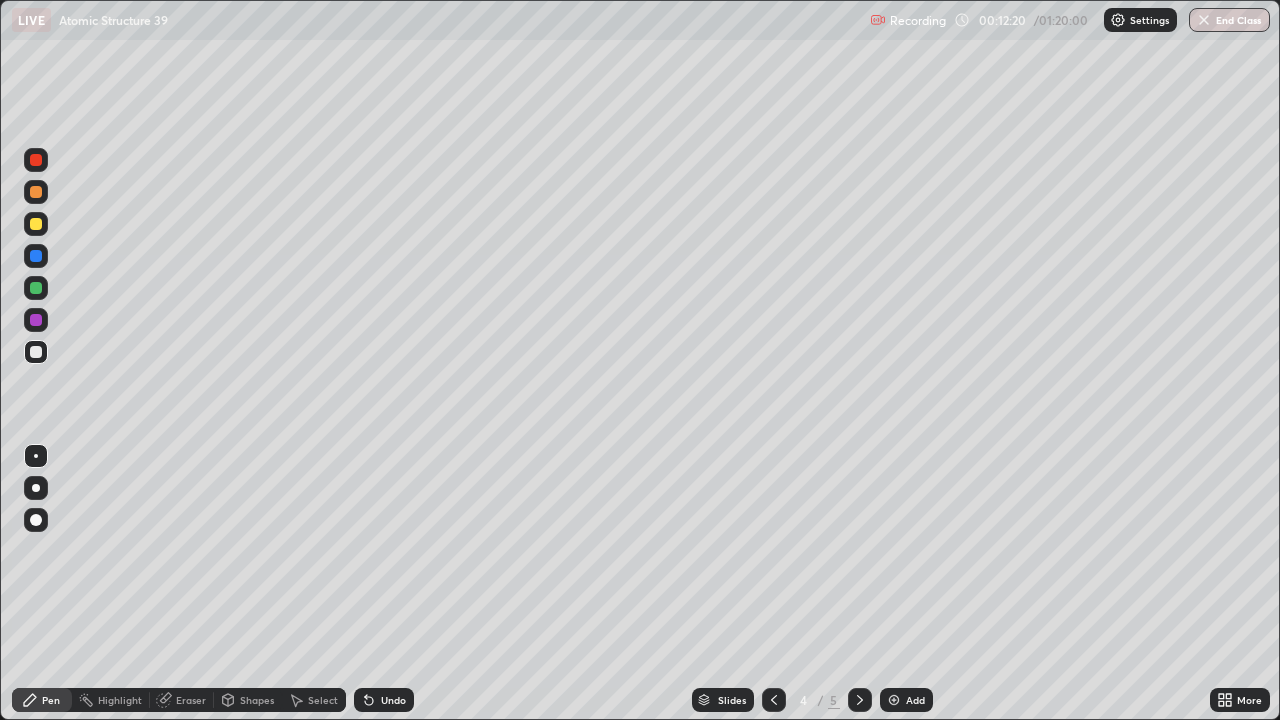 click 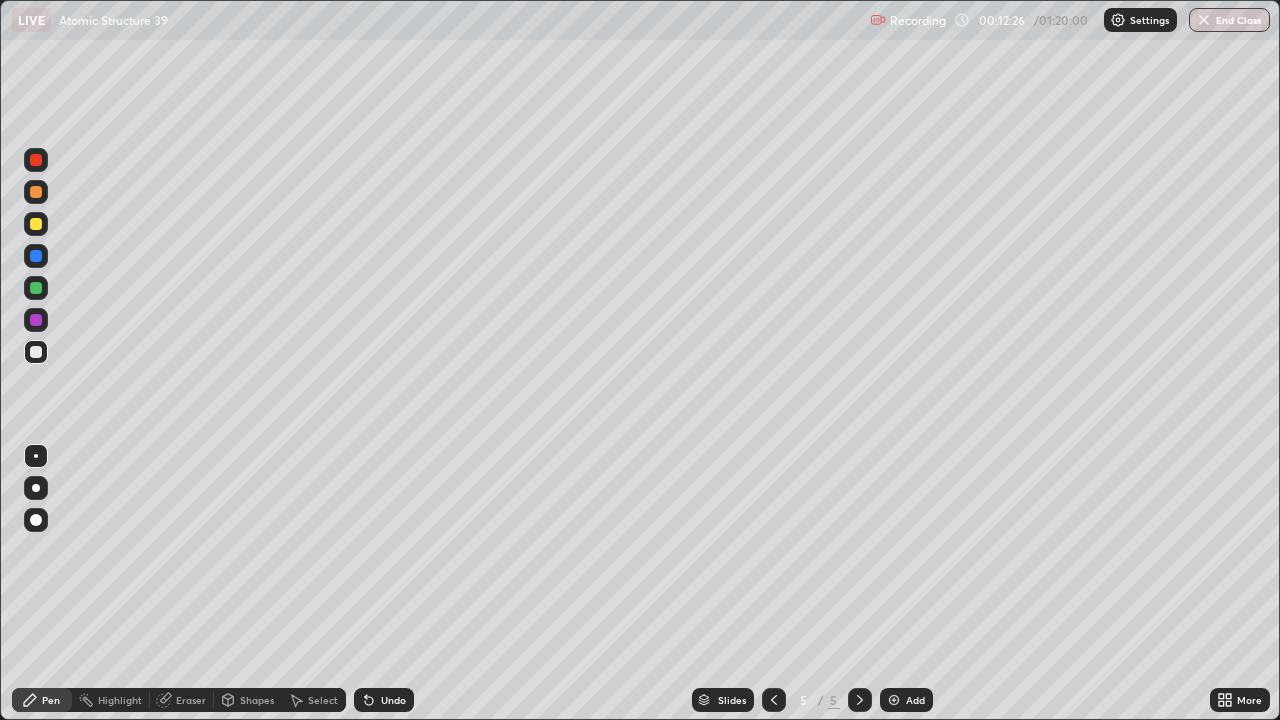 click 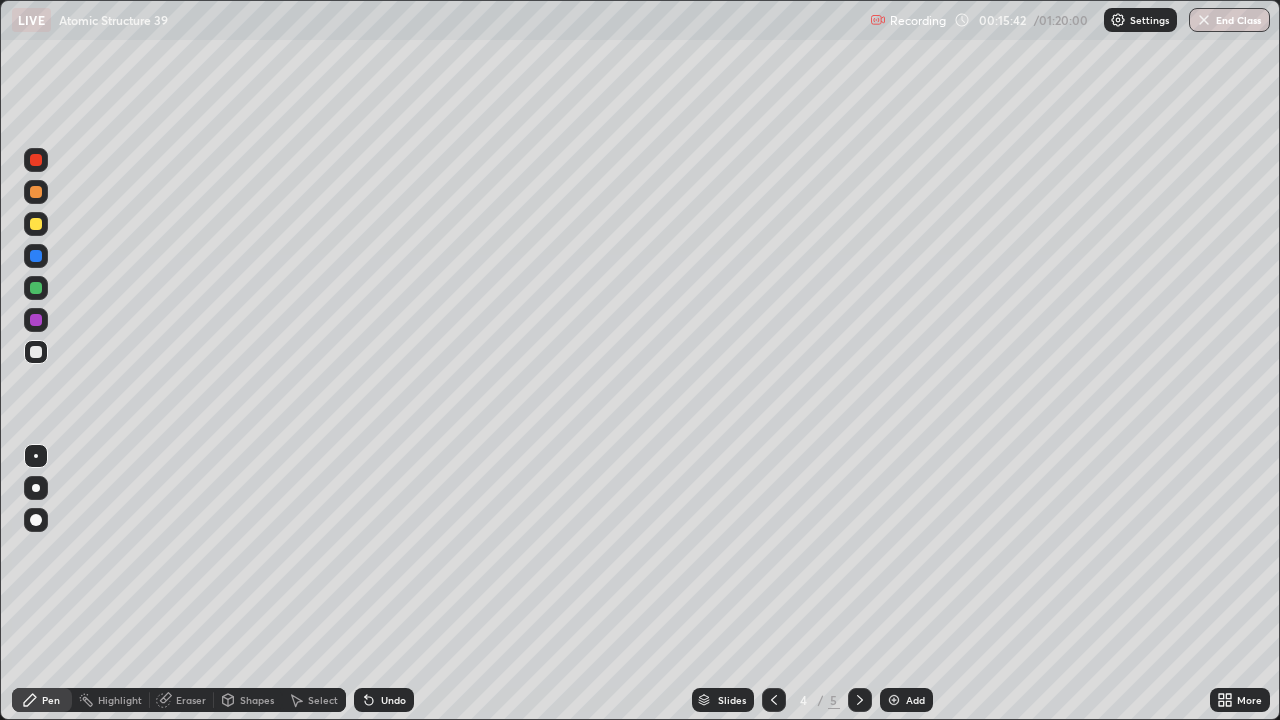 click 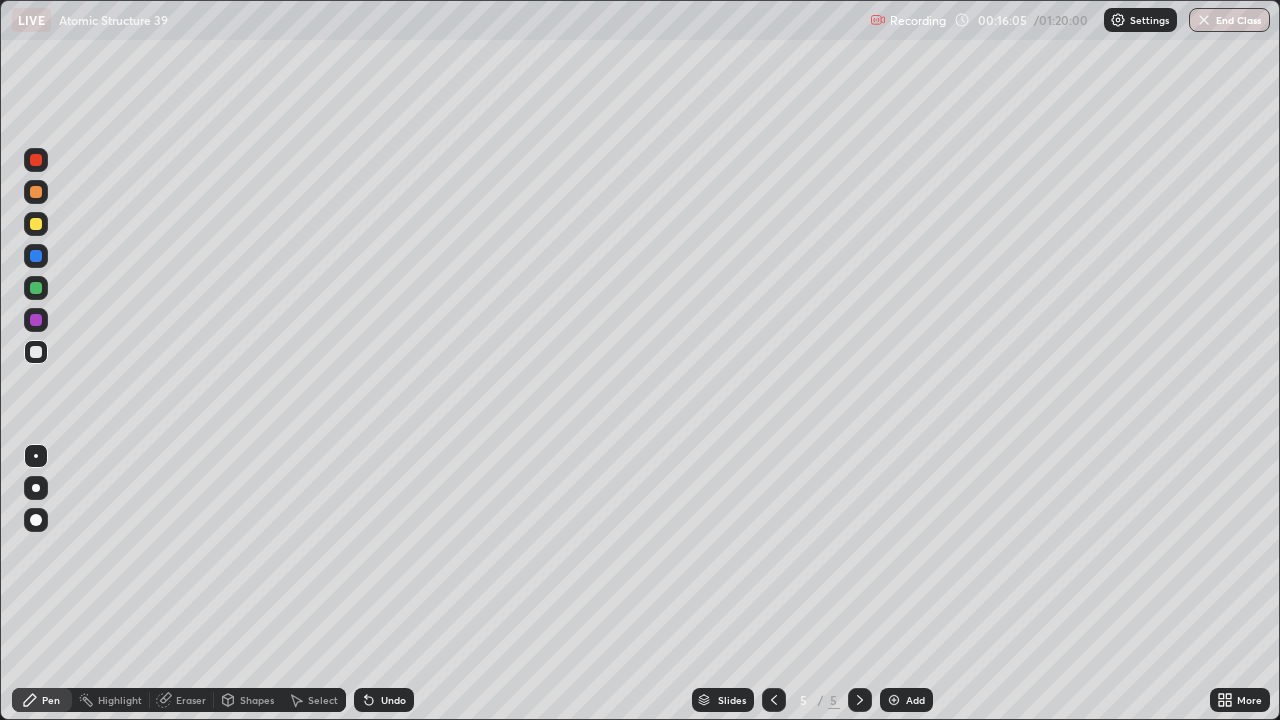 click 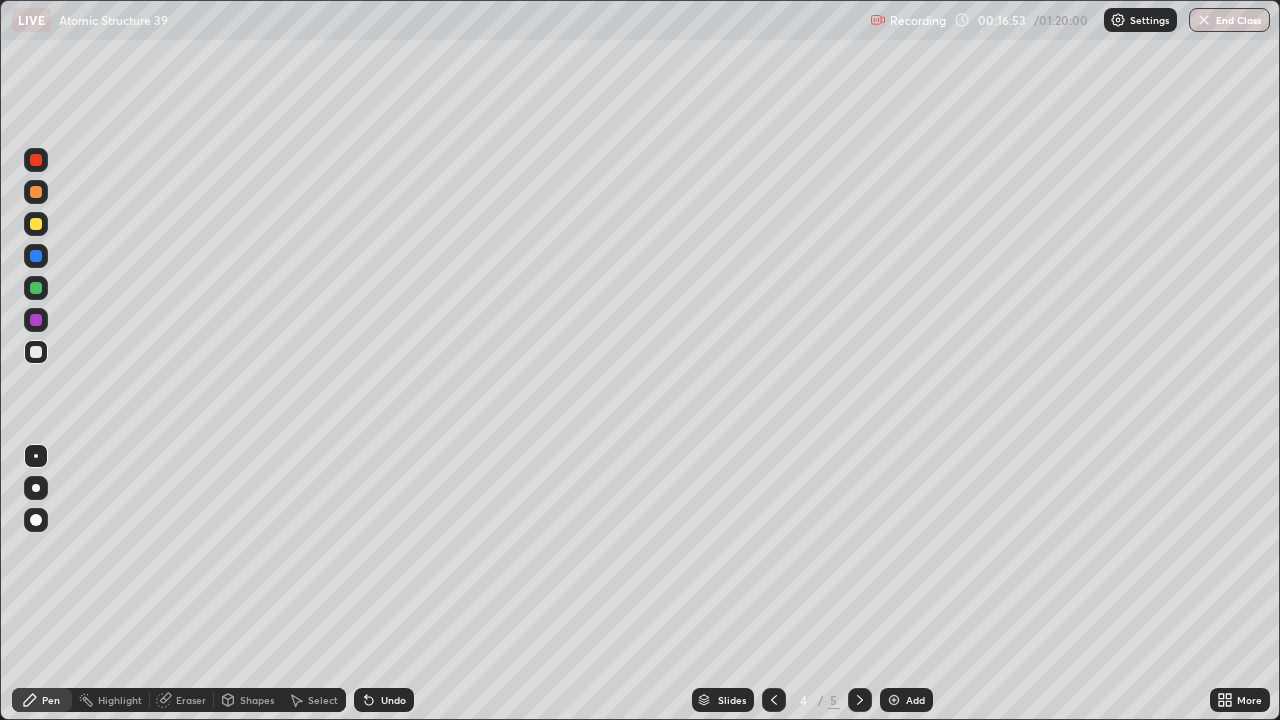 click at bounding box center [894, 700] 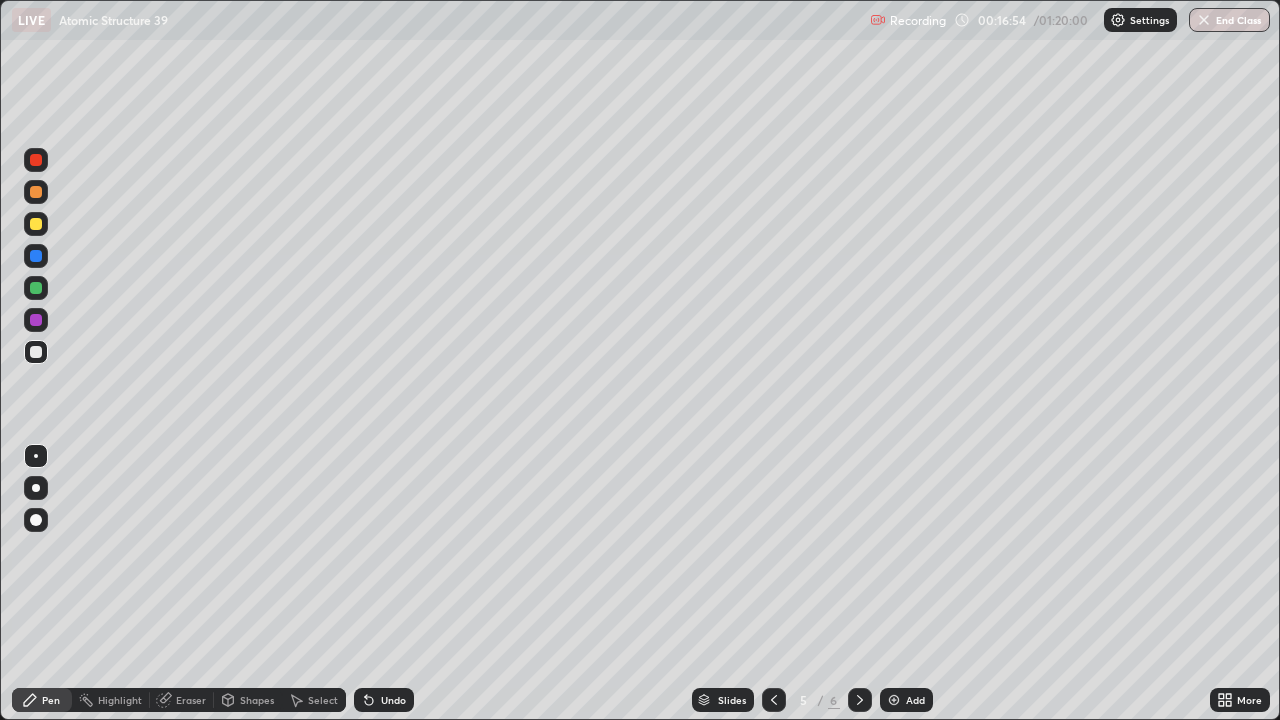 click at bounding box center [36, 224] 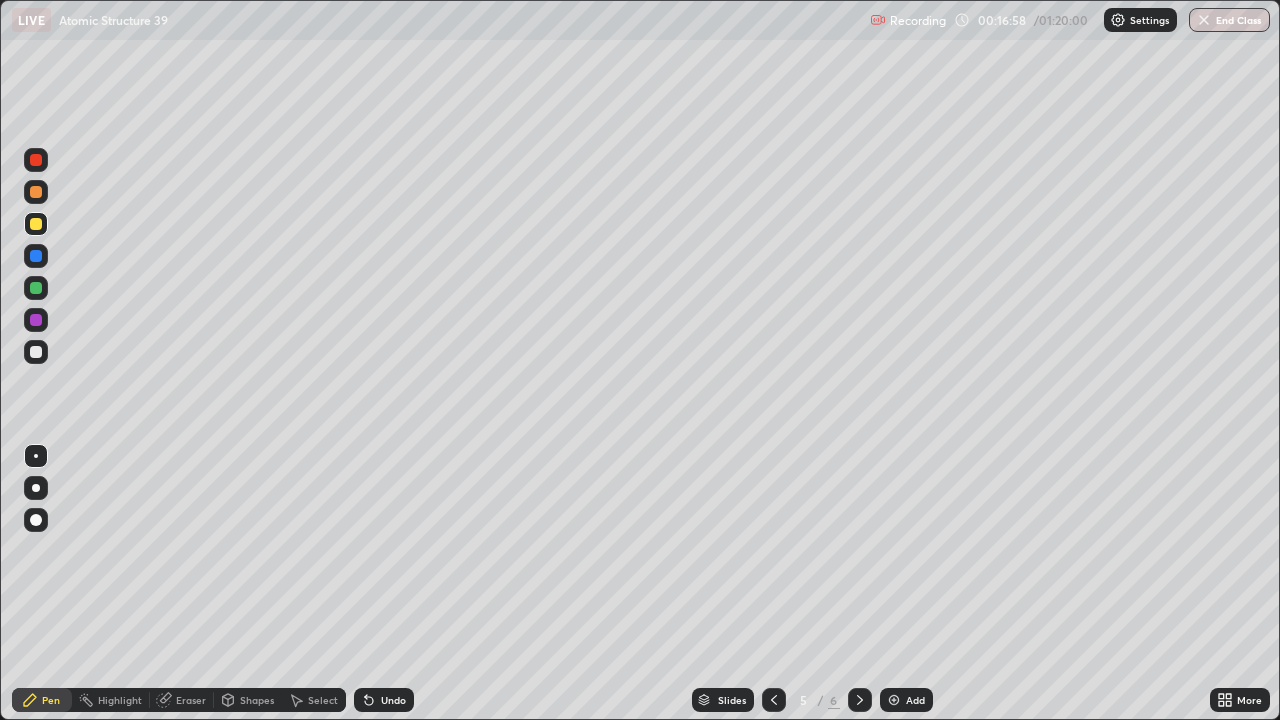 click on "Undo" at bounding box center (393, 700) 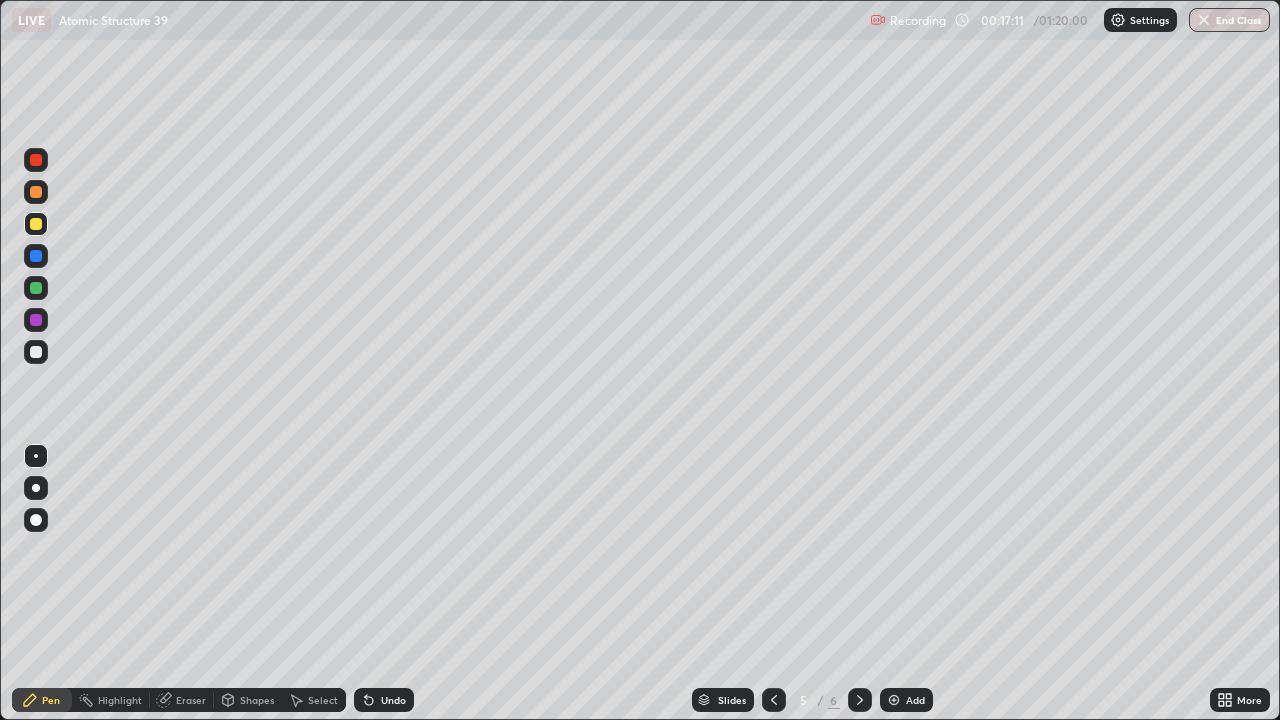 click on "Undo" at bounding box center [393, 700] 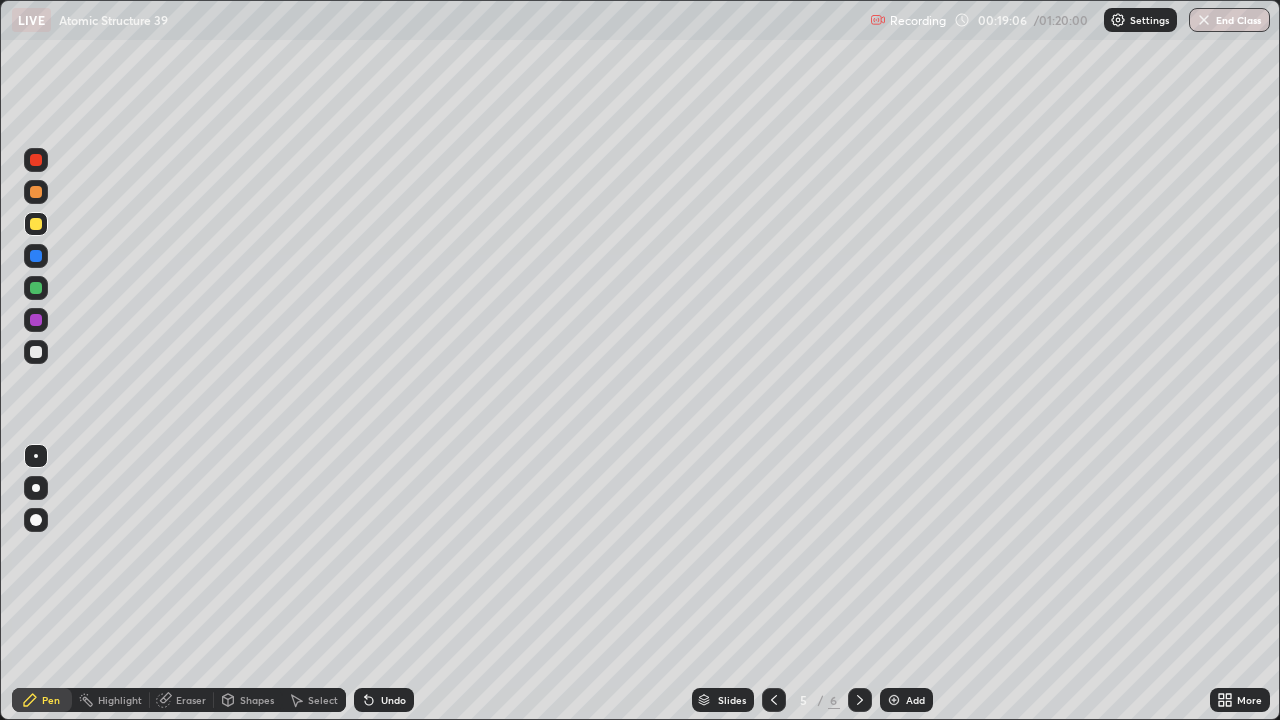 click 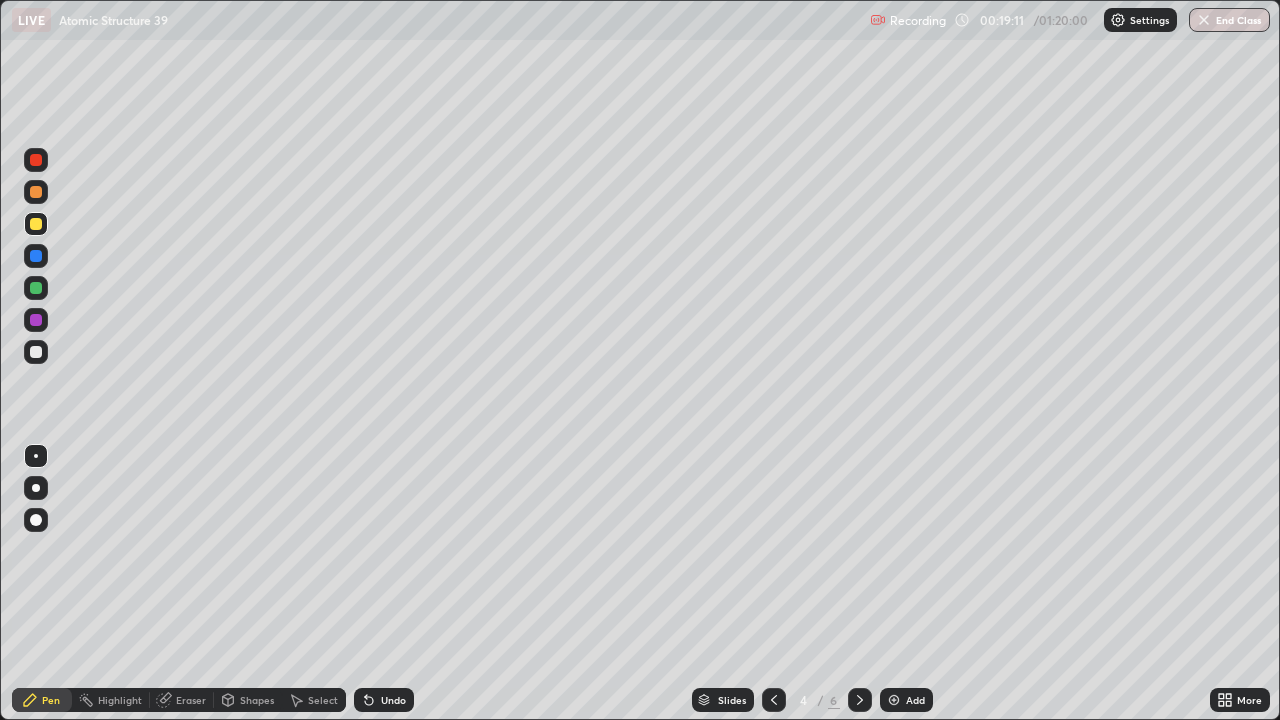 click at bounding box center (36, 256) 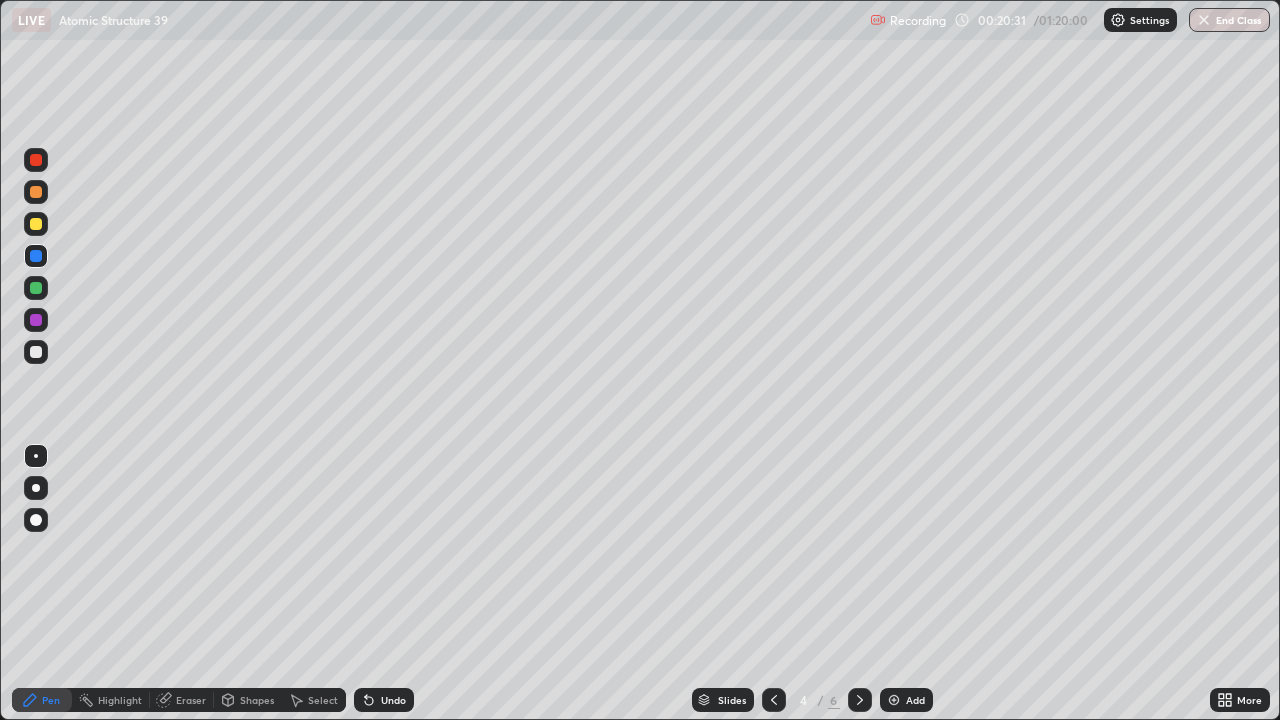 click 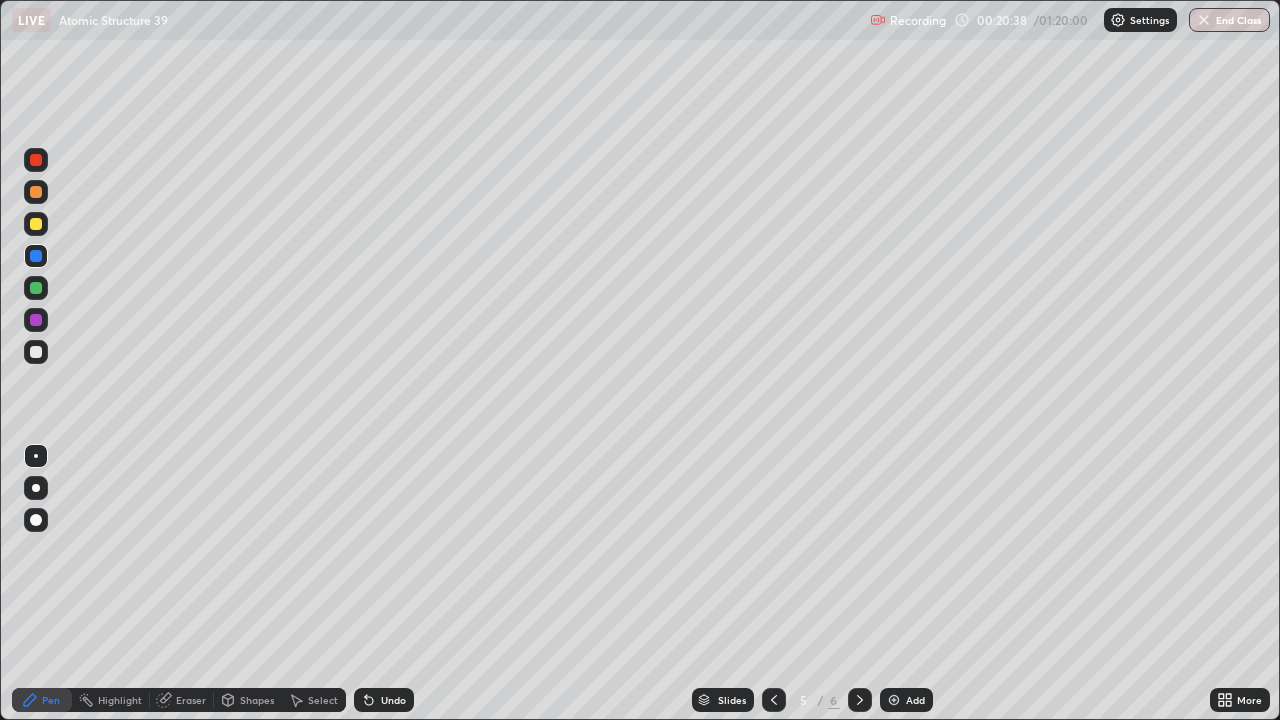 click at bounding box center (36, 320) 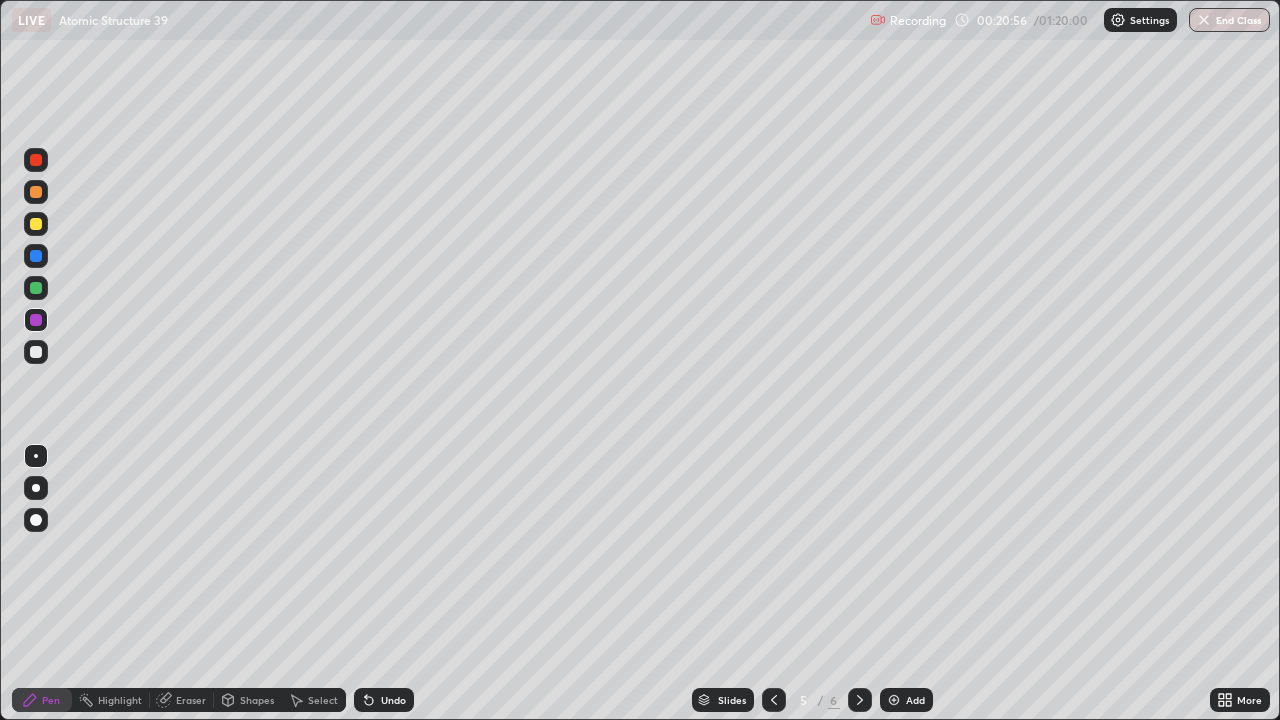 click at bounding box center [36, 256] 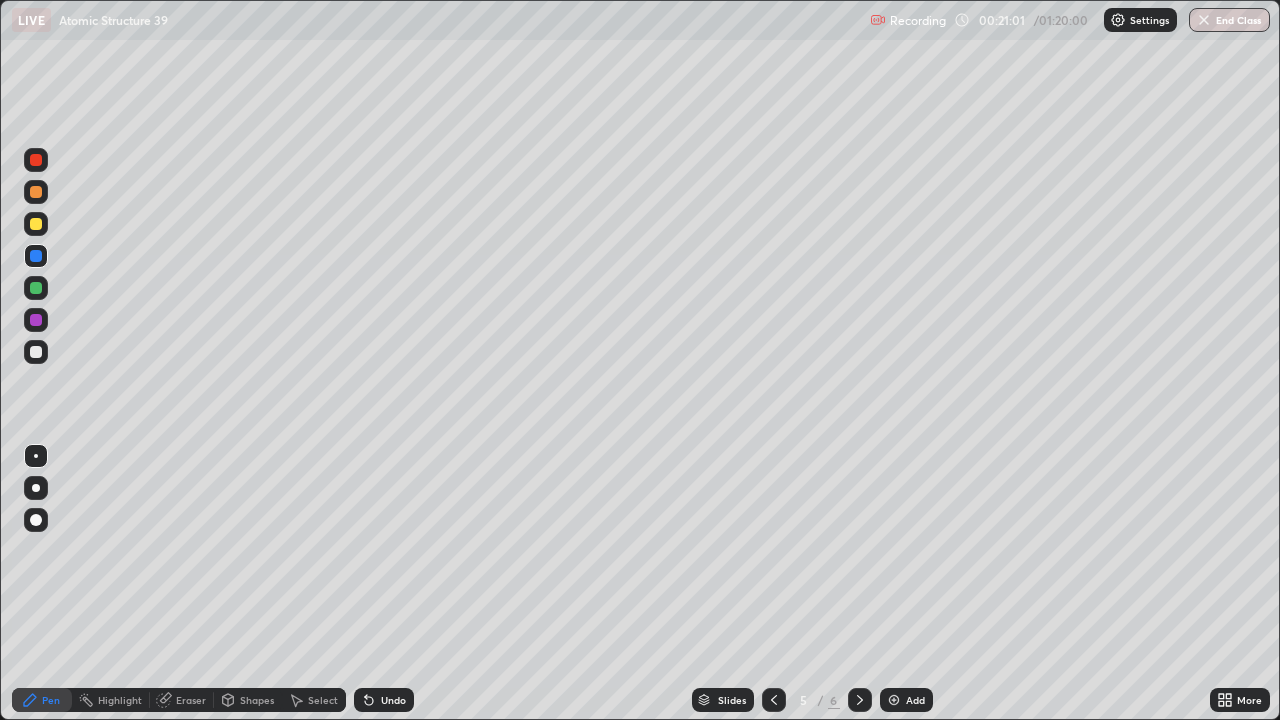 click at bounding box center (36, 352) 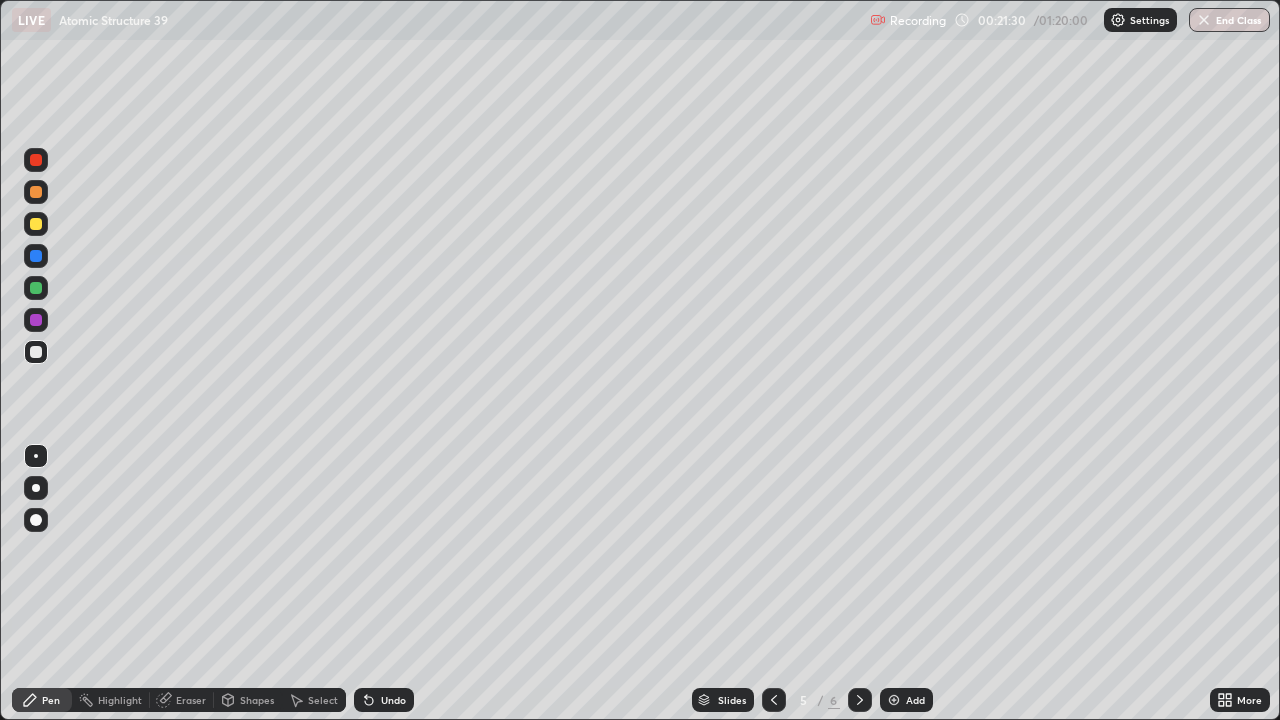 click at bounding box center [36, 320] 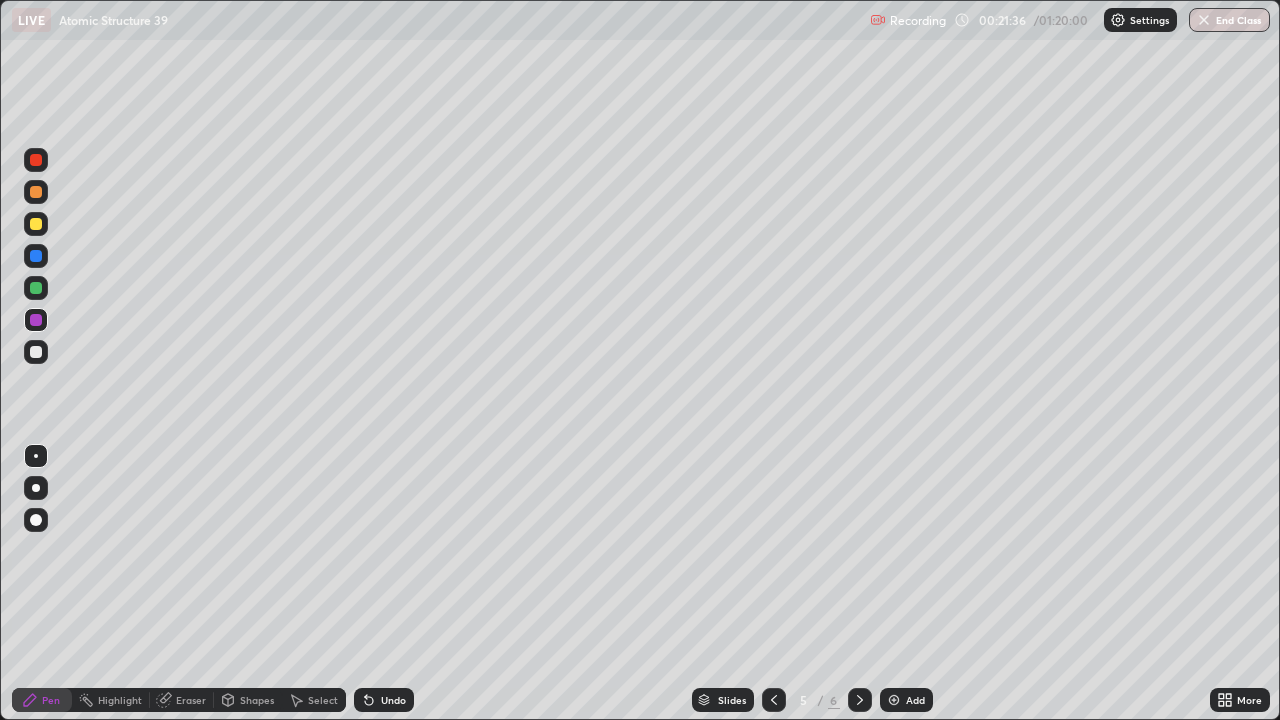 click 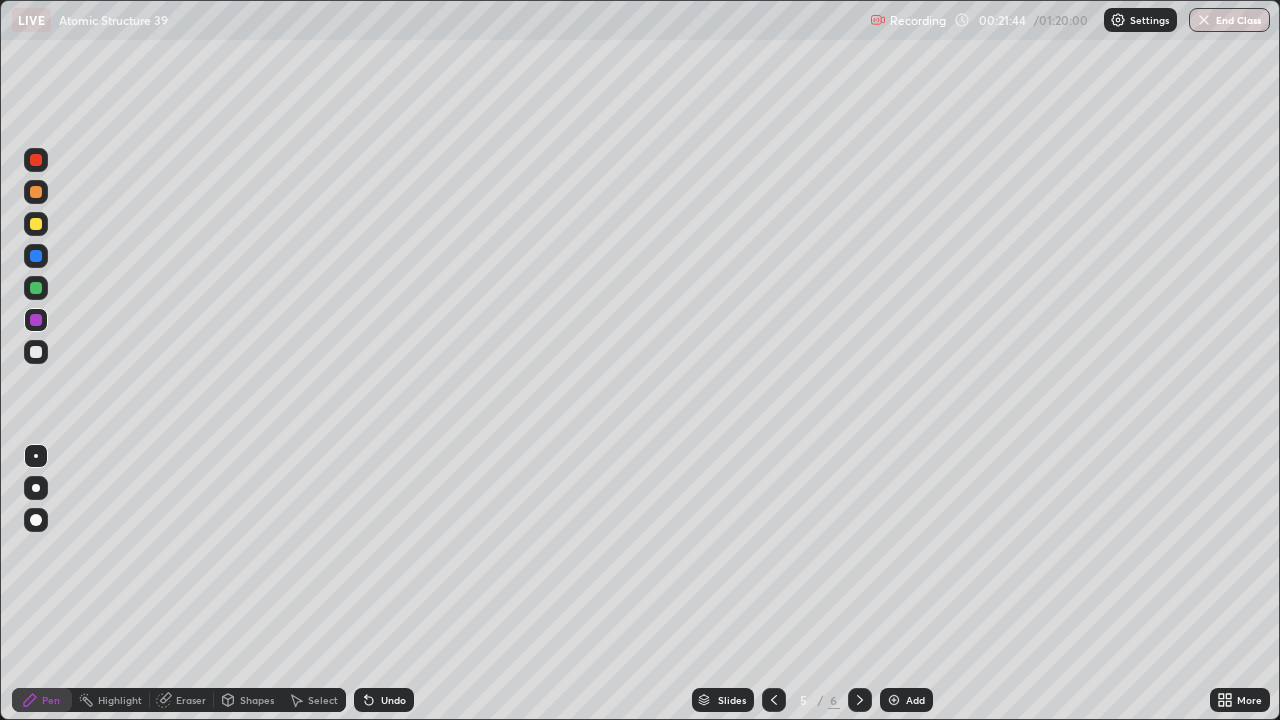 click at bounding box center [36, 256] 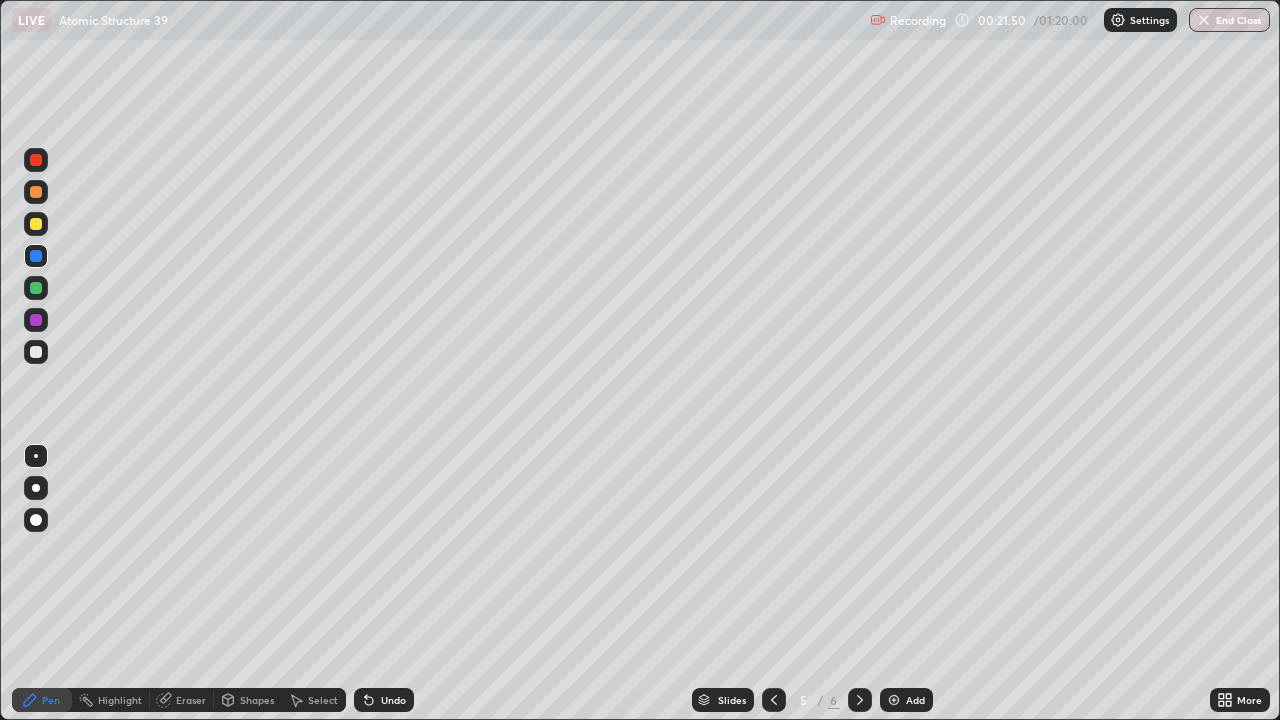 click on "Eraser" at bounding box center (191, 700) 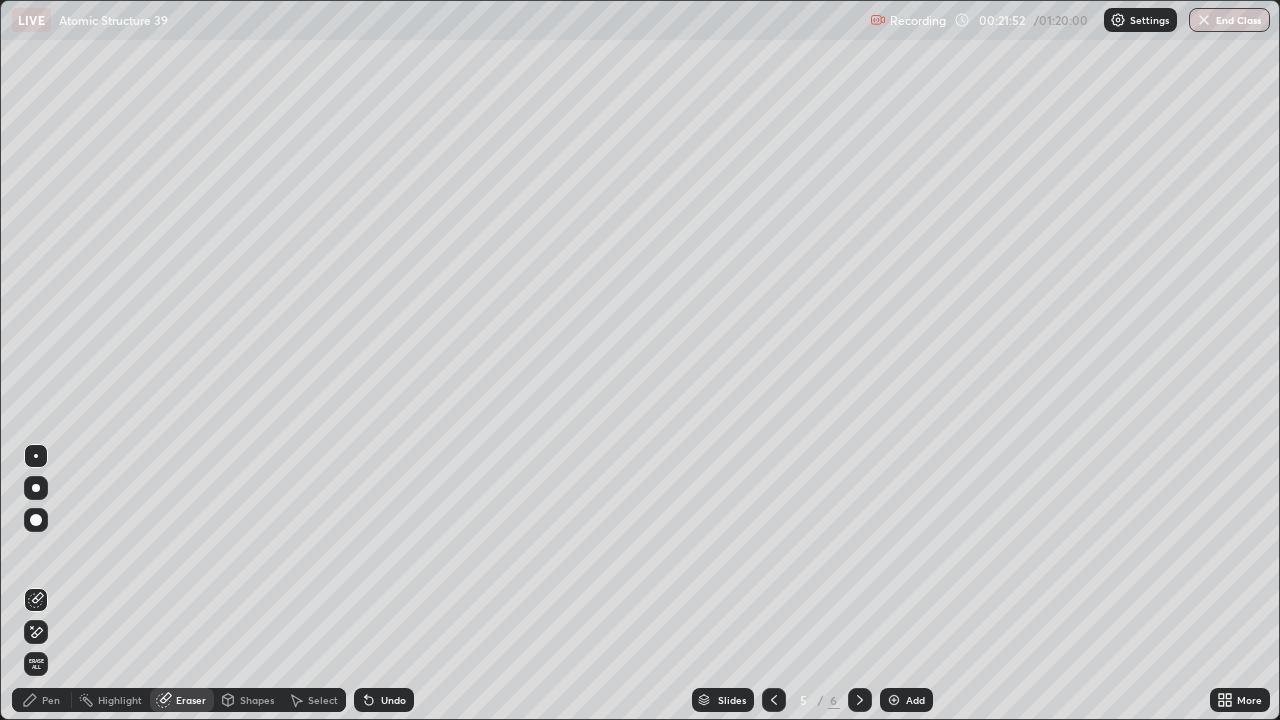 click on "Pen" at bounding box center (51, 700) 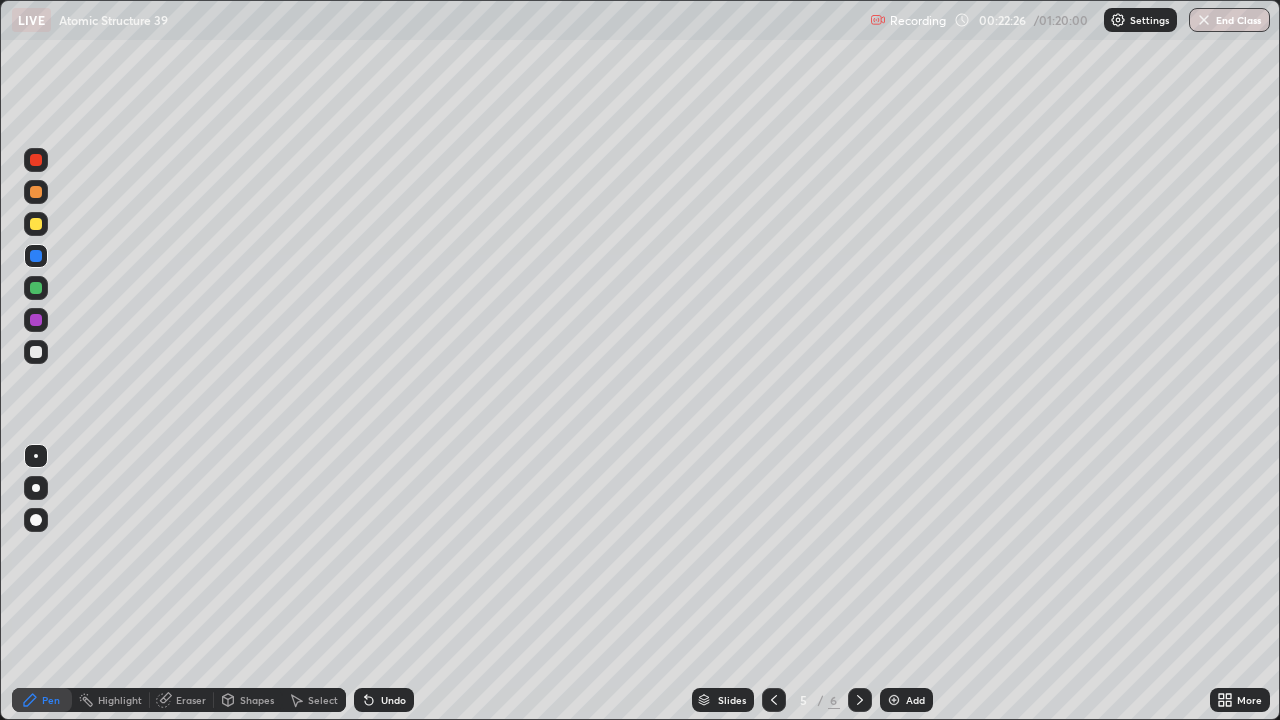 click at bounding box center [36, 224] 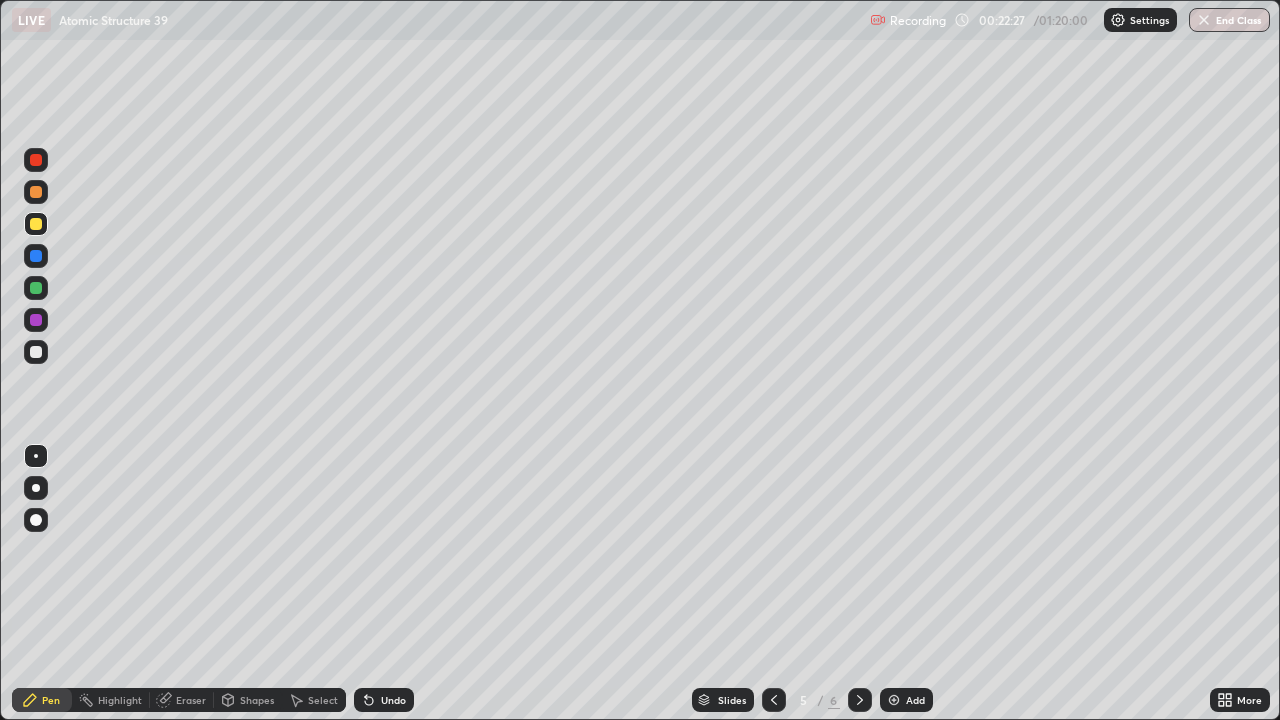 click on "Add" at bounding box center [906, 700] 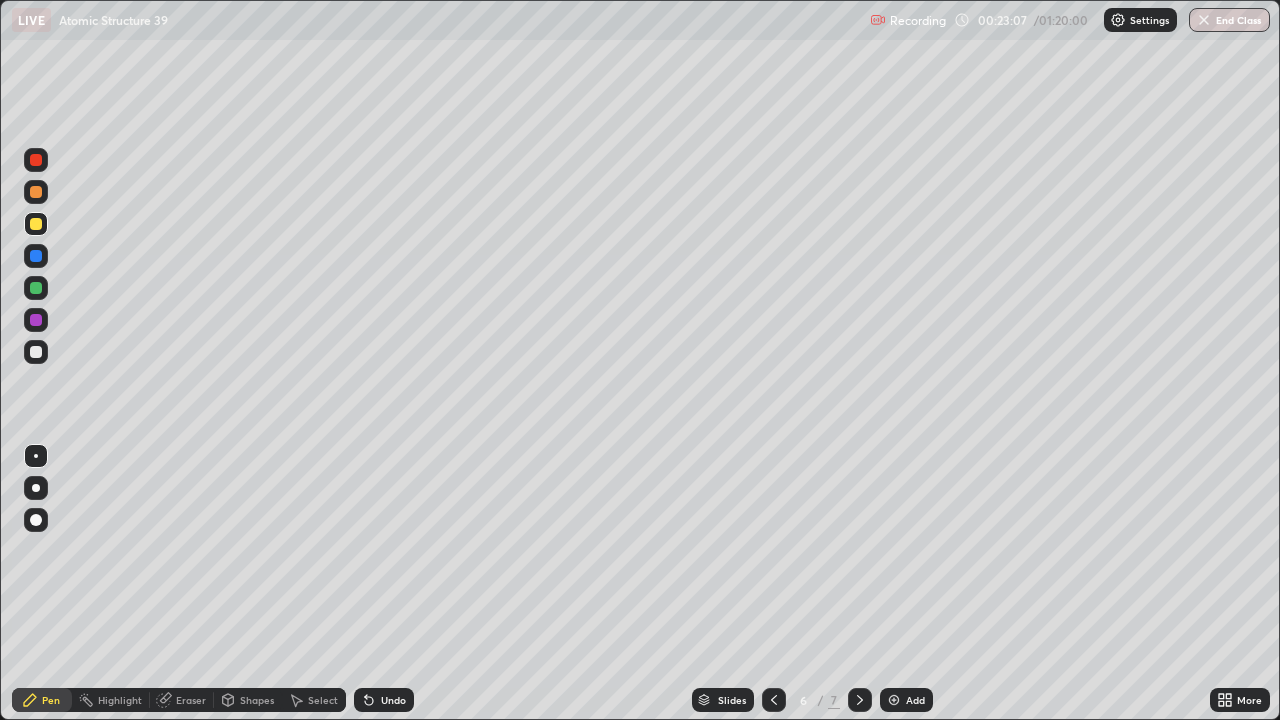 click on "Undo" at bounding box center (384, 700) 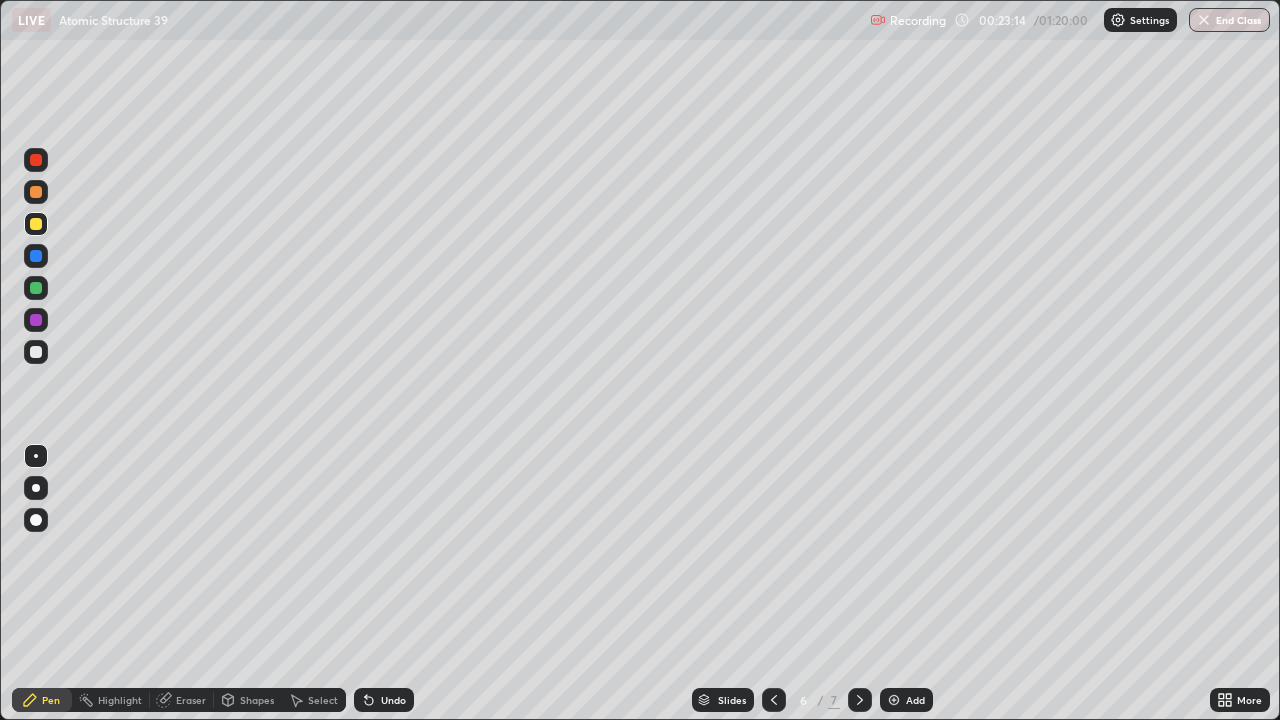 click 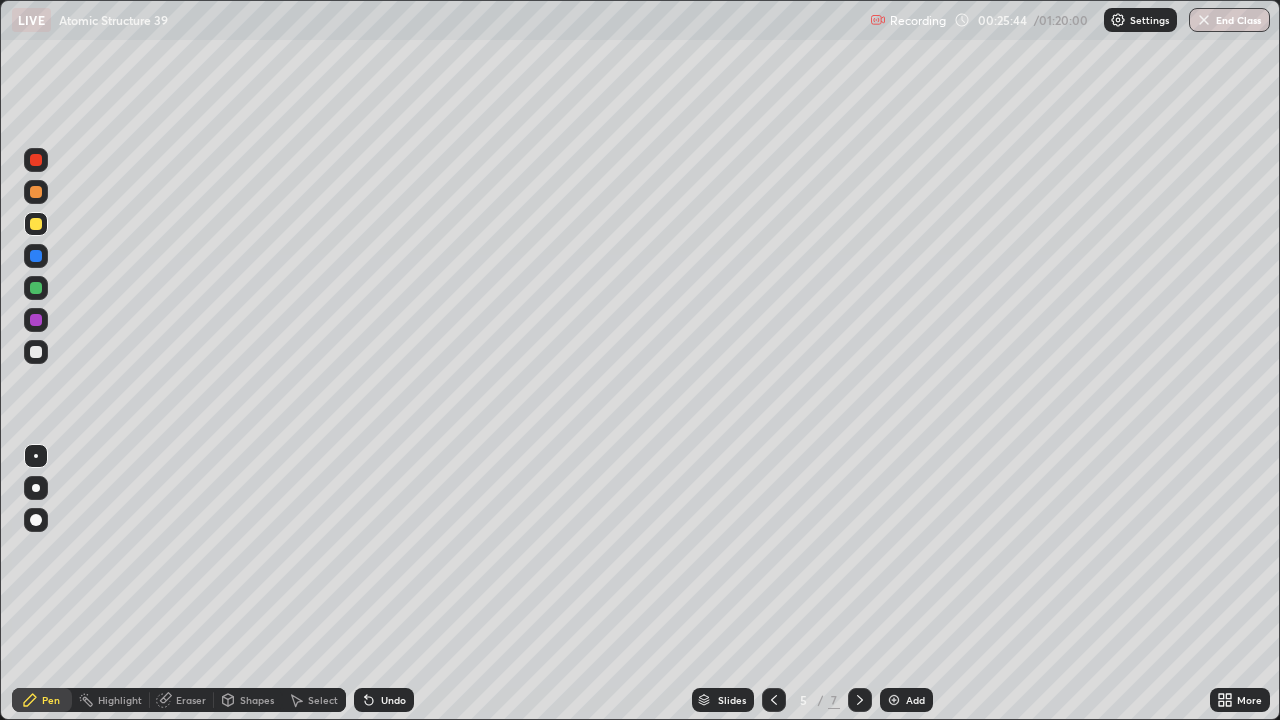 click at bounding box center [894, 700] 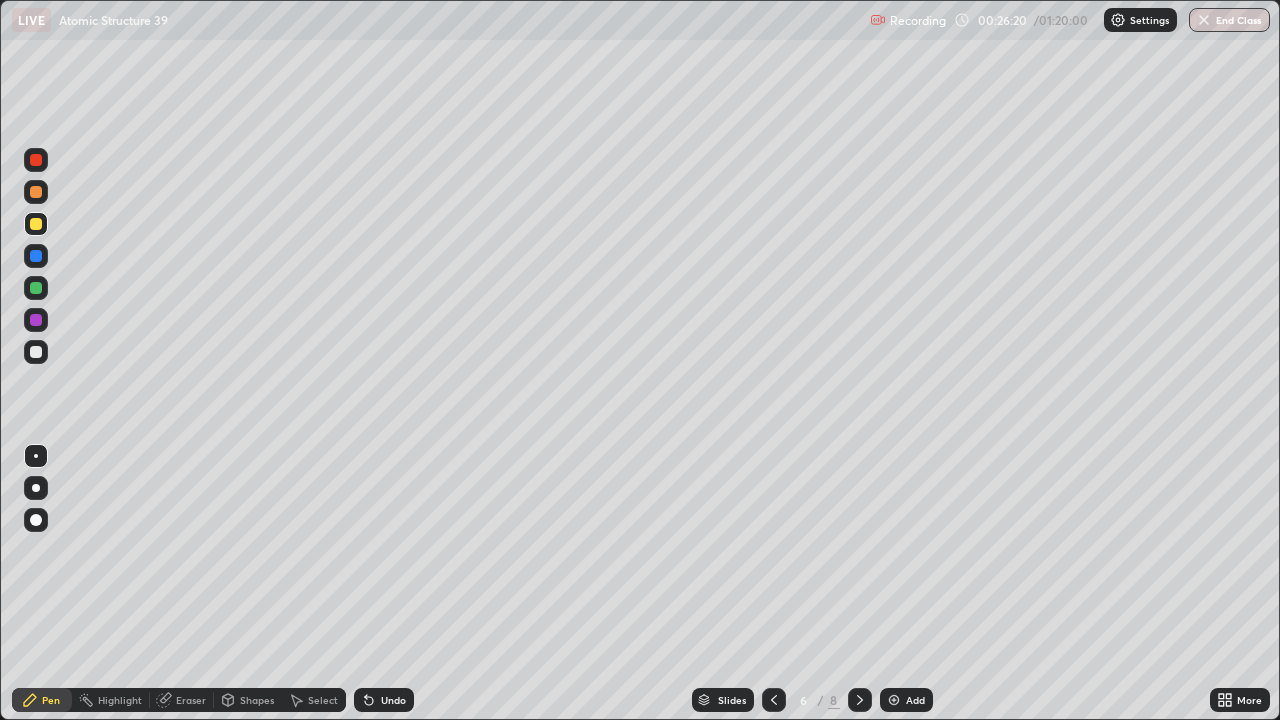 click on "Shapes" at bounding box center (257, 700) 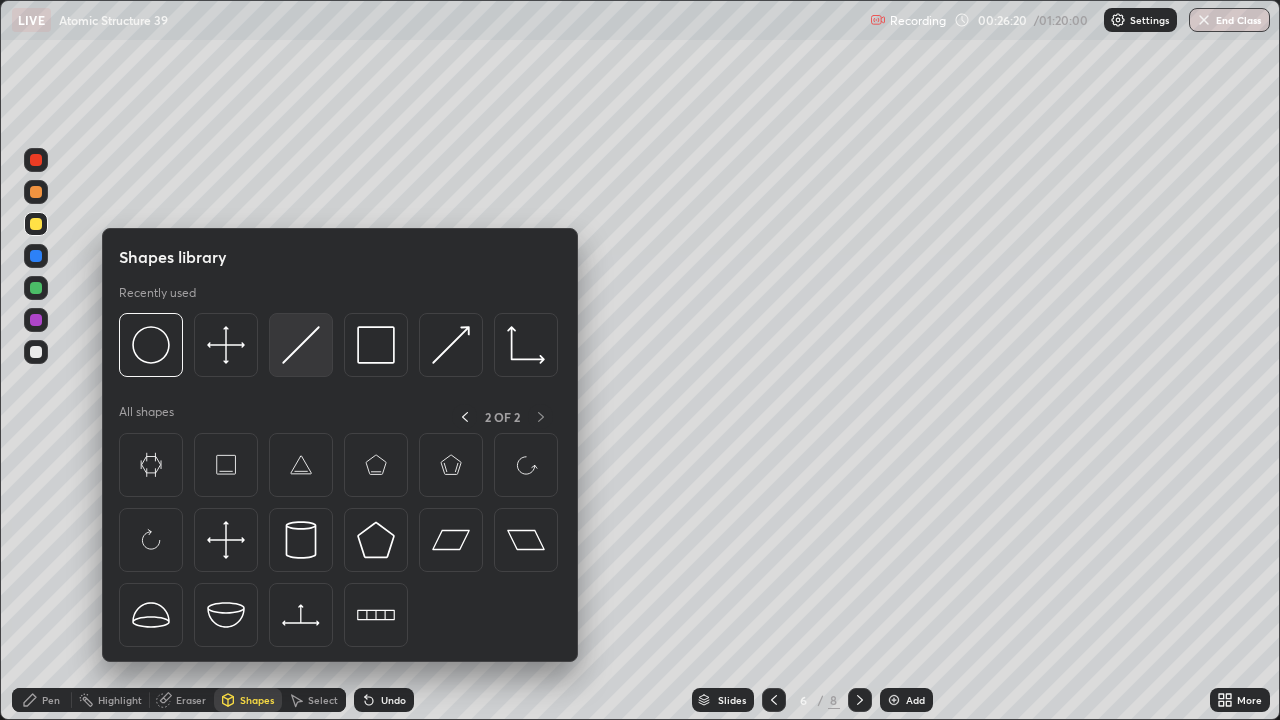 click at bounding box center (301, 345) 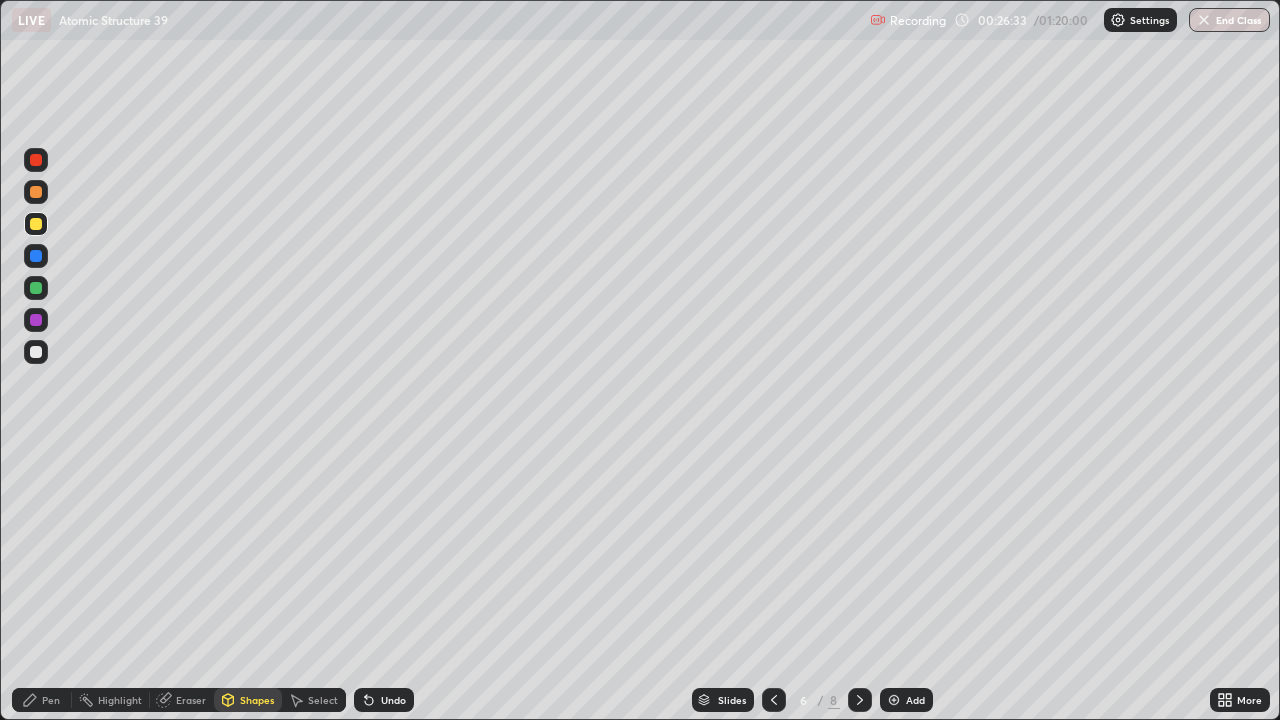 click on "Pen" at bounding box center [51, 700] 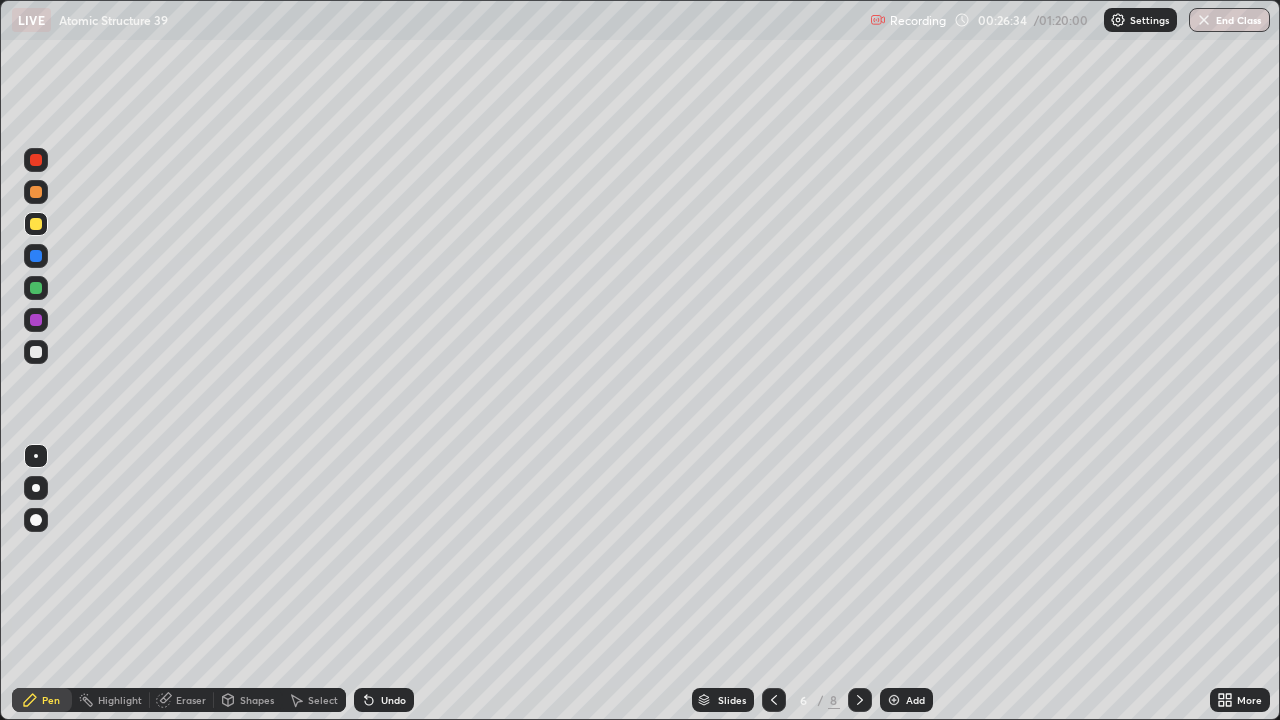 click at bounding box center (36, 288) 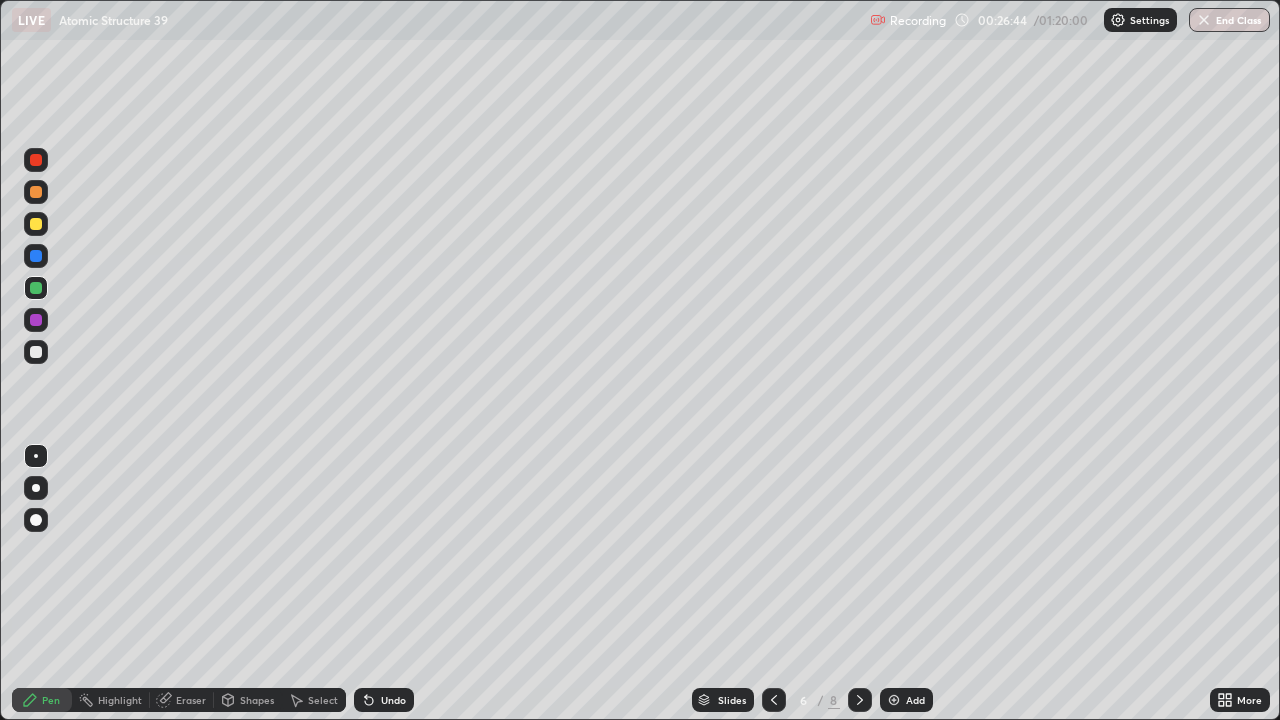click on "Shapes" at bounding box center (257, 700) 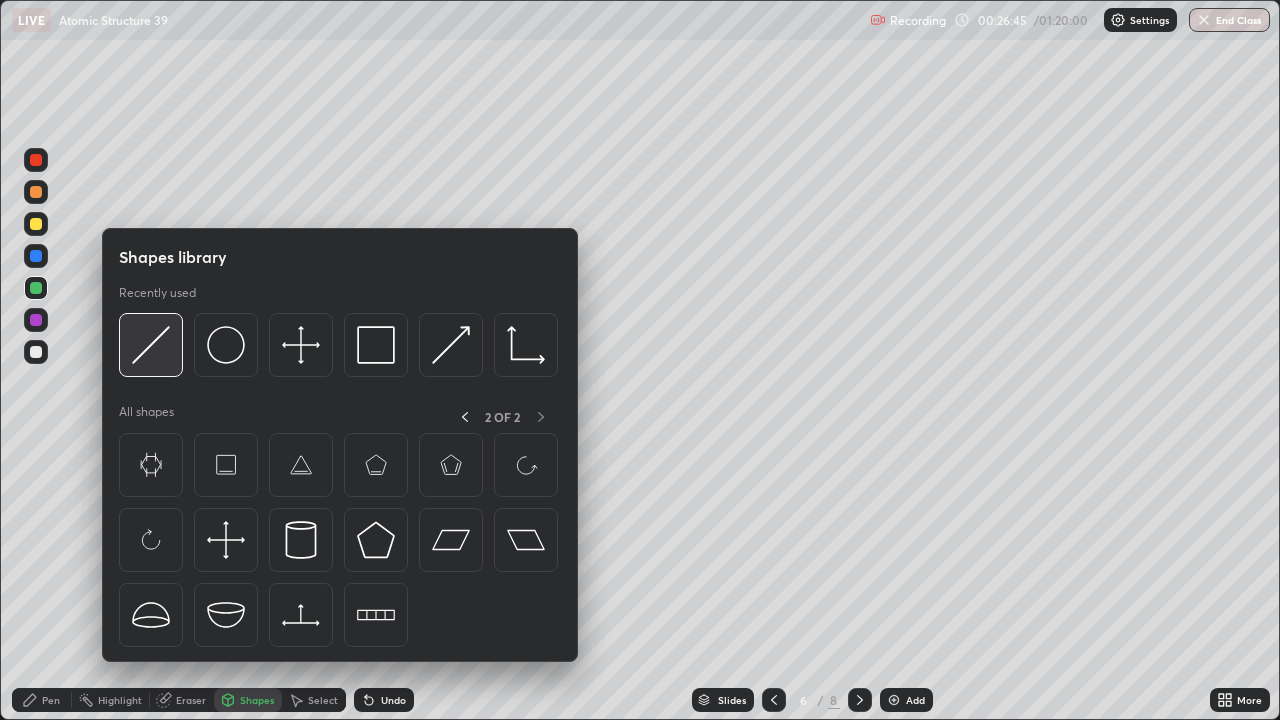 click at bounding box center [151, 345] 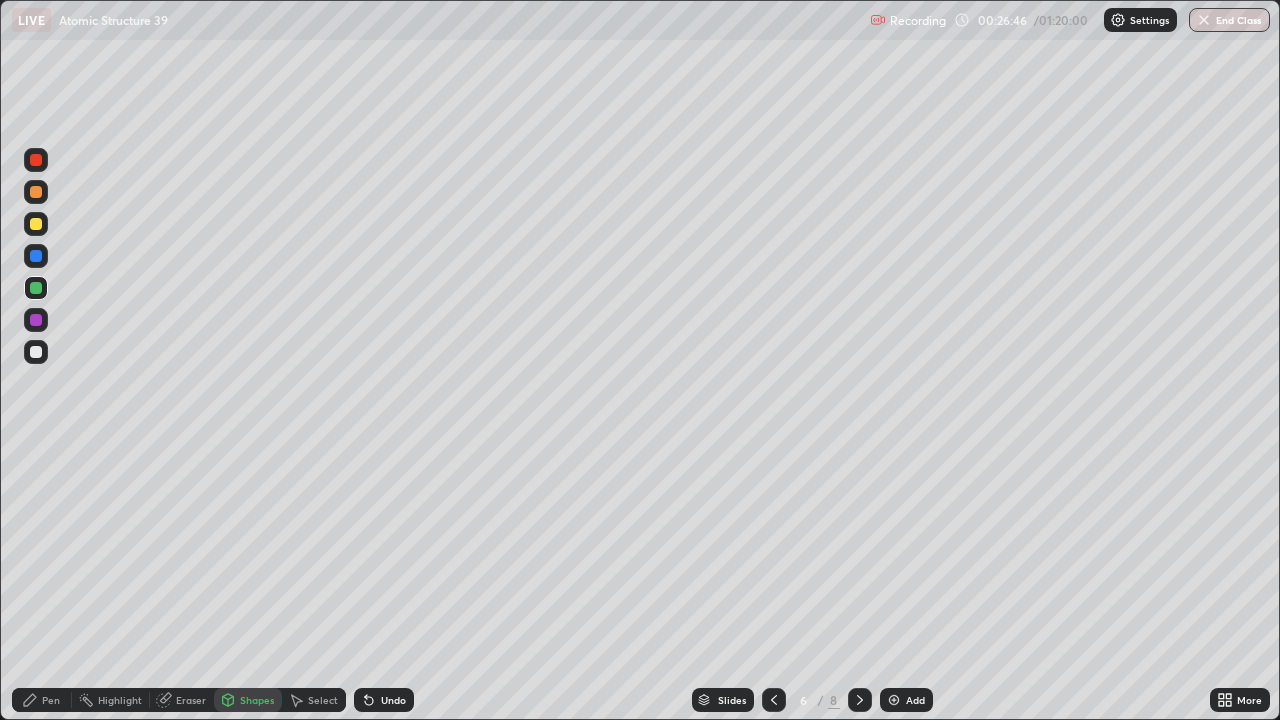 click at bounding box center [36, 256] 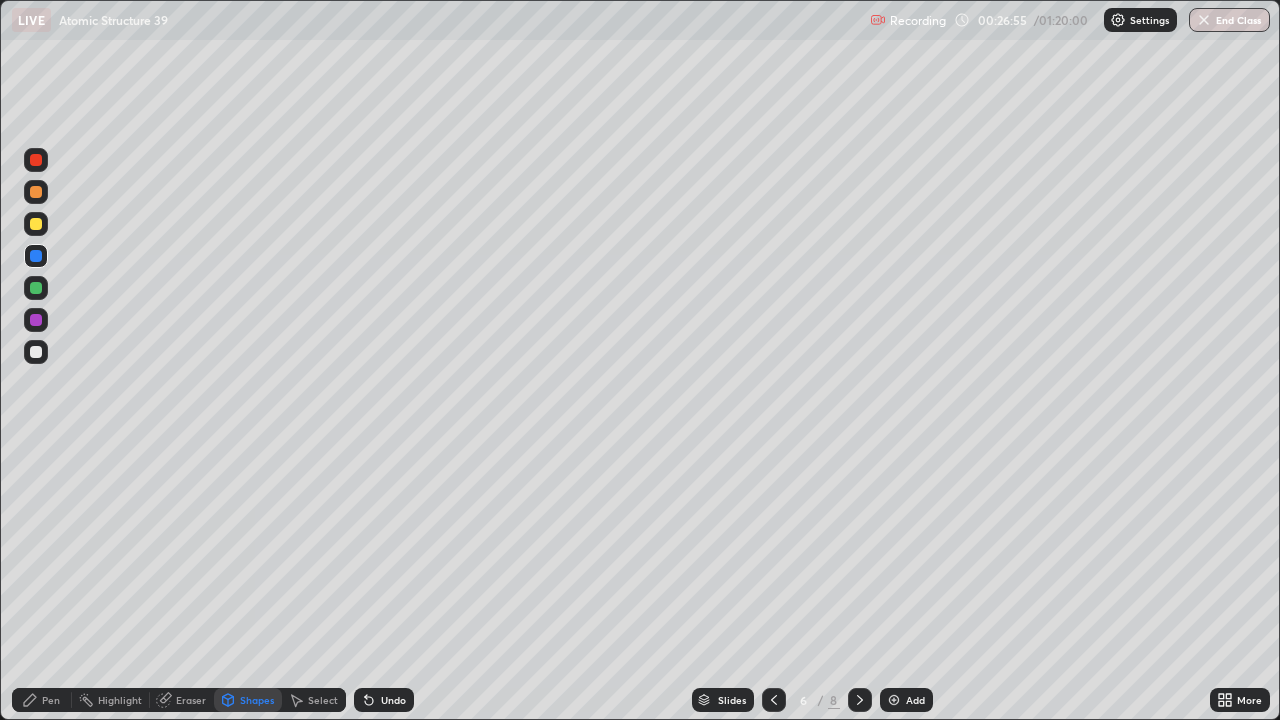 click on "Undo" at bounding box center [393, 700] 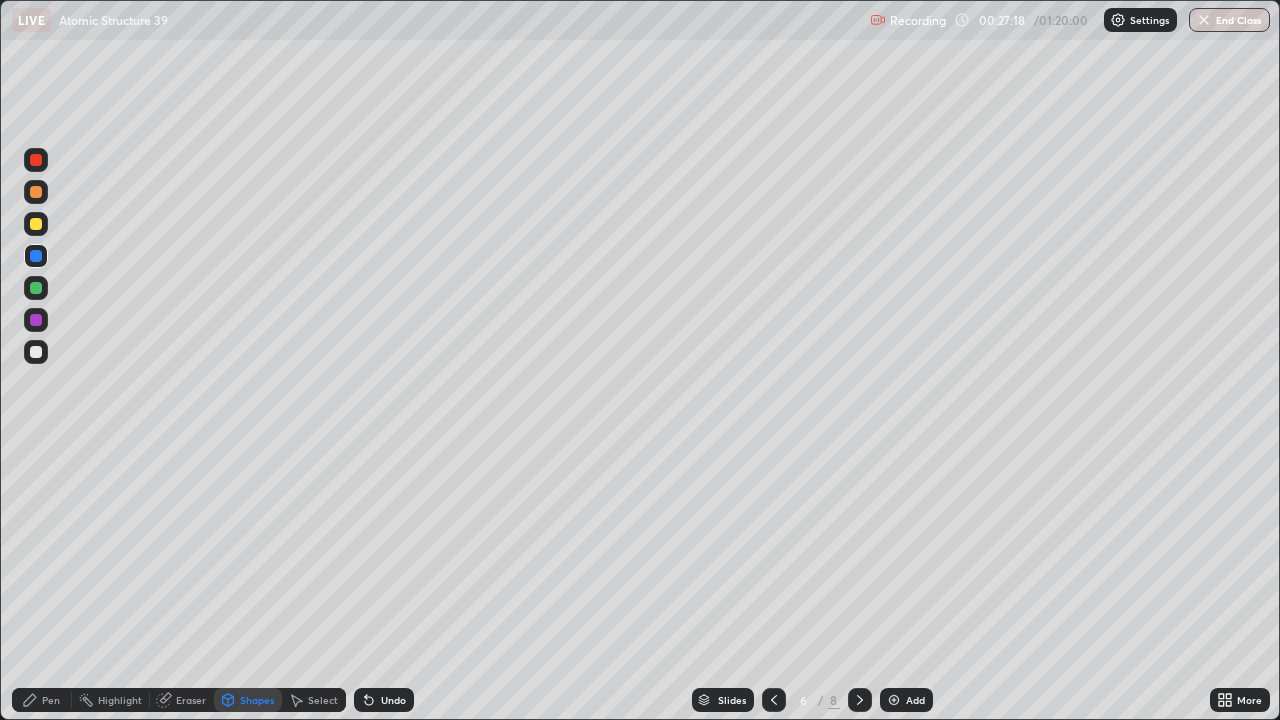 click at bounding box center (36, 320) 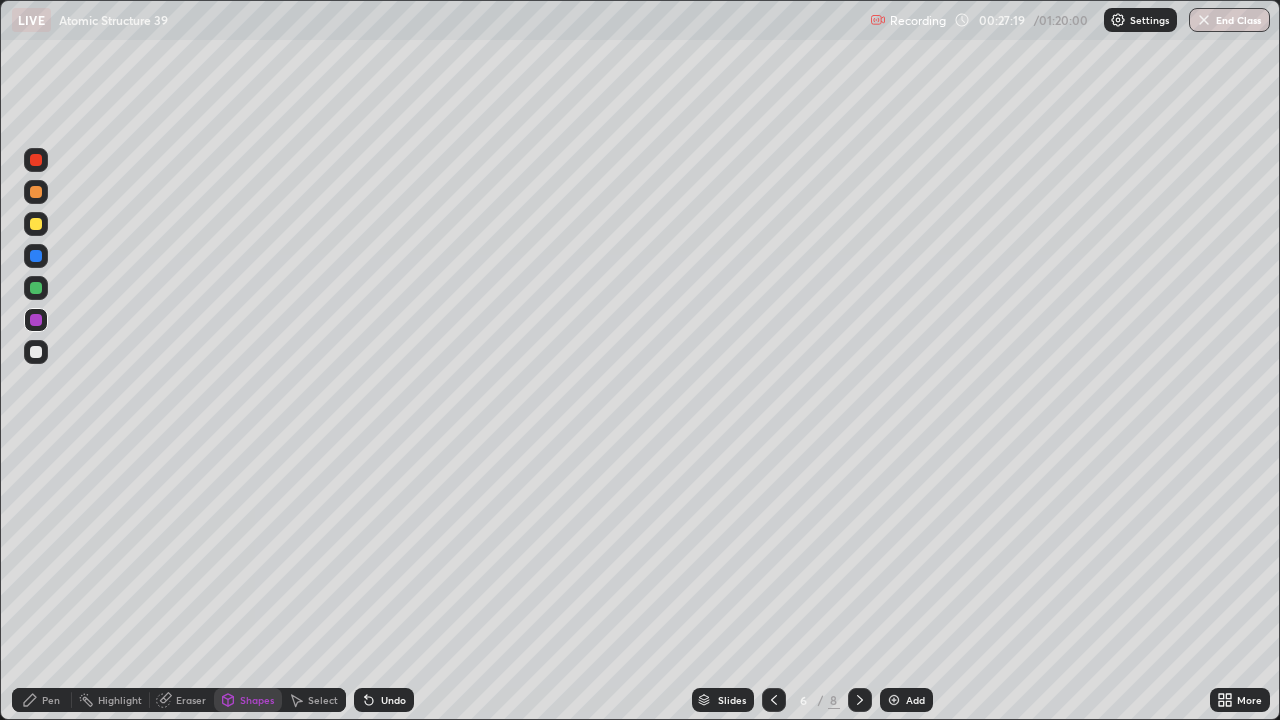click on "Pen" at bounding box center (51, 700) 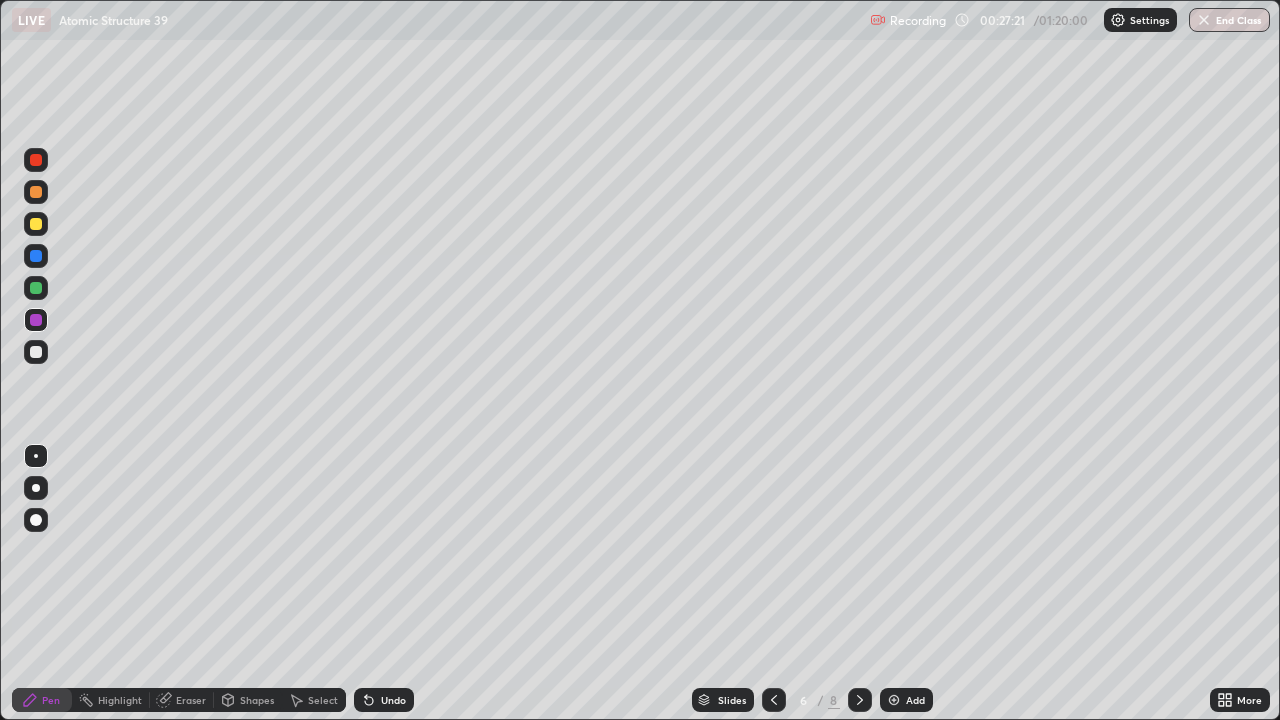 click on "Shapes" at bounding box center (257, 700) 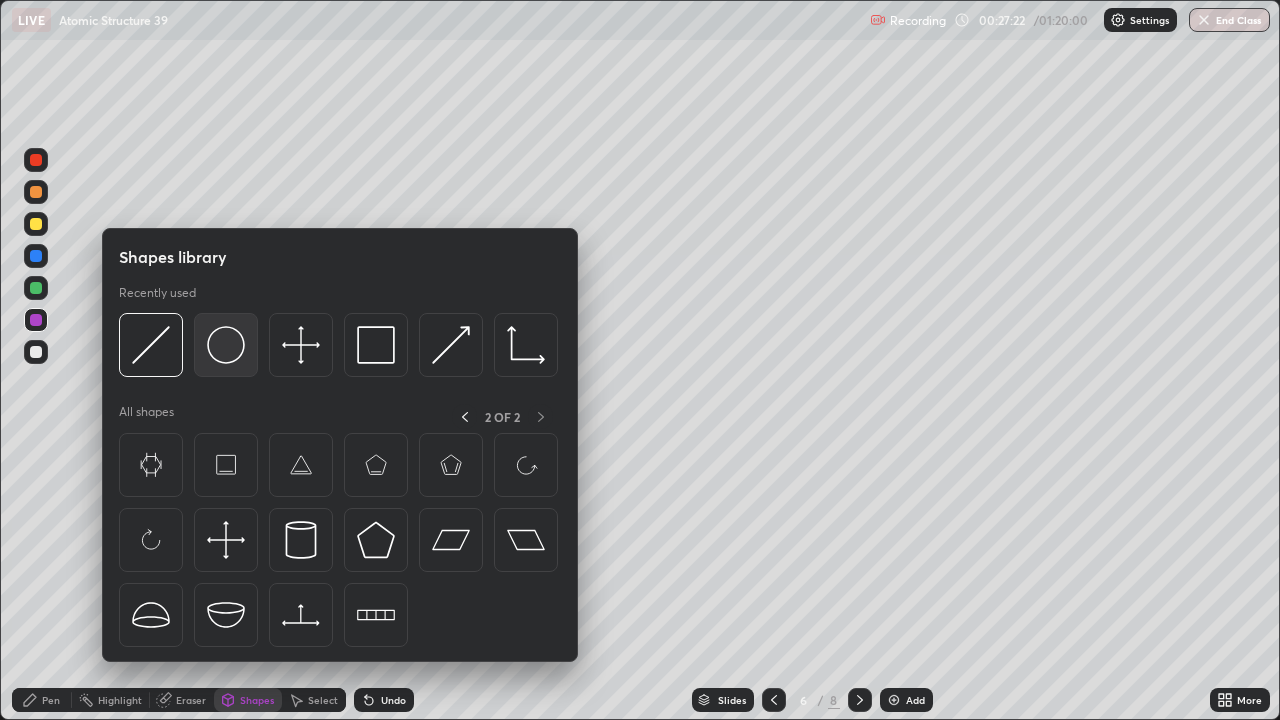click at bounding box center [226, 345] 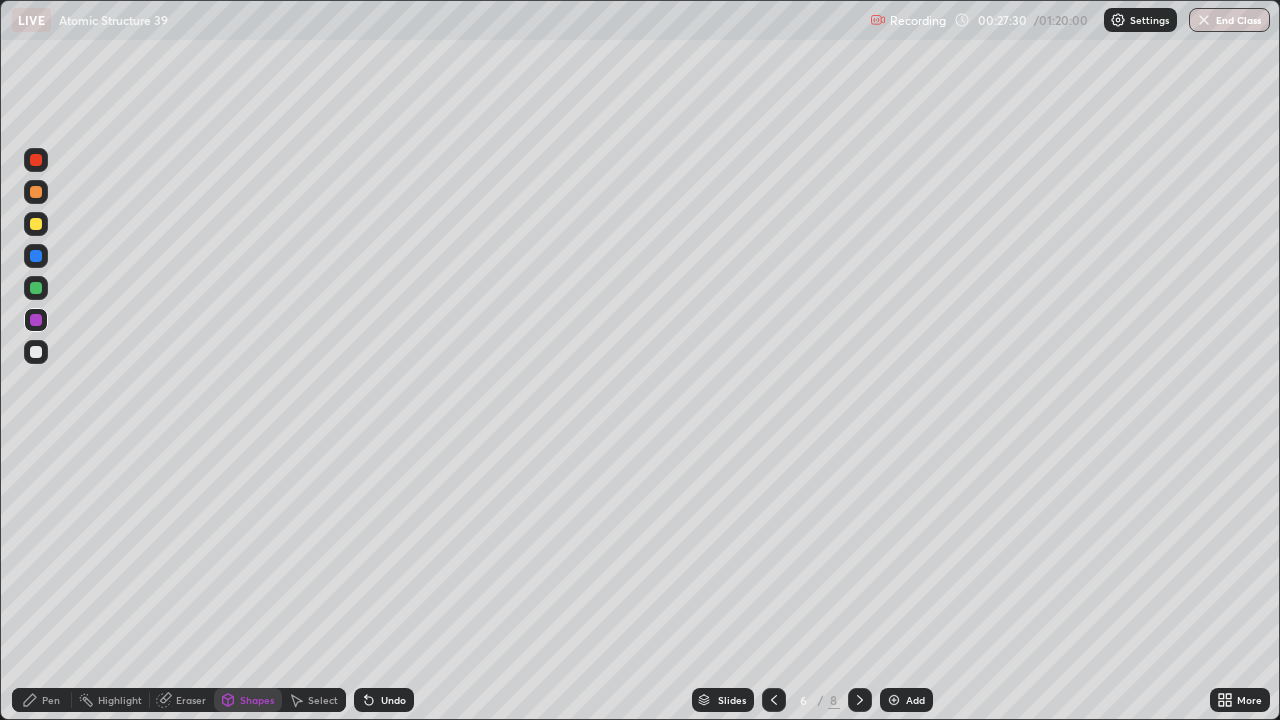 click 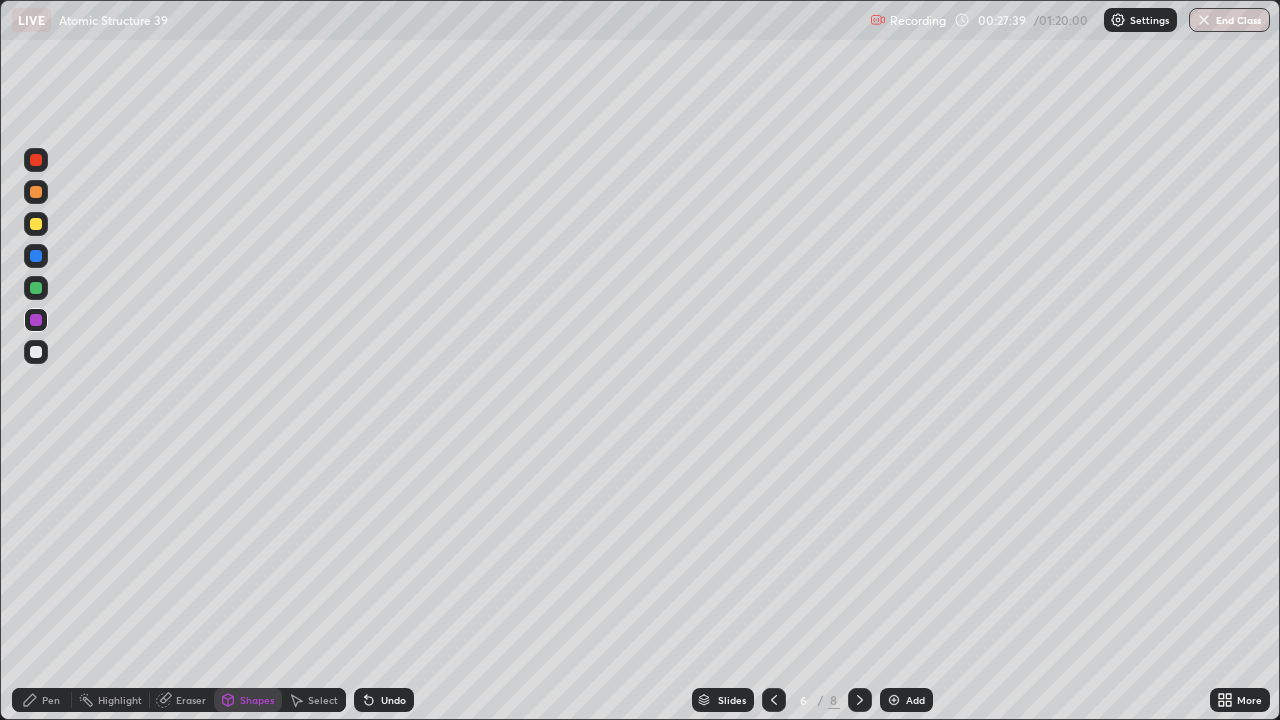 click on "Pen" at bounding box center [51, 700] 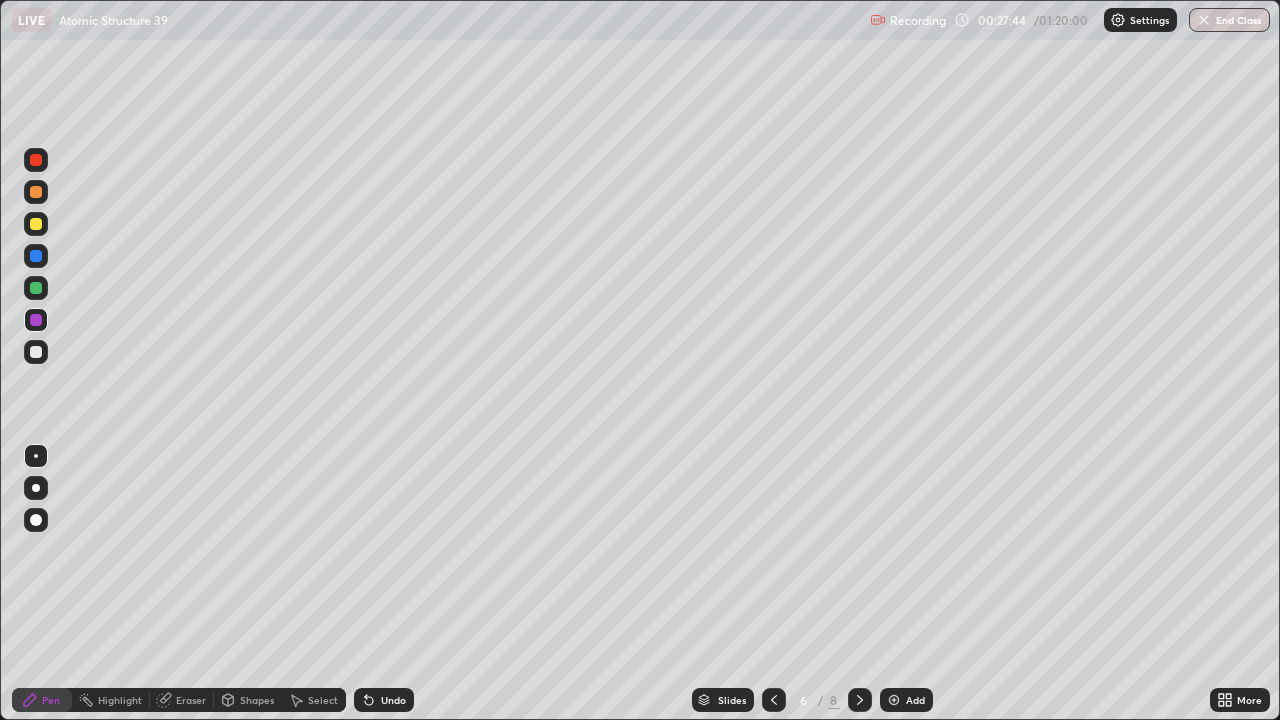 click on "Shapes" at bounding box center [257, 700] 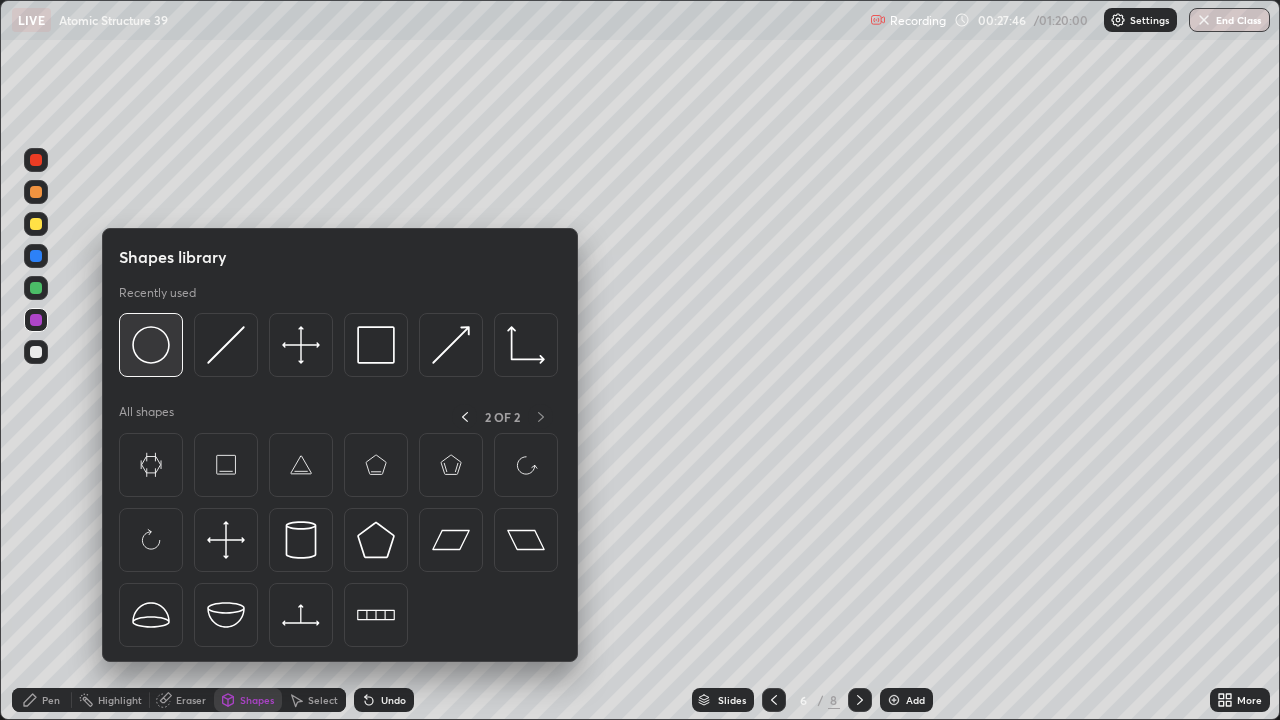 click at bounding box center (151, 345) 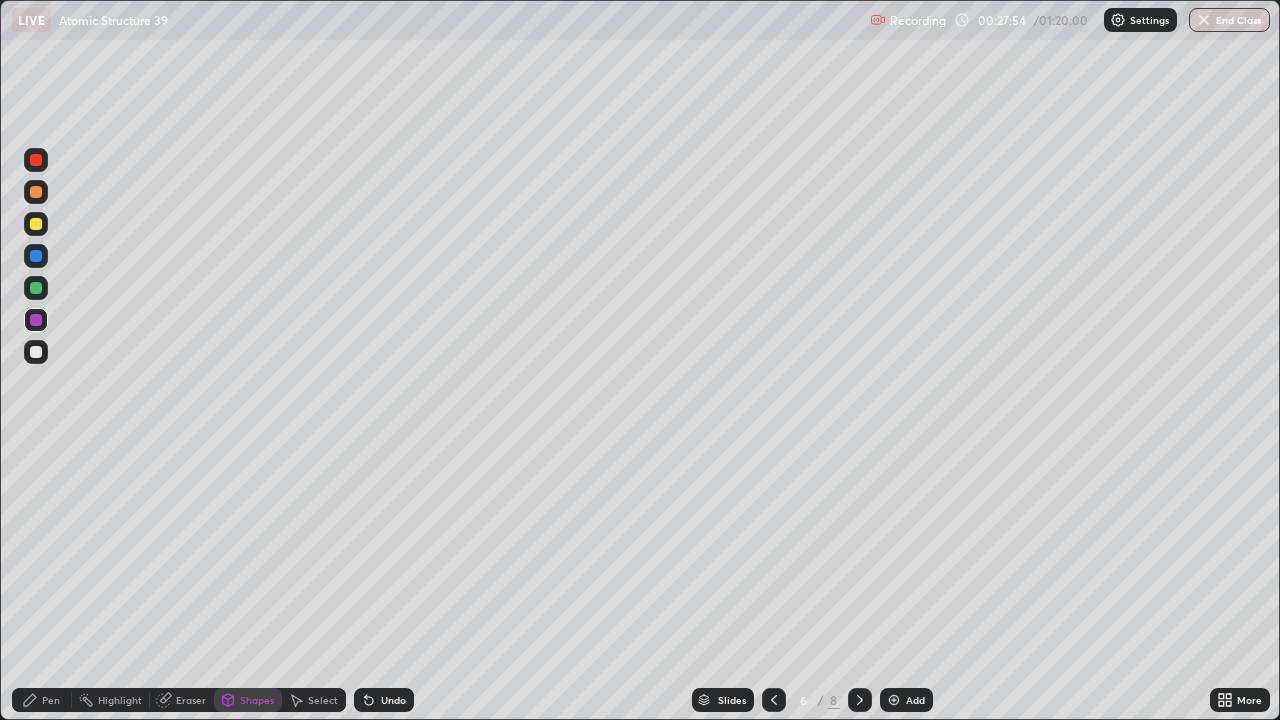 click 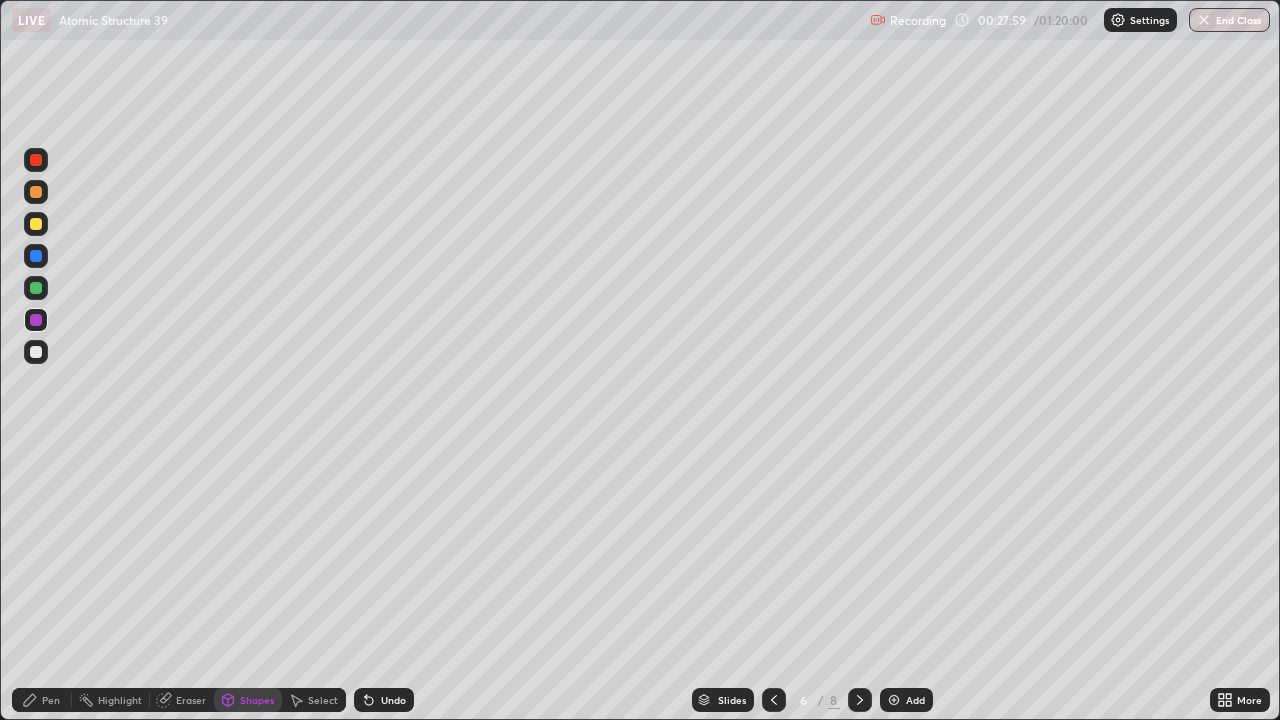 click 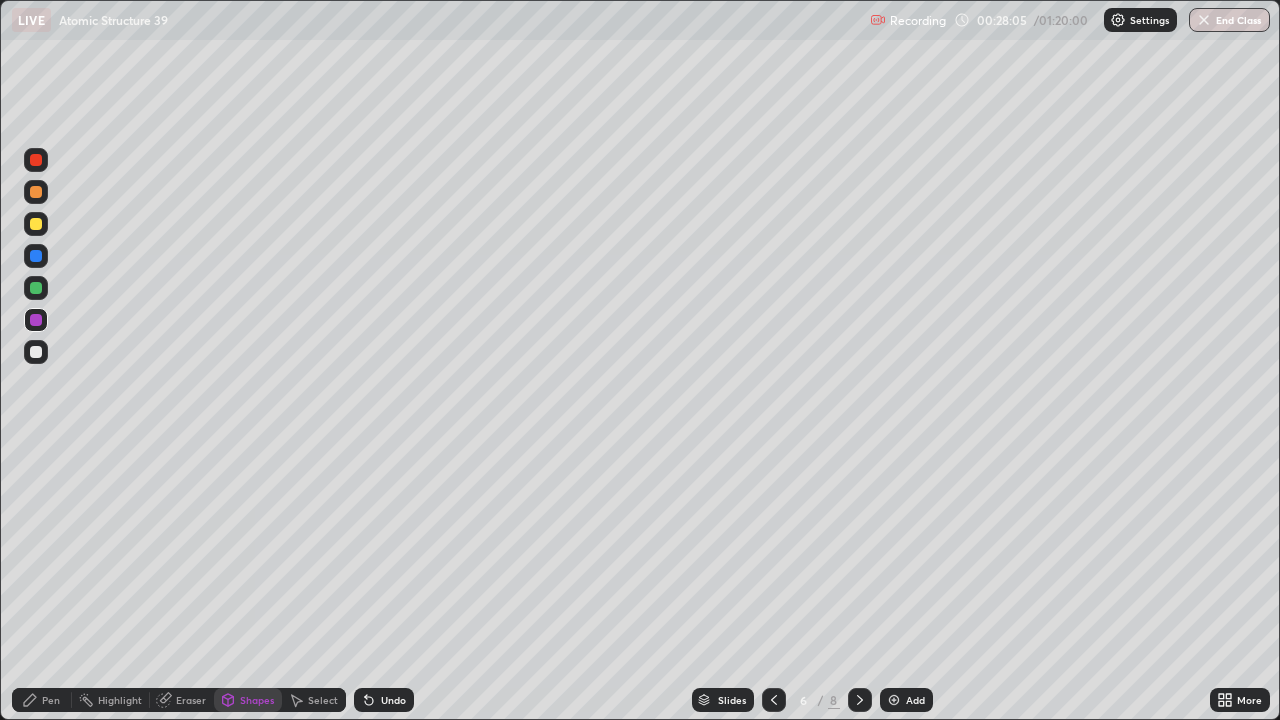 click on "Pen" at bounding box center [42, 700] 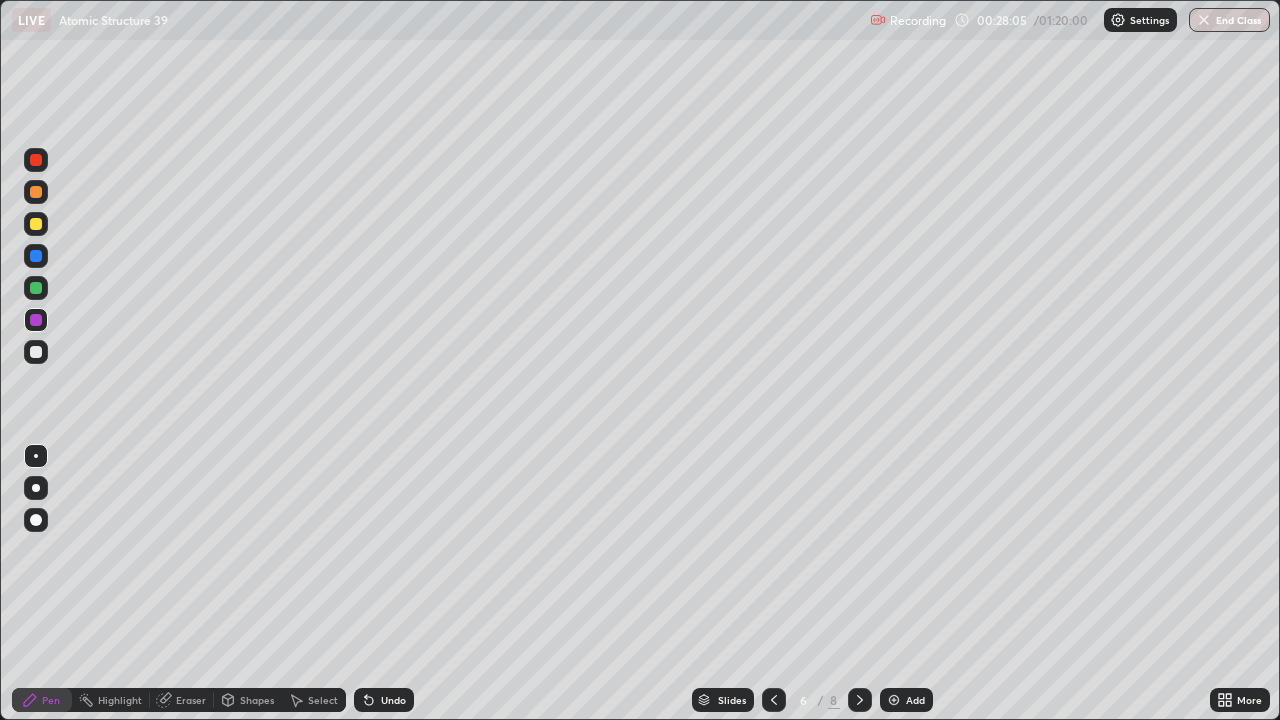 click on "Pen" at bounding box center [42, 700] 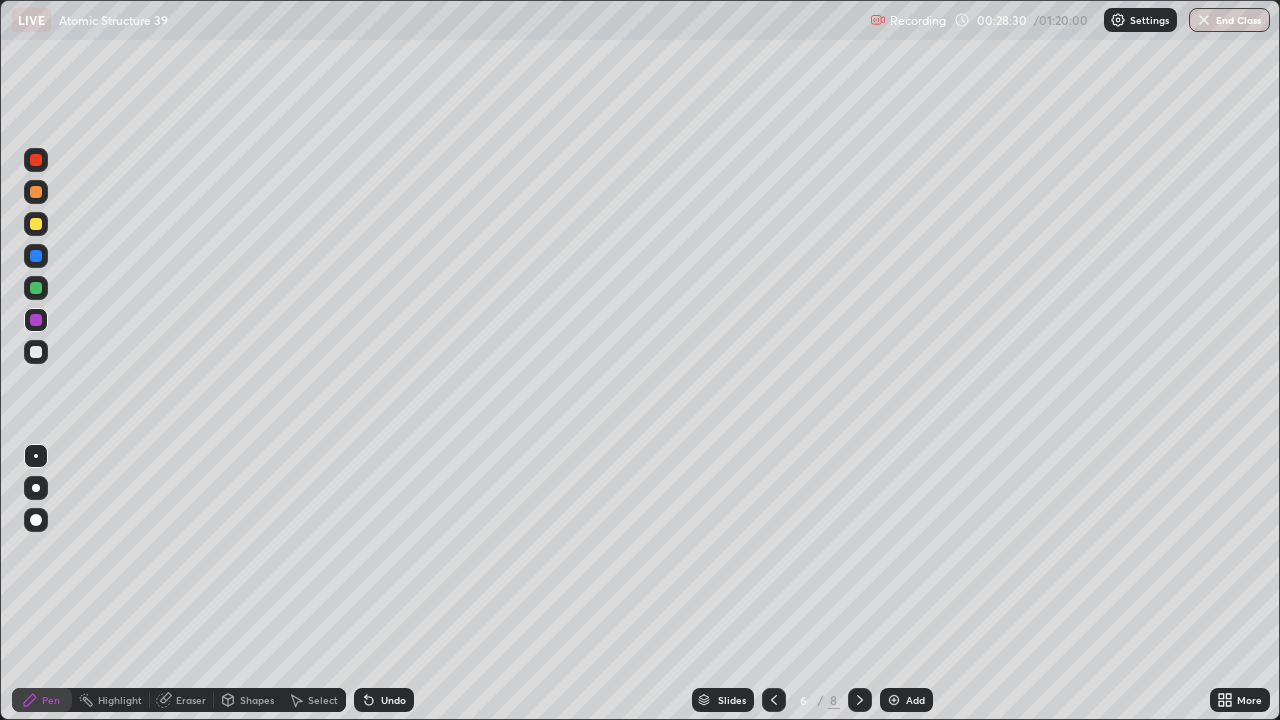 click on "Undo" at bounding box center [393, 700] 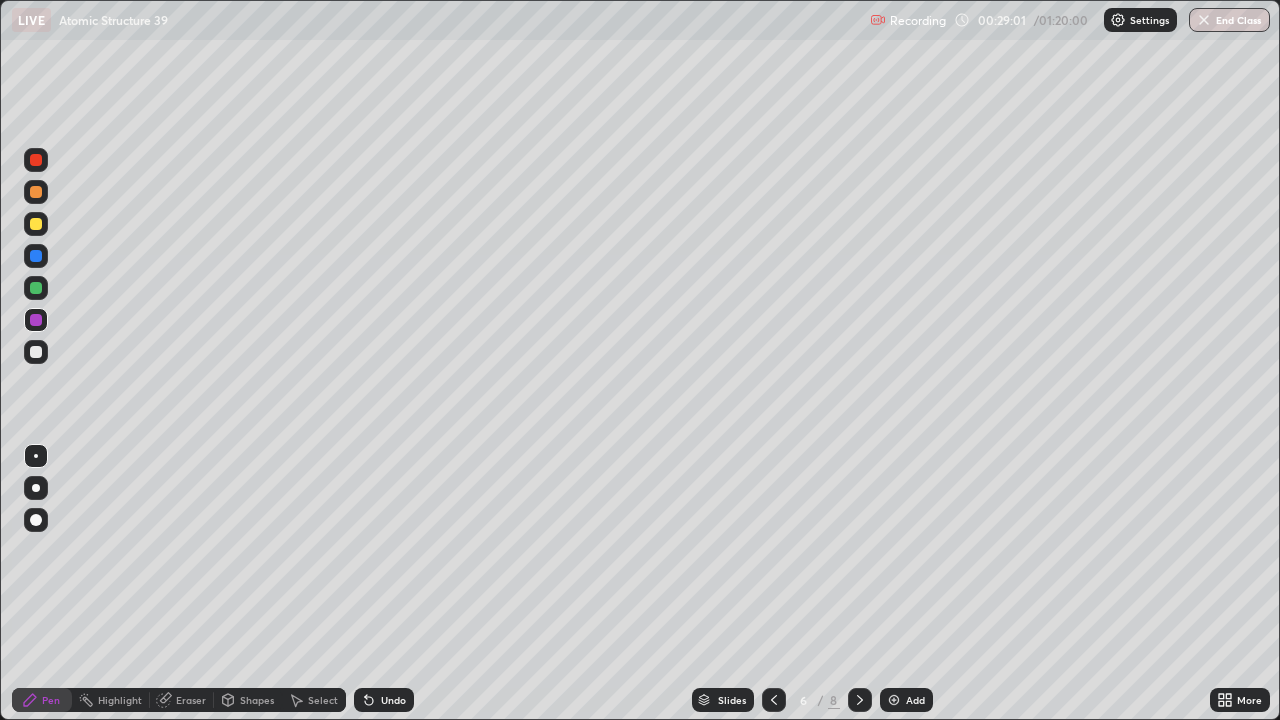 click at bounding box center (36, 352) 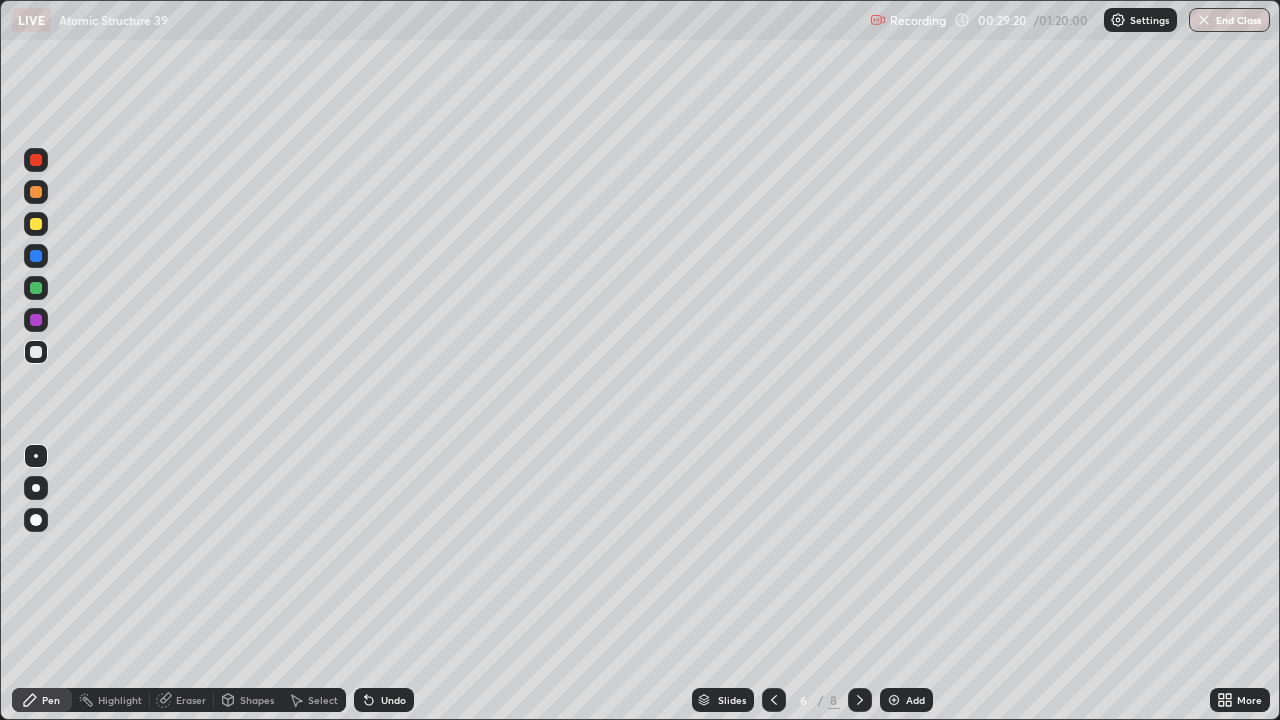 click on "Undo" at bounding box center [393, 700] 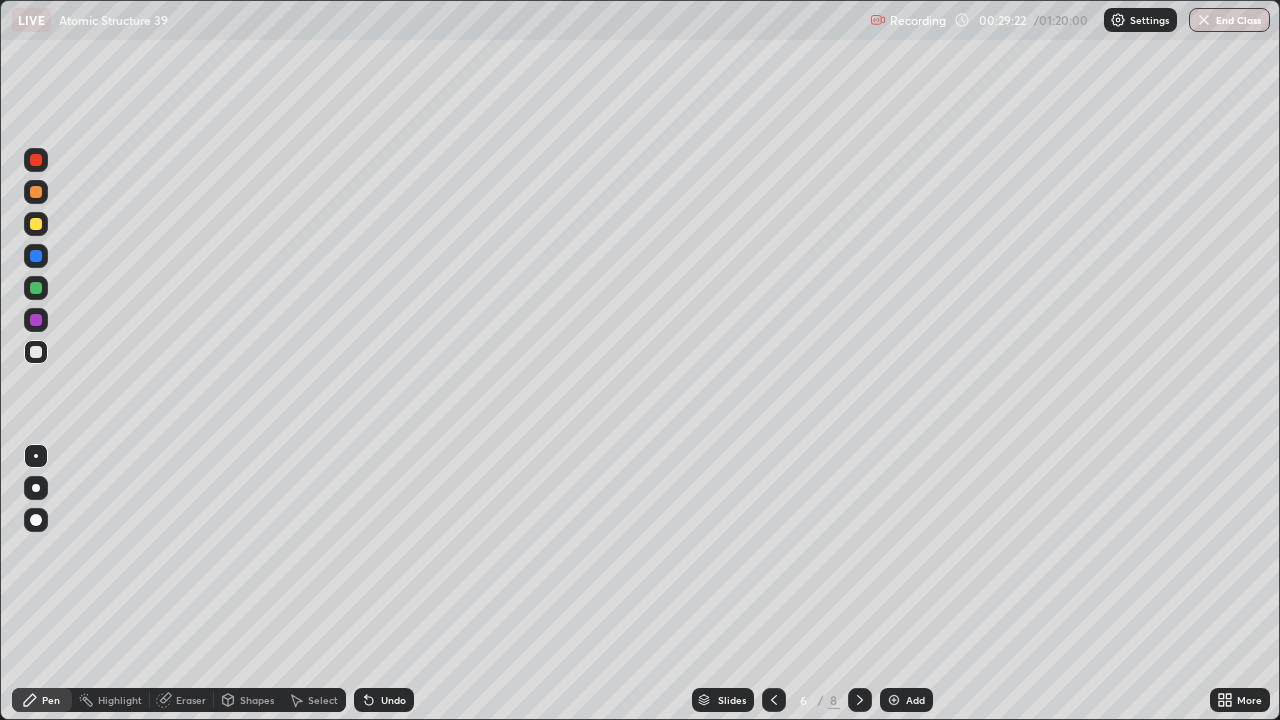 click on "Undo" at bounding box center (393, 700) 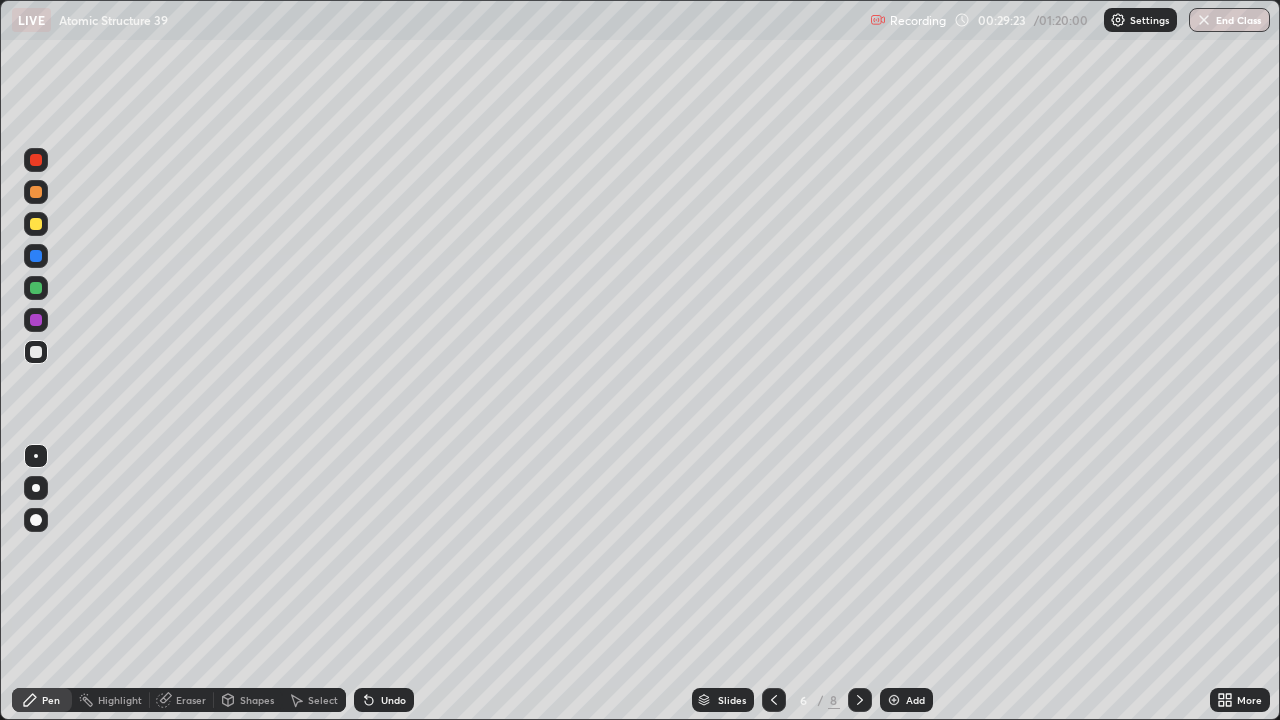 click on "Undo" at bounding box center [384, 700] 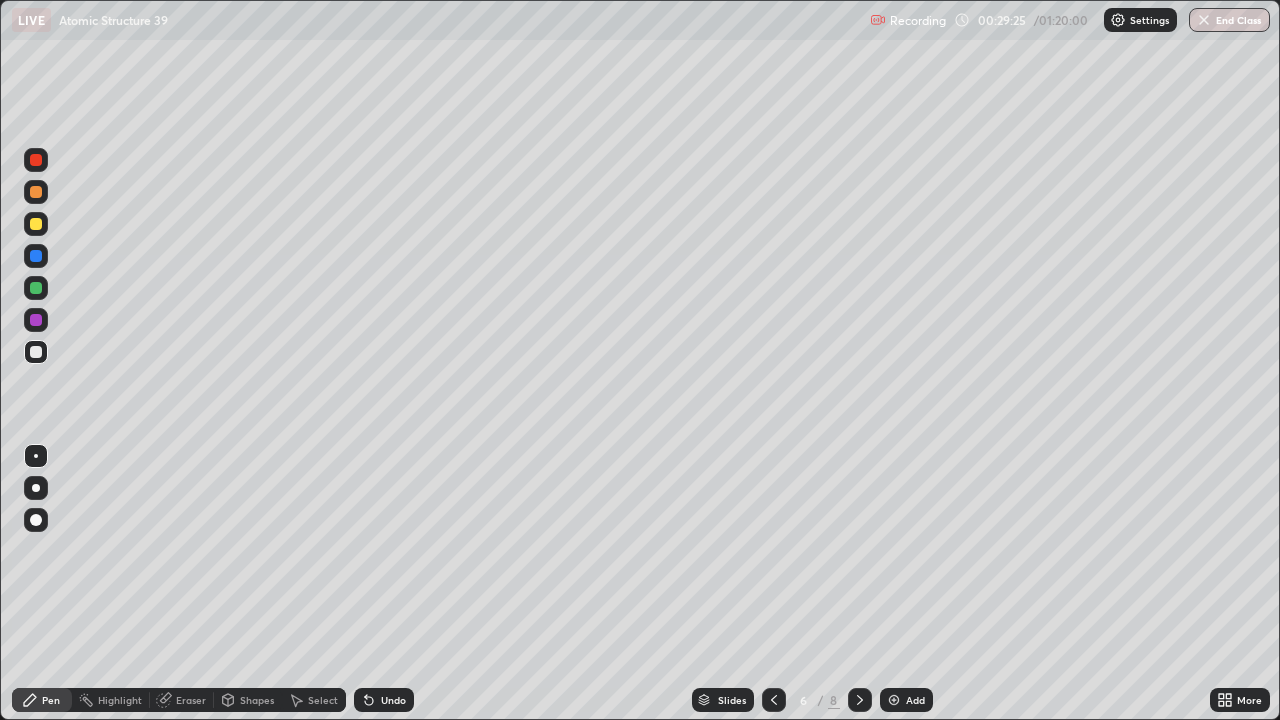 click on "Undo" at bounding box center (393, 700) 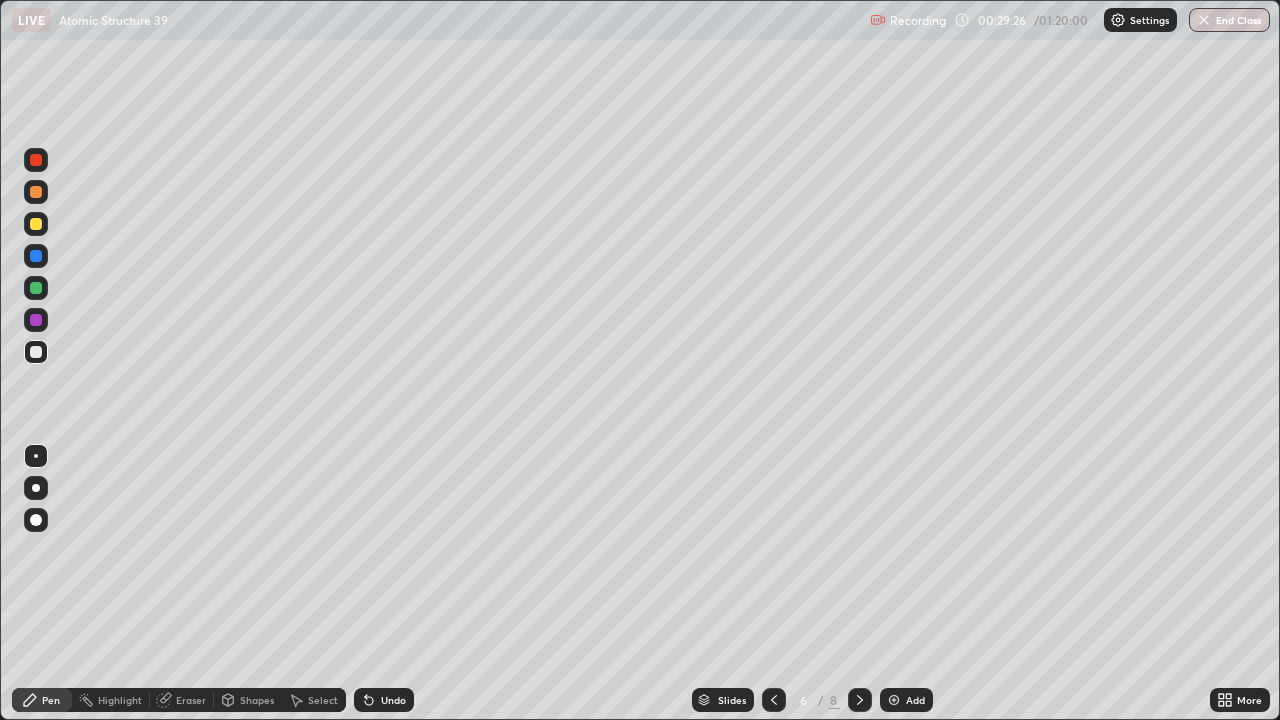 click on "Undo" at bounding box center (384, 700) 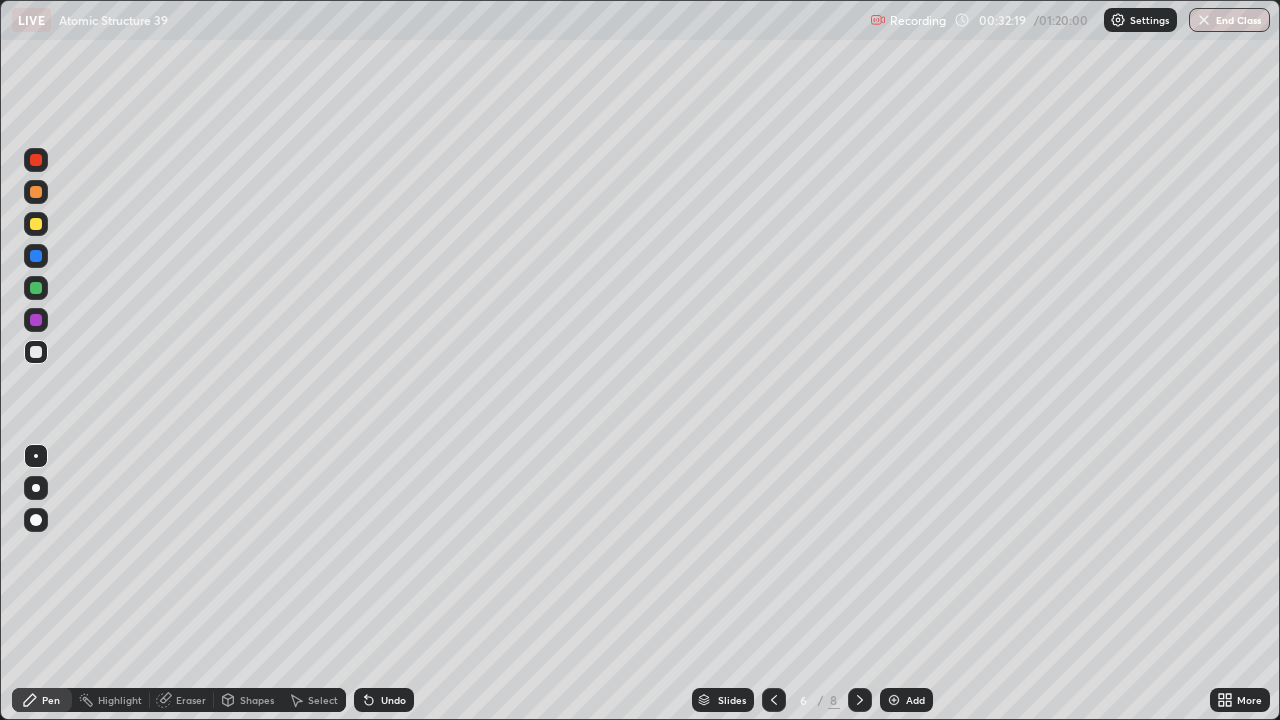 click on "Add" at bounding box center (915, 700) 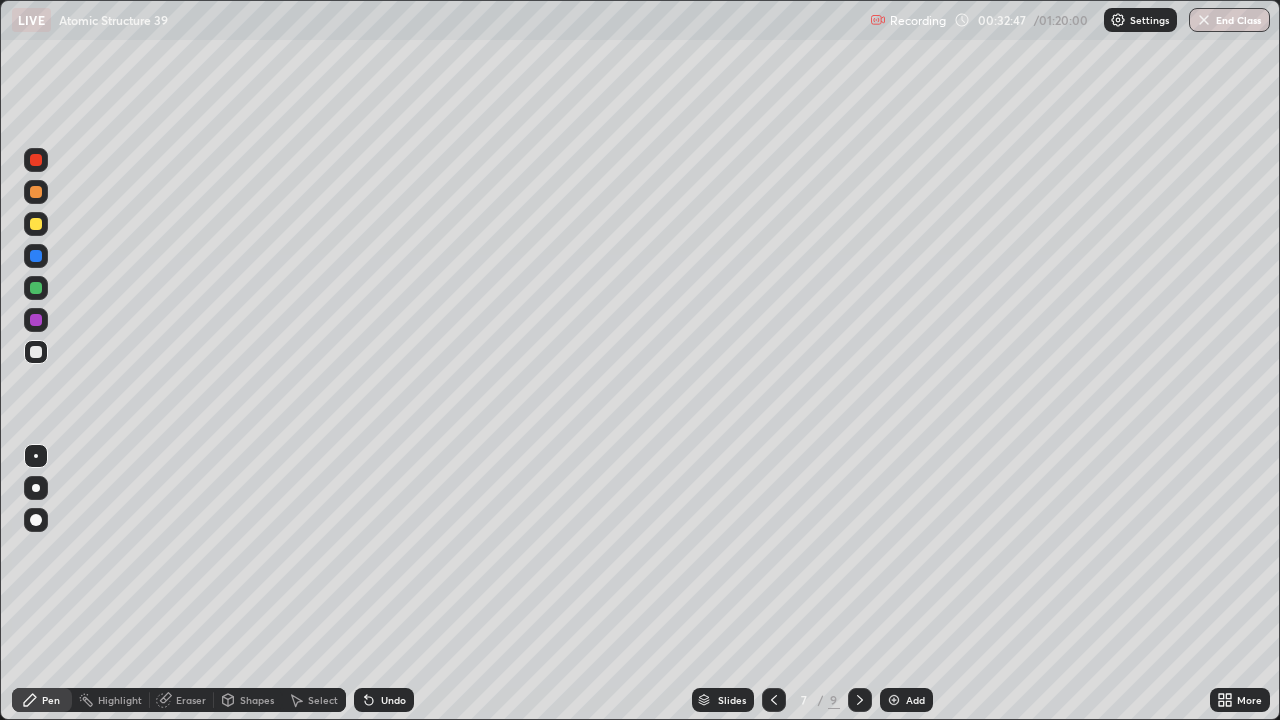 click 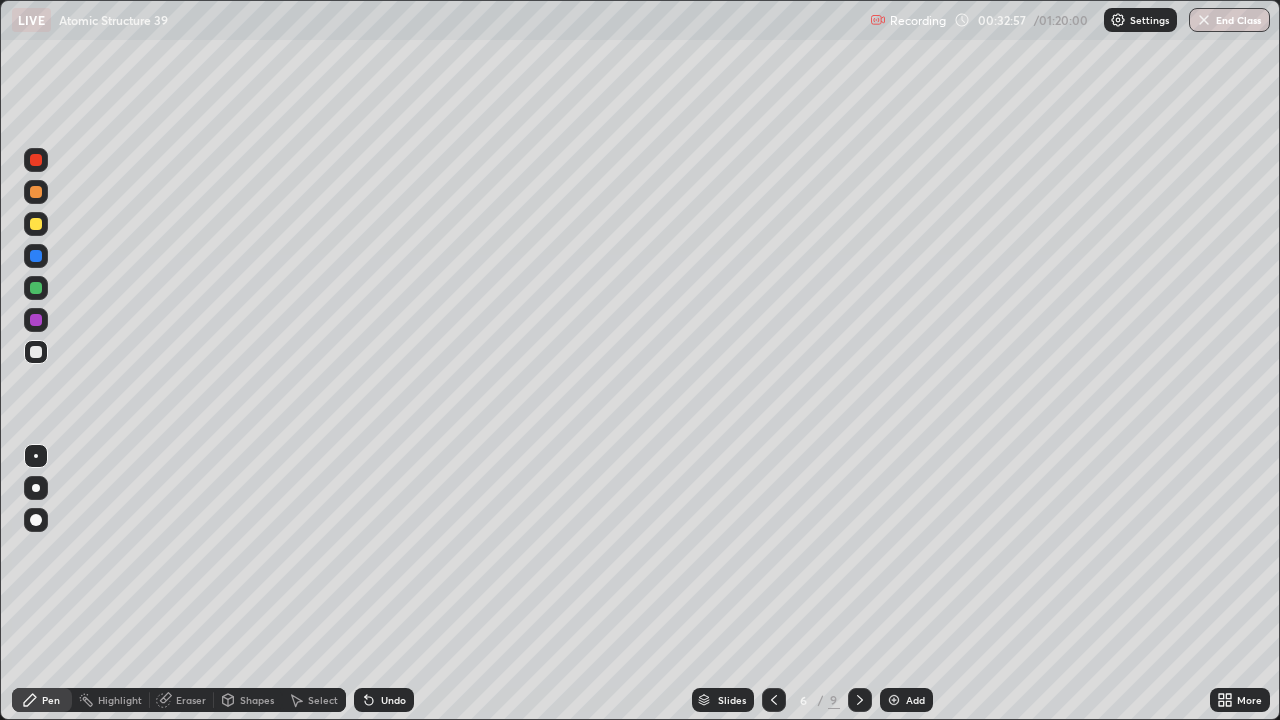 click 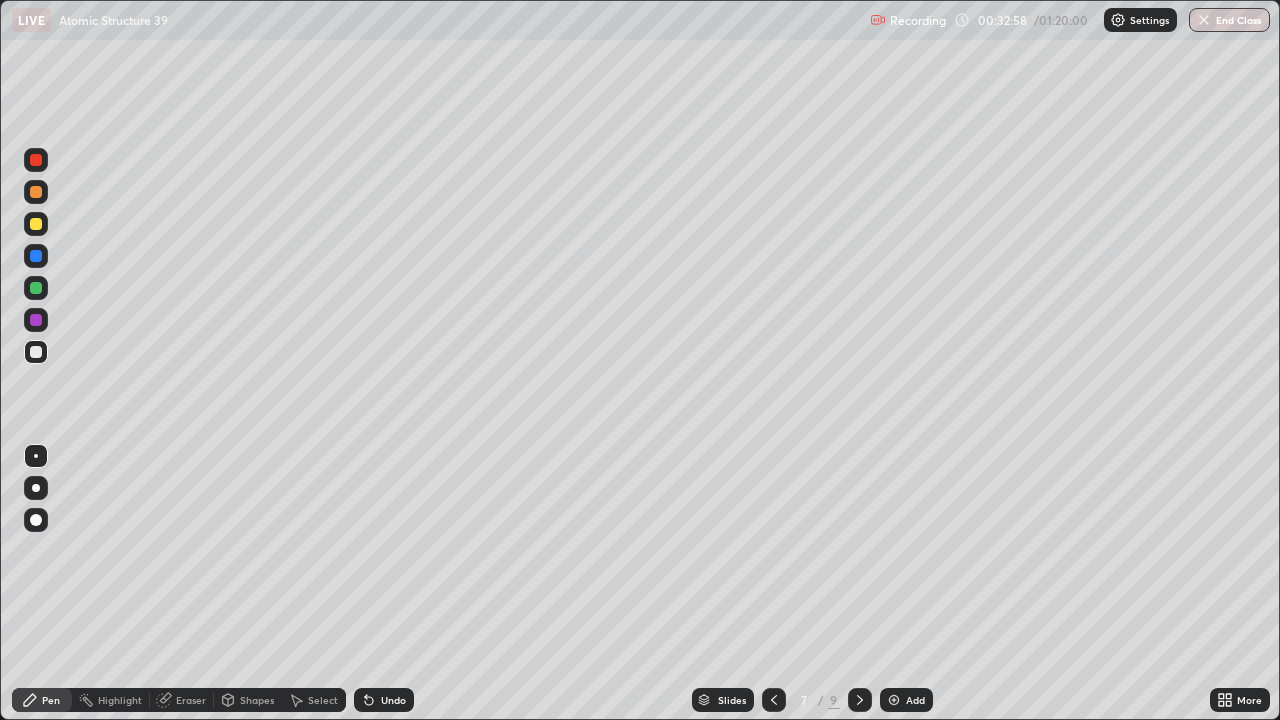 click at bounding box center (894, 700) 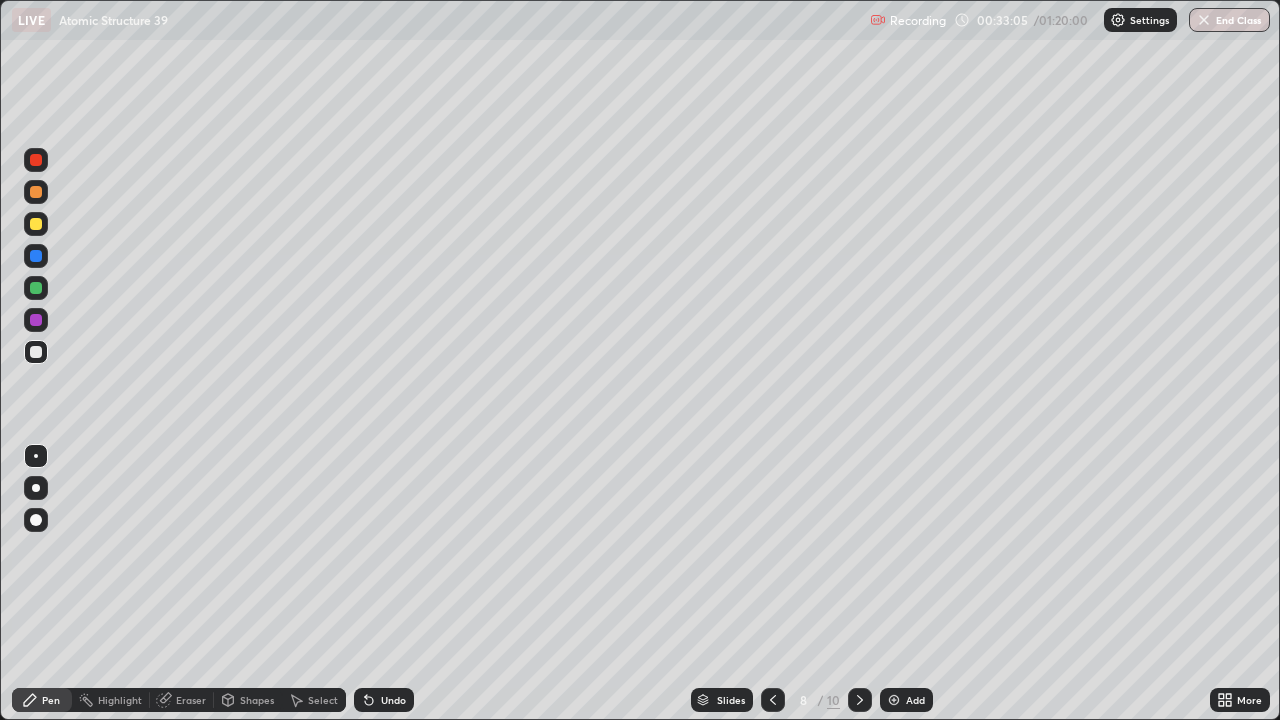 click on "Undo" at bounding box center (393, 700) 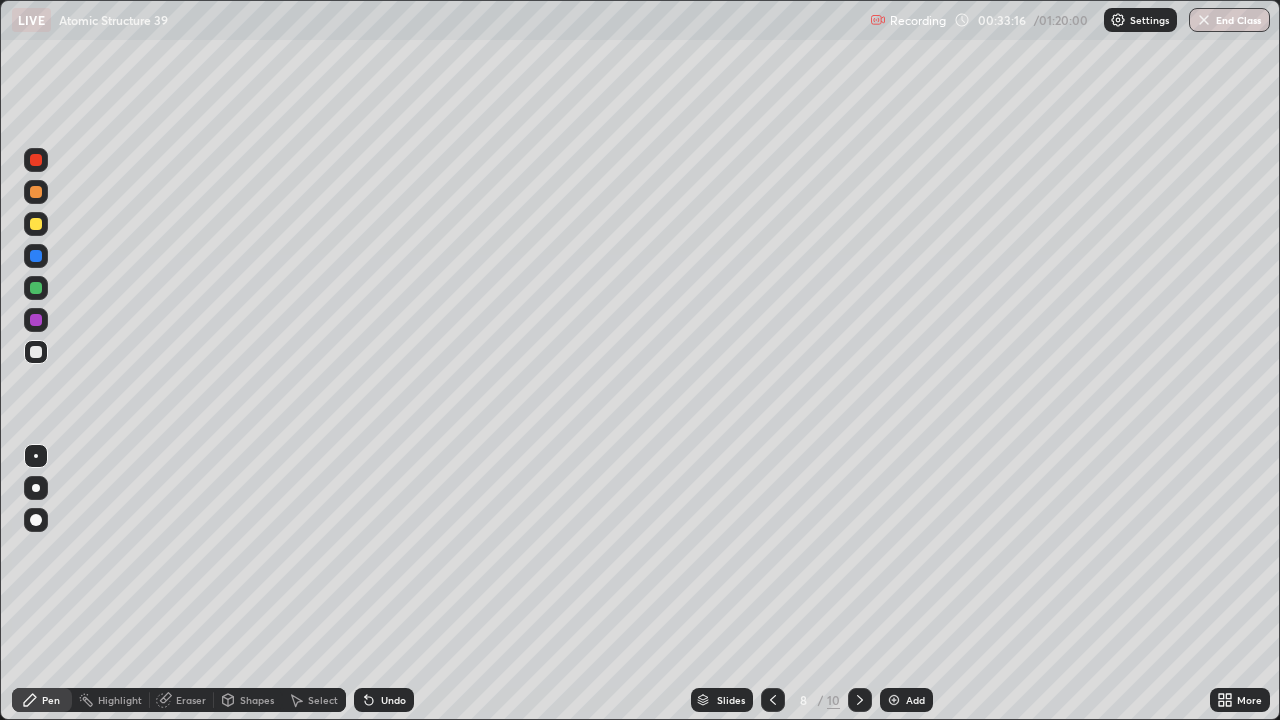 click 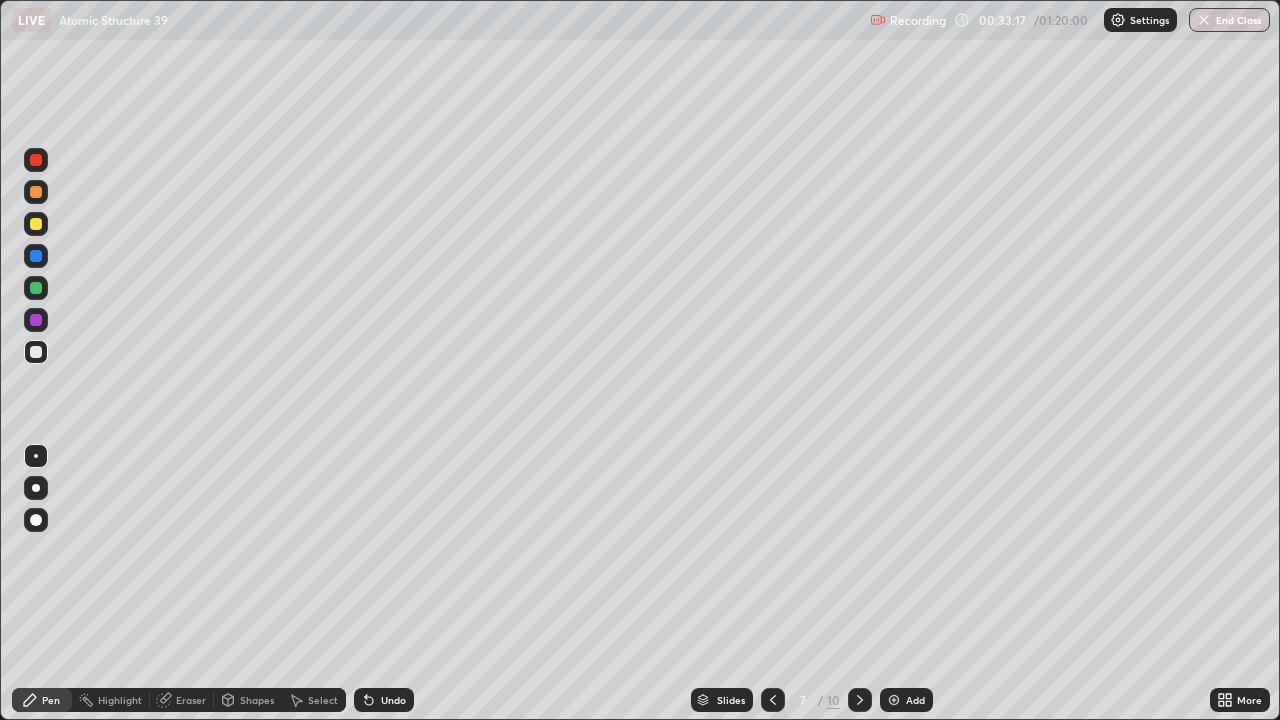 click 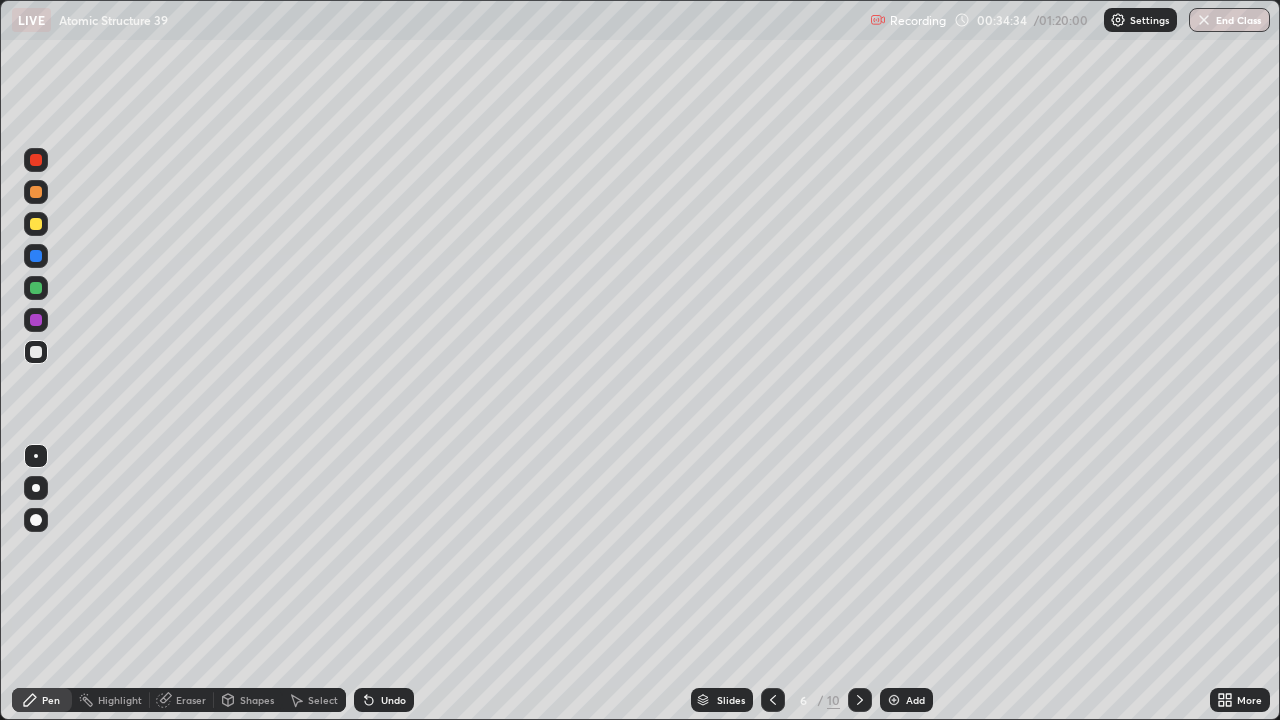 click at bounding box center [36, 288] 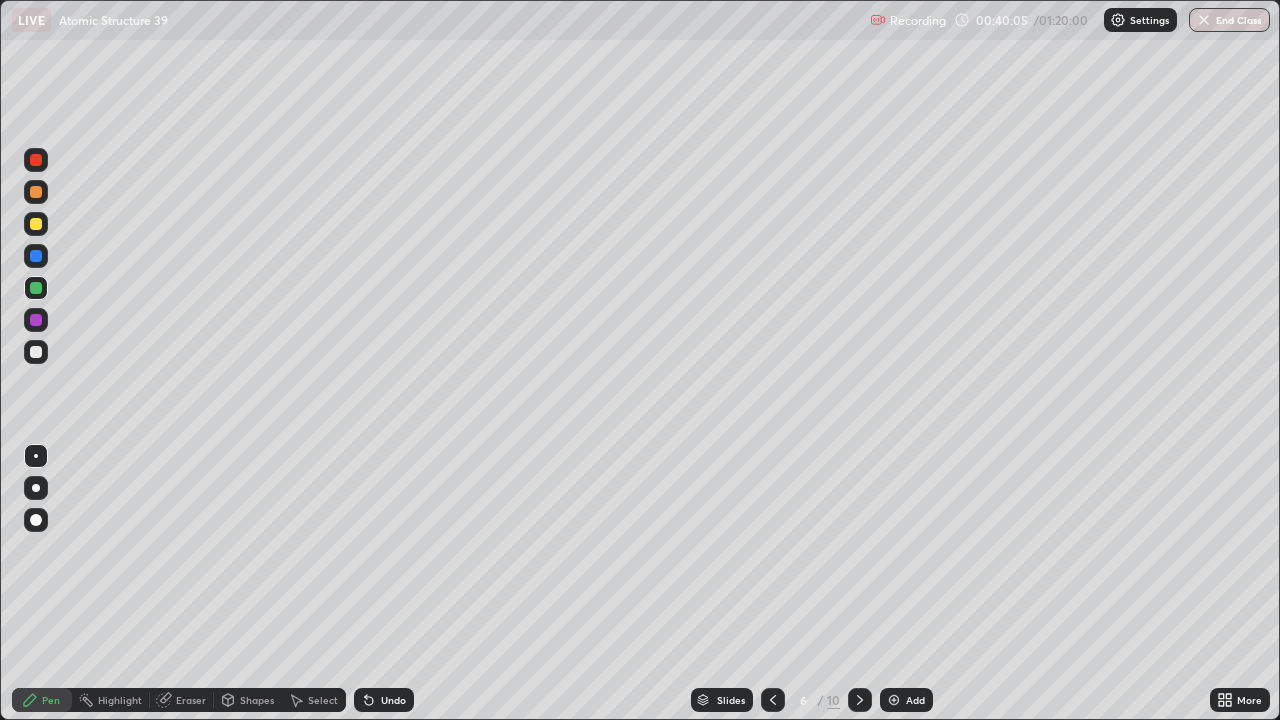 click on "Add" at bounding box center (906, 700) 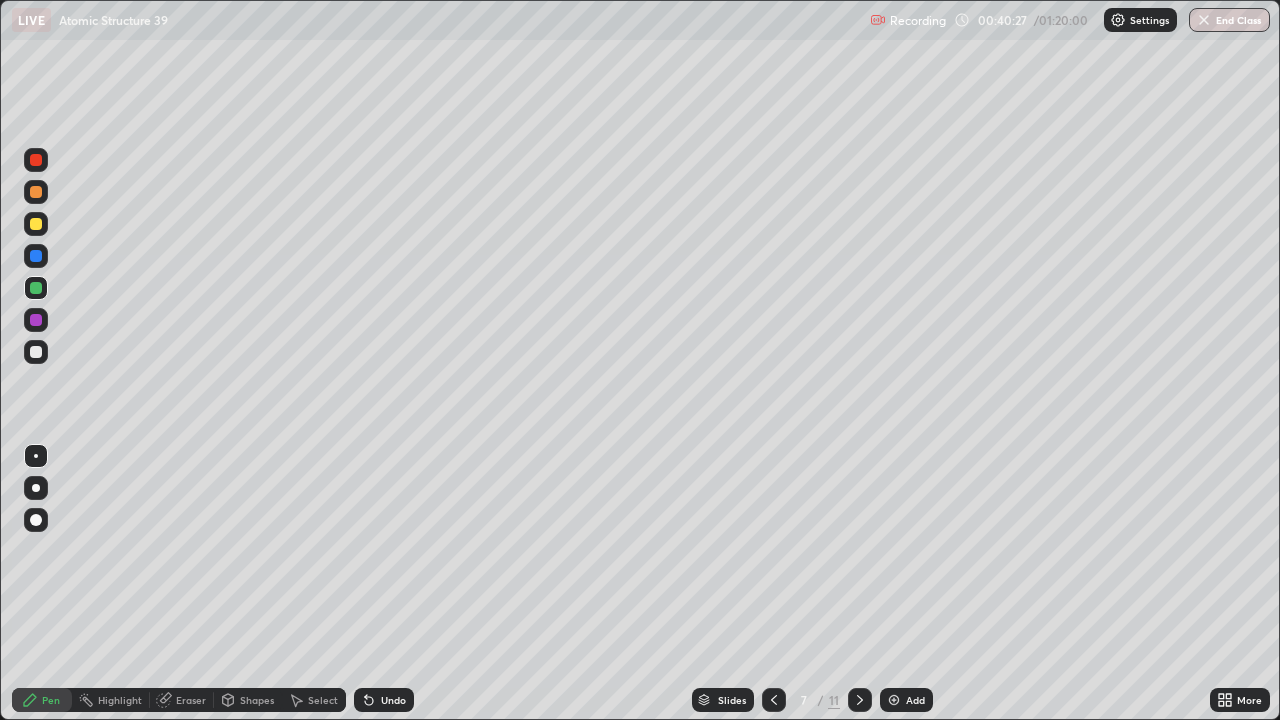 click on "Shapes" at bounding box center [248, 700] 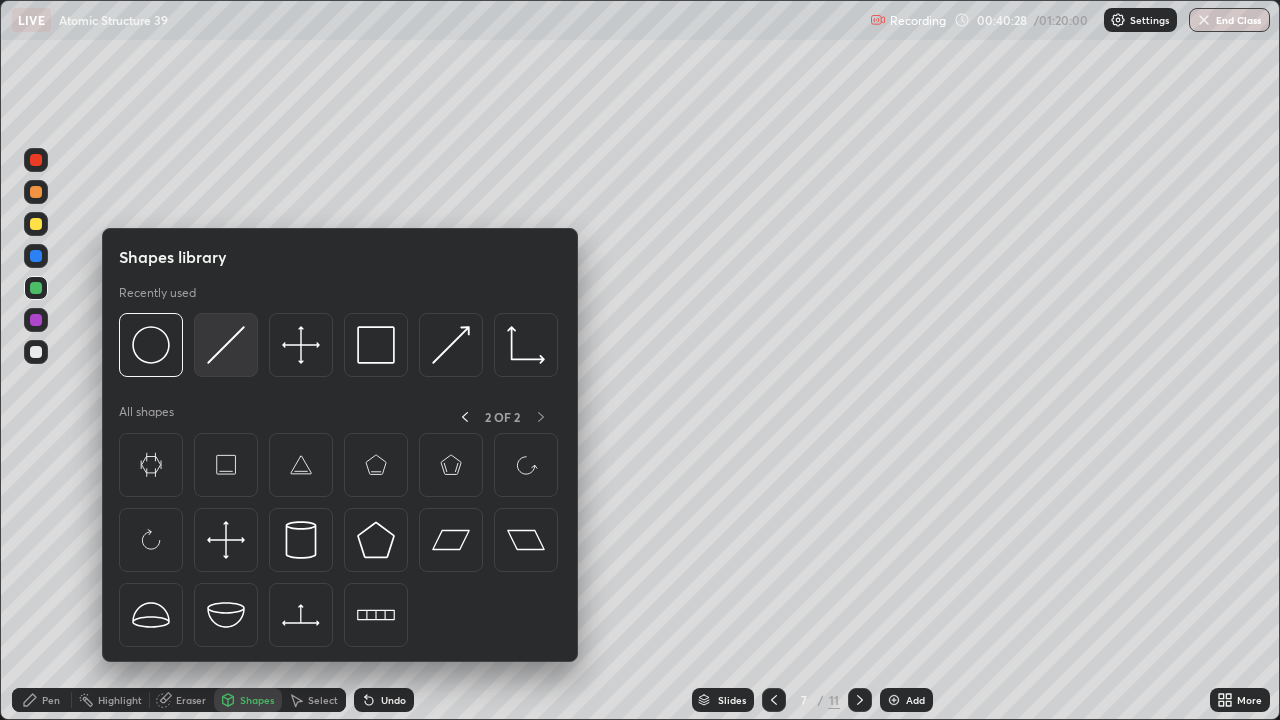 click at bounding box center [226, 345] 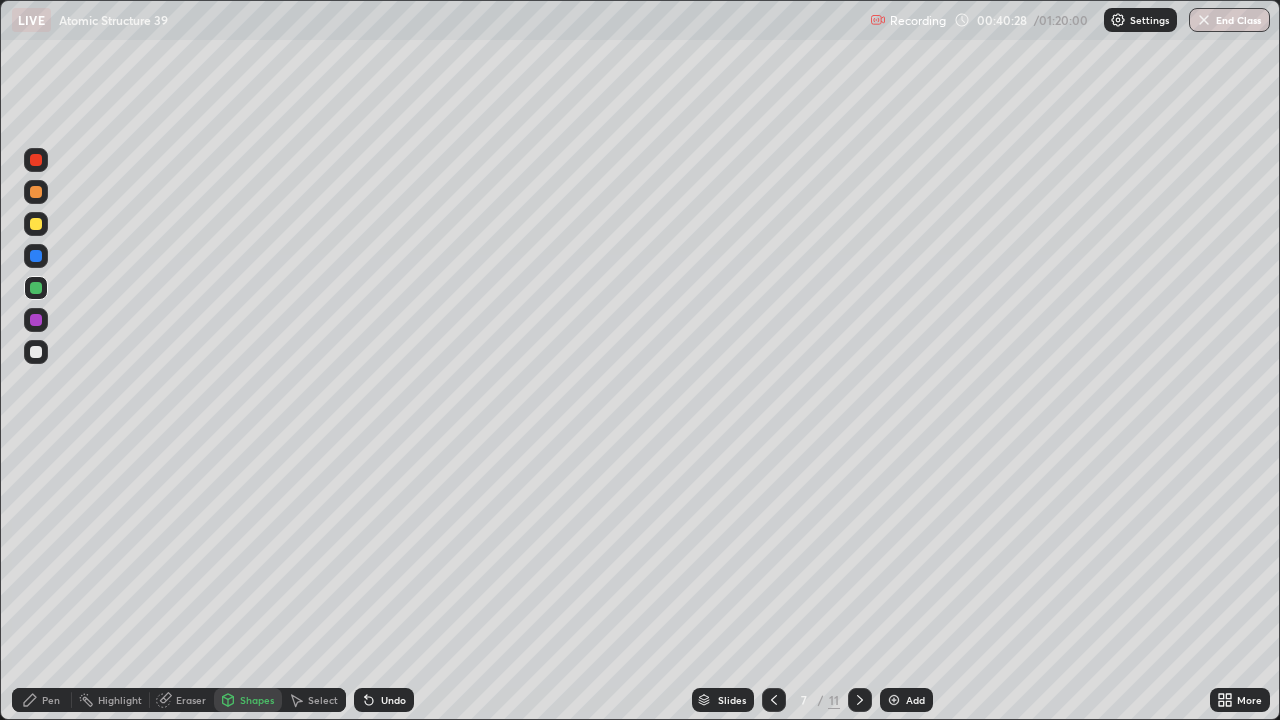 click at bounding box center (36, 256) 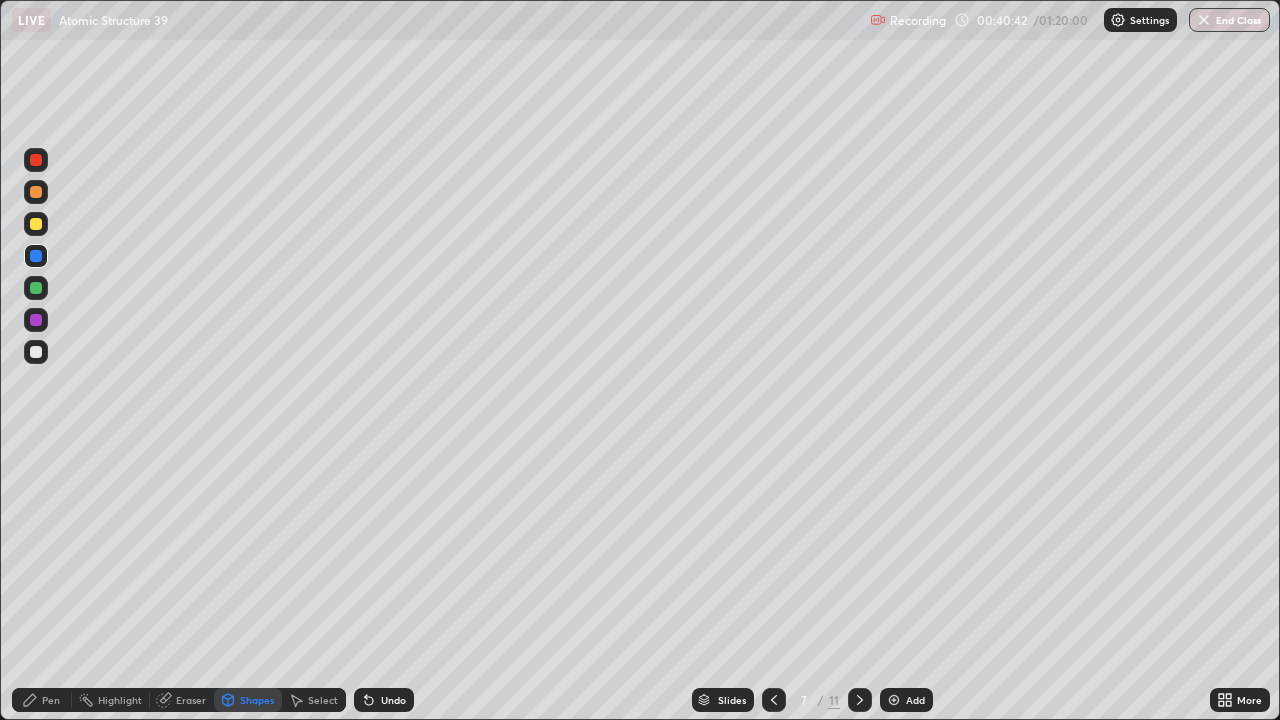 click on "Shapes" at bounding box center (257, 700) 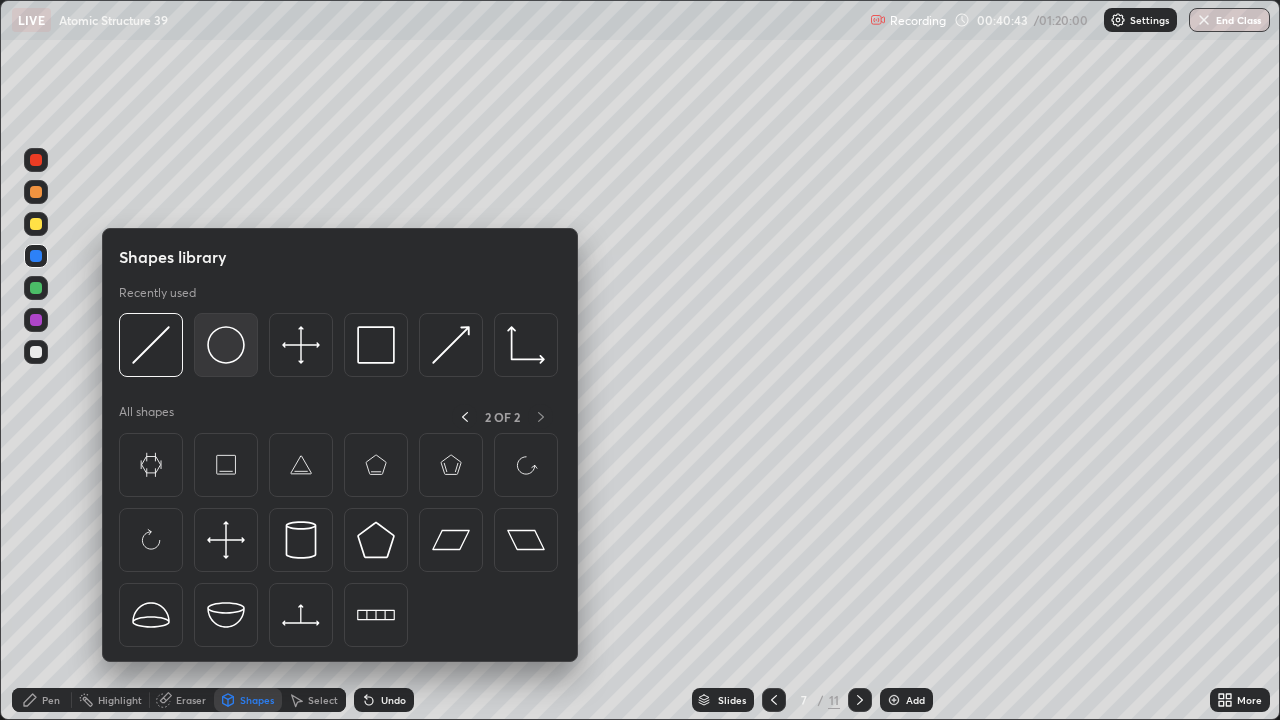 click at bounding box center [226, 345] 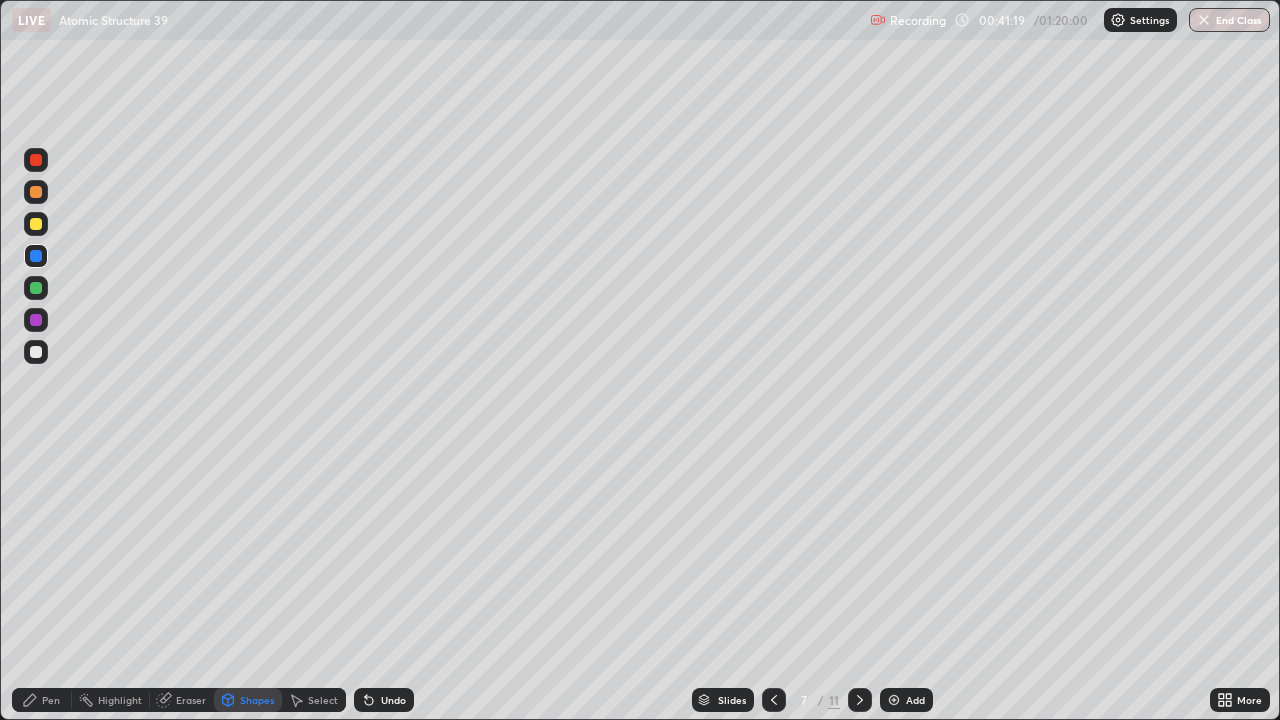 click at bounding box center [36, 320] 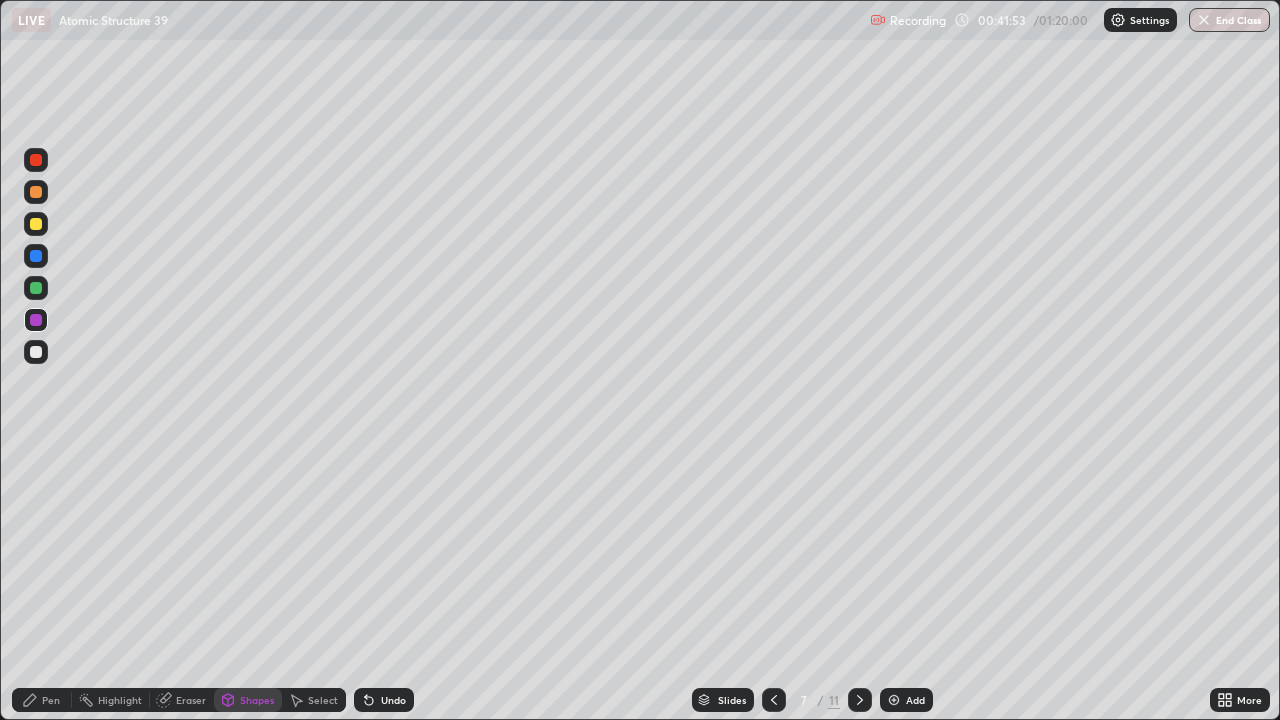 click on "Pen" at bounding box center (42, 700) 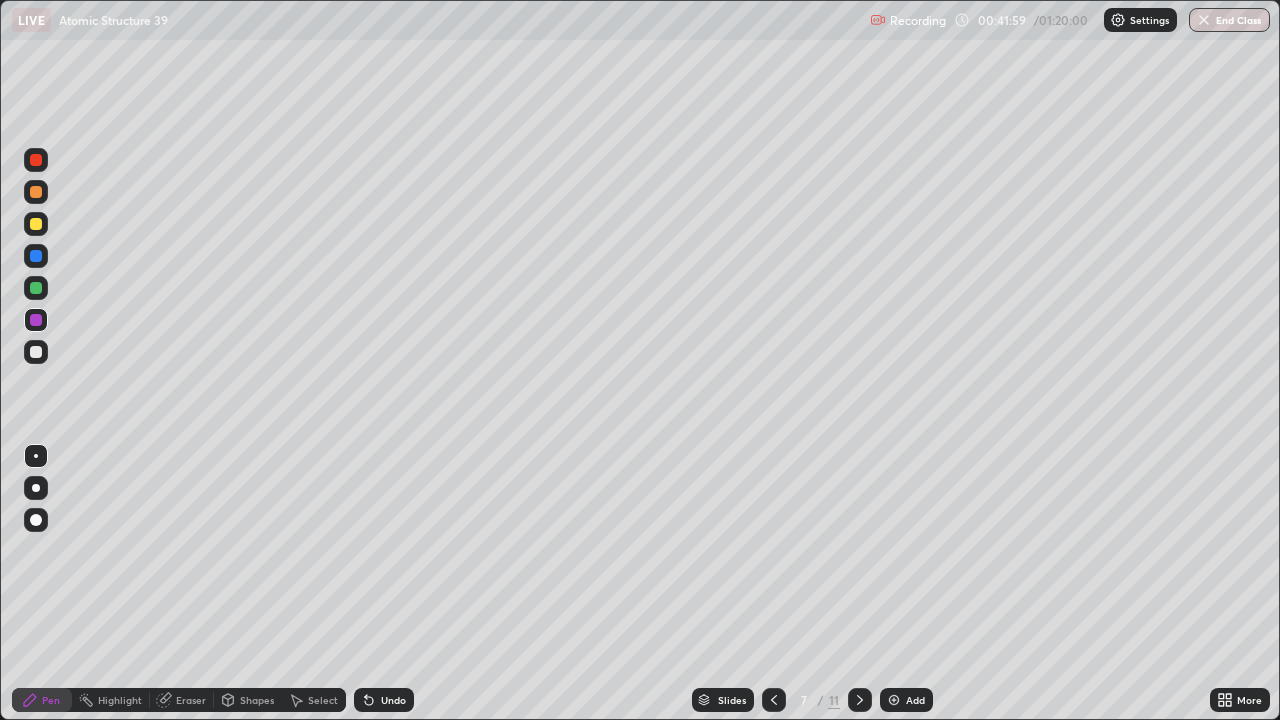 click on "Shapes" at bounding box center (257, 700) 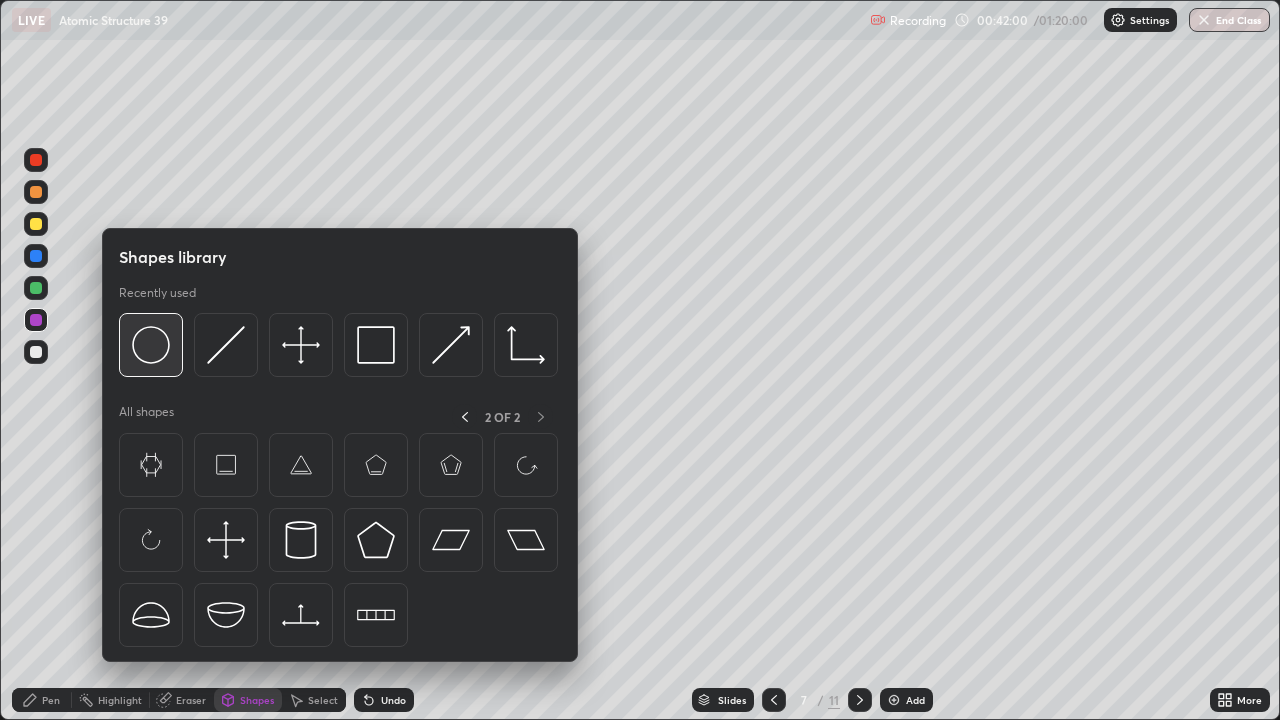 click at bounding box center (151, 345) 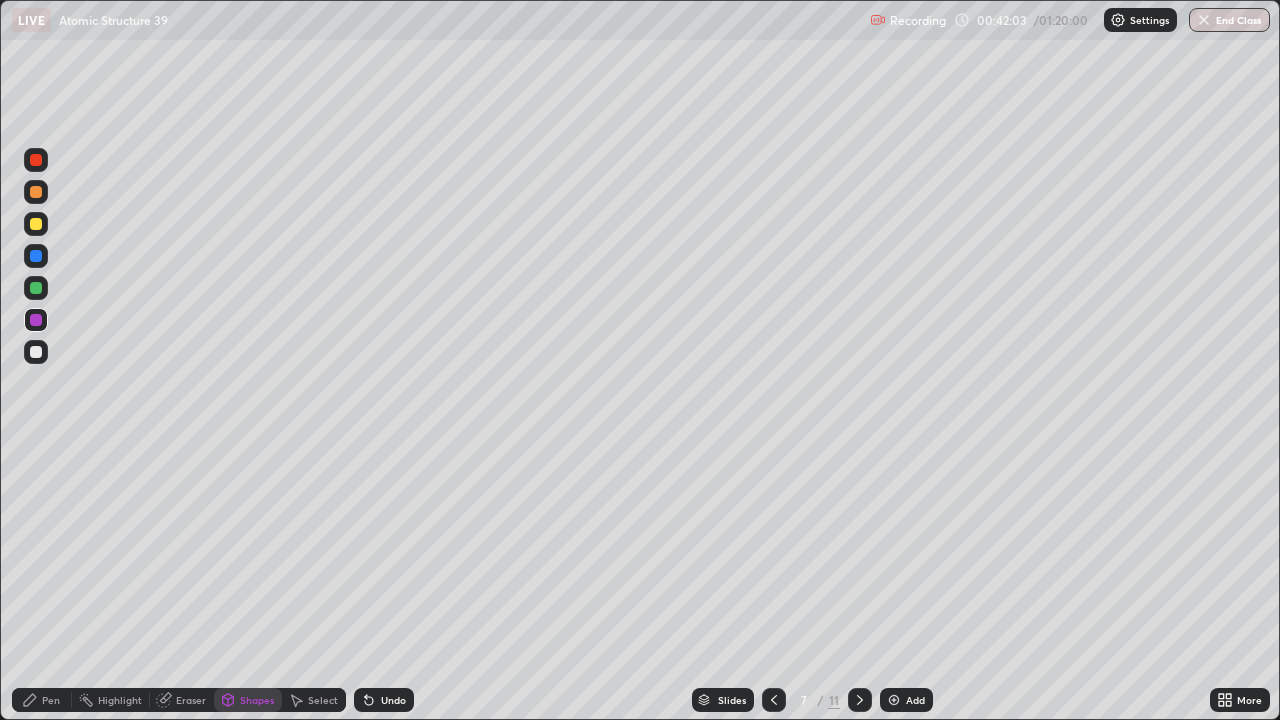 click on "Pen" at bounding box center [51, 700] 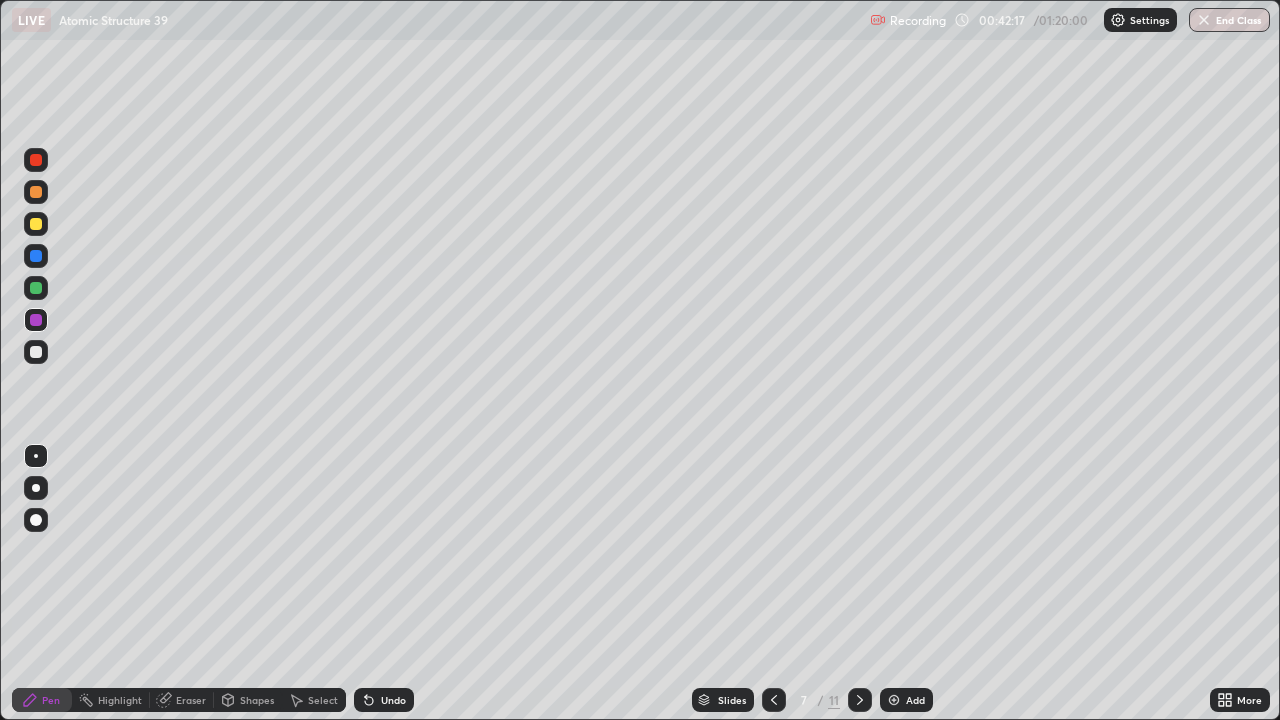 click on "Eraser" at bounding box center (191, 700) 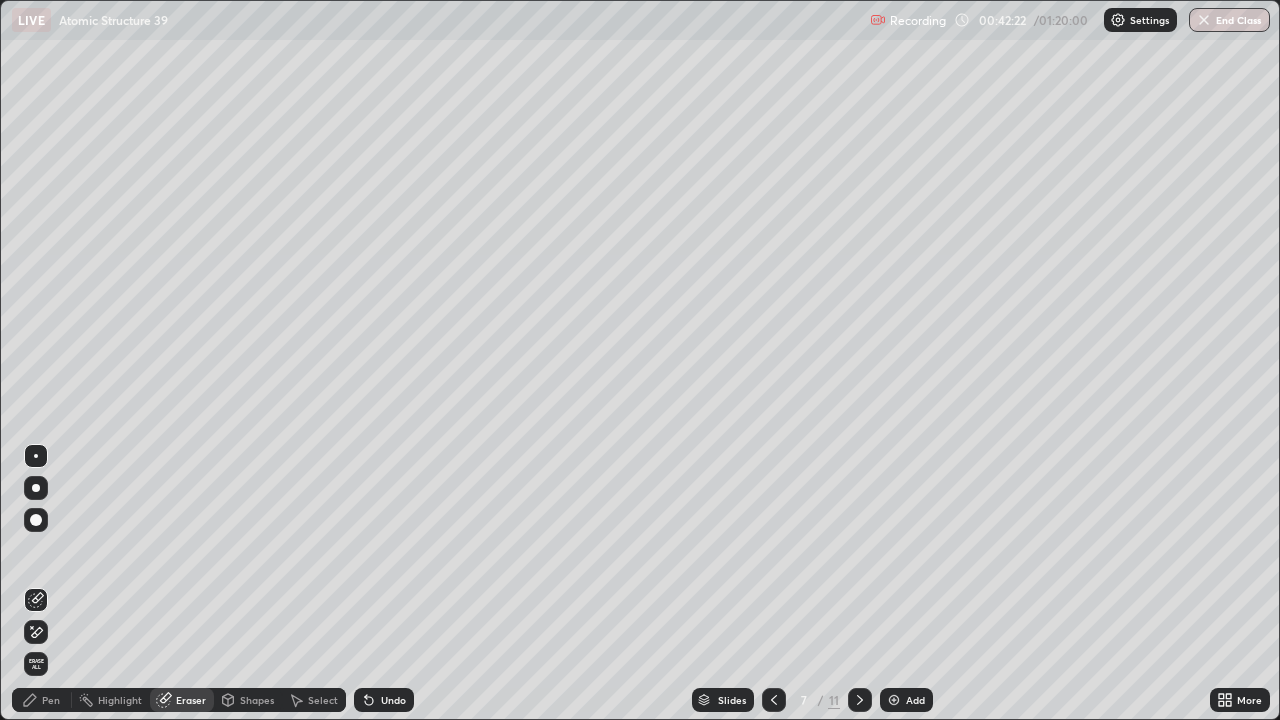 click on "Pen" at bounding box center [51, 700] 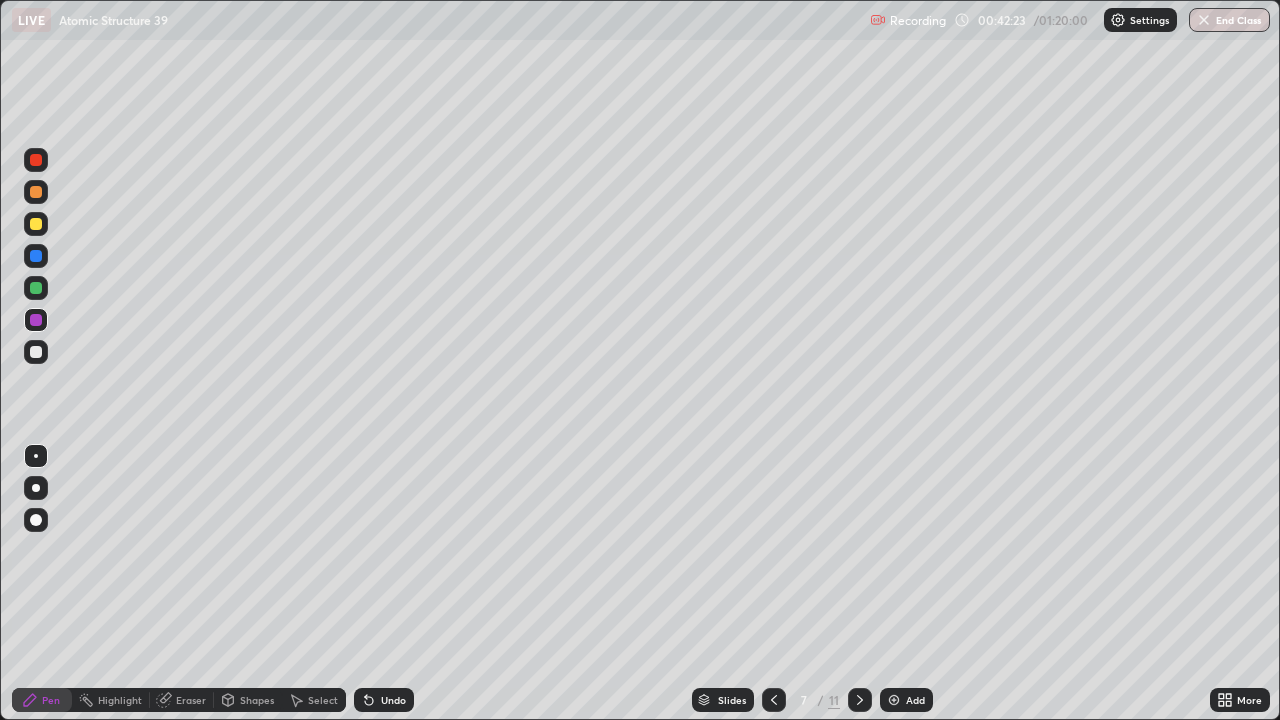 click at bounding box center (36, 352) 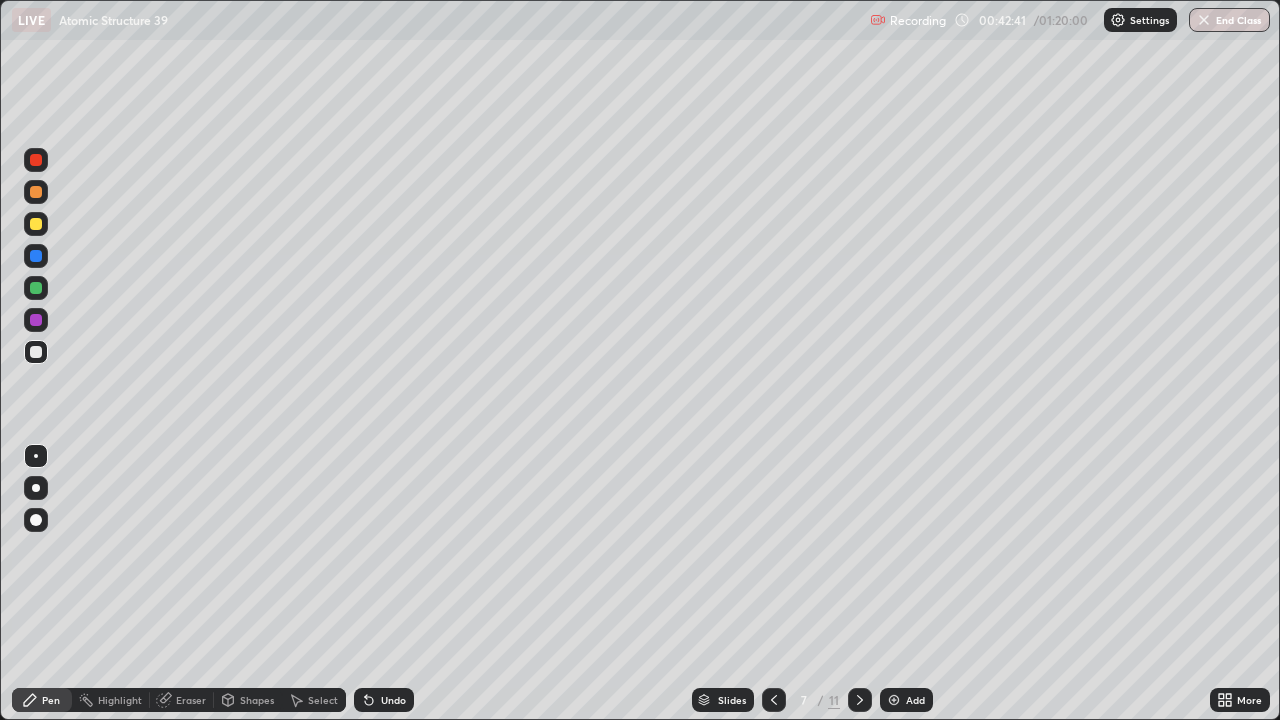 click on "Undo" at bounding box center [393, 700] 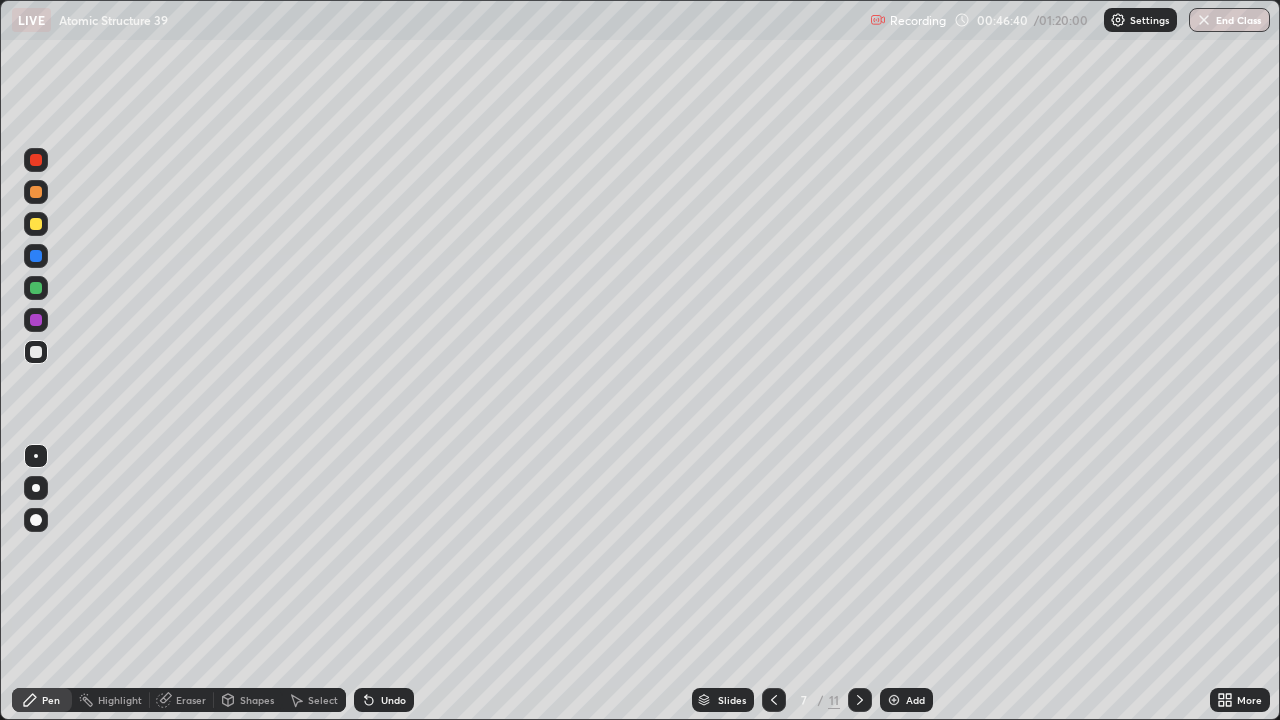 click on "Add" at bounding box center (915, 700) 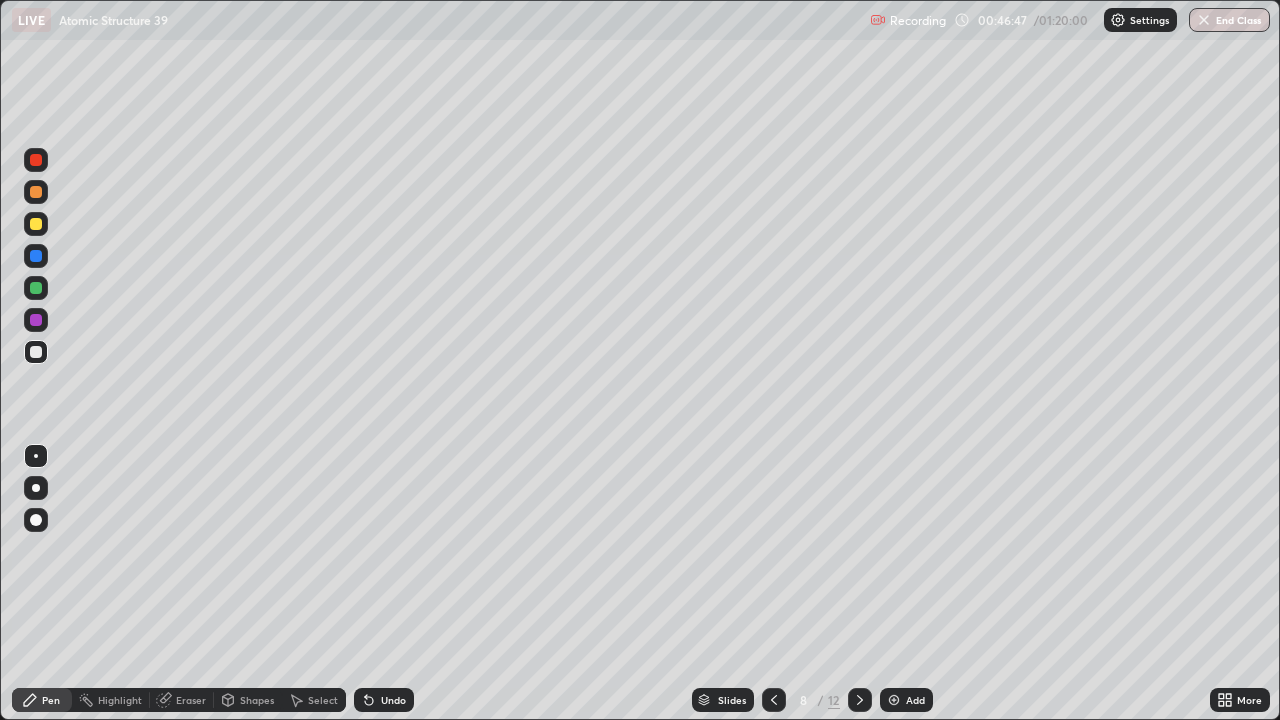 click on "Shapes" at bounding box center (248, 700) 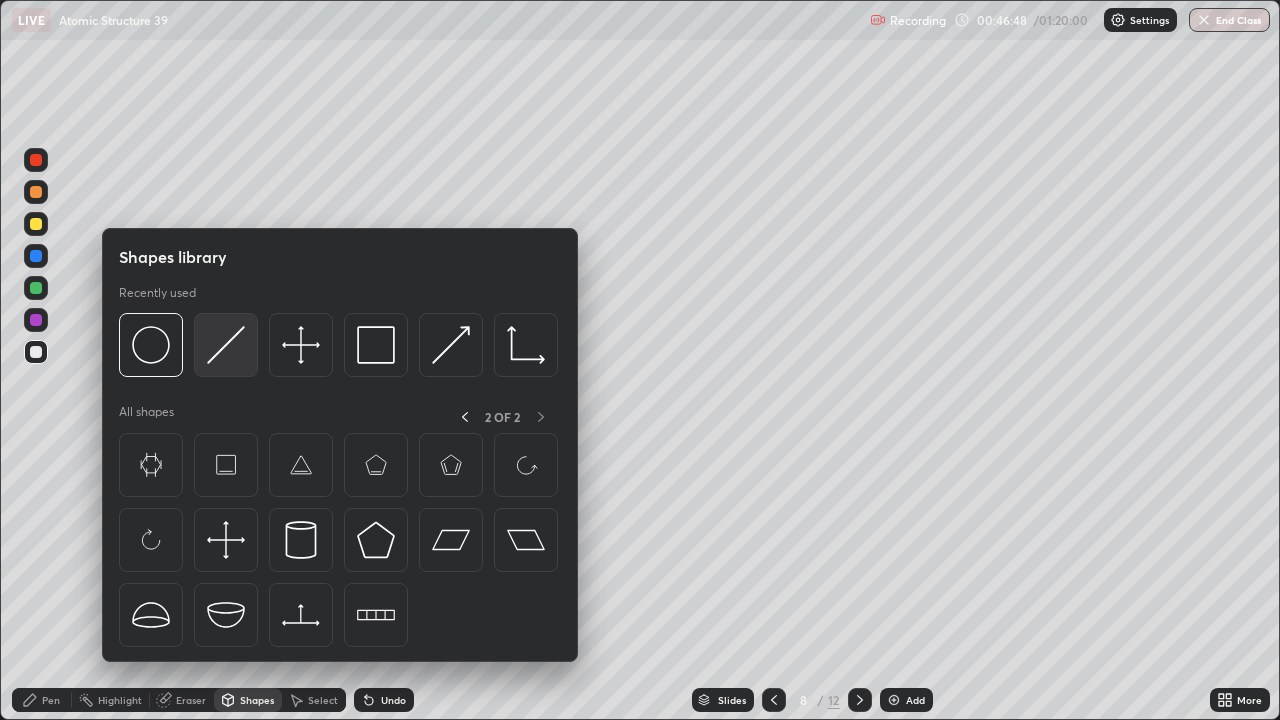 click at bounding box center (226, 345) 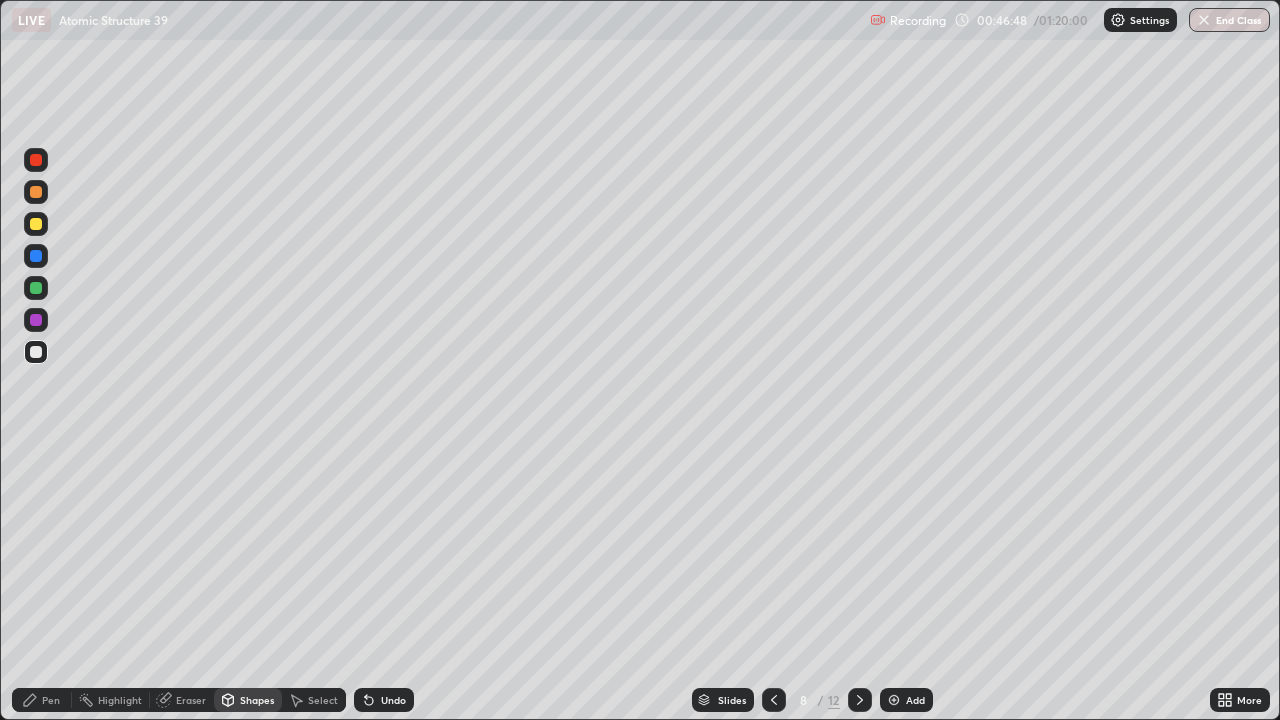 click at bounding box center [36, 256] 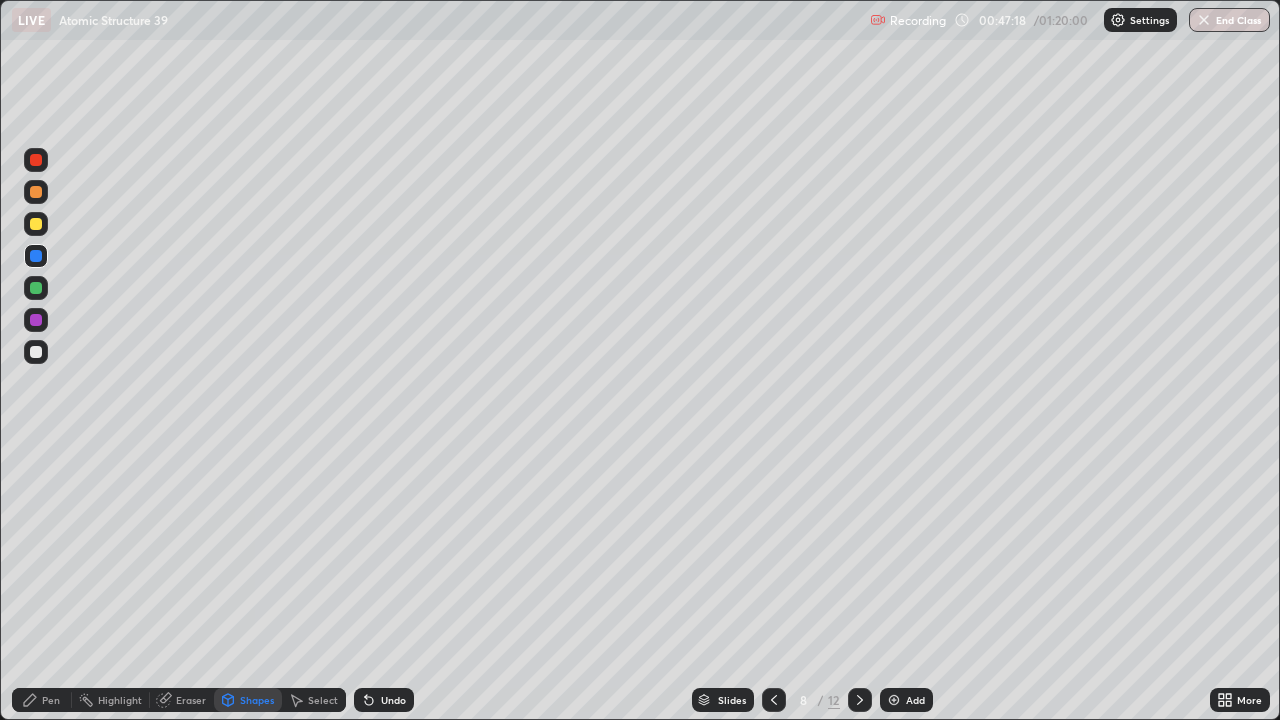 click at bounding box center [36, 320] 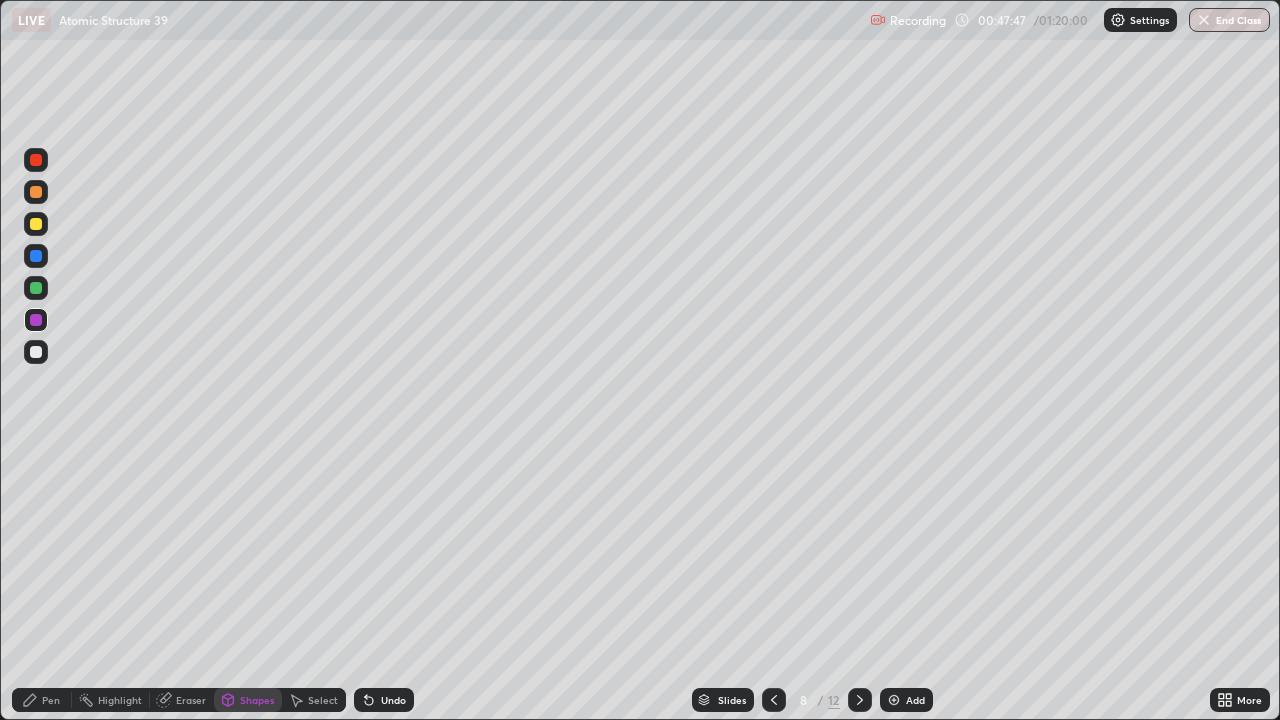 click 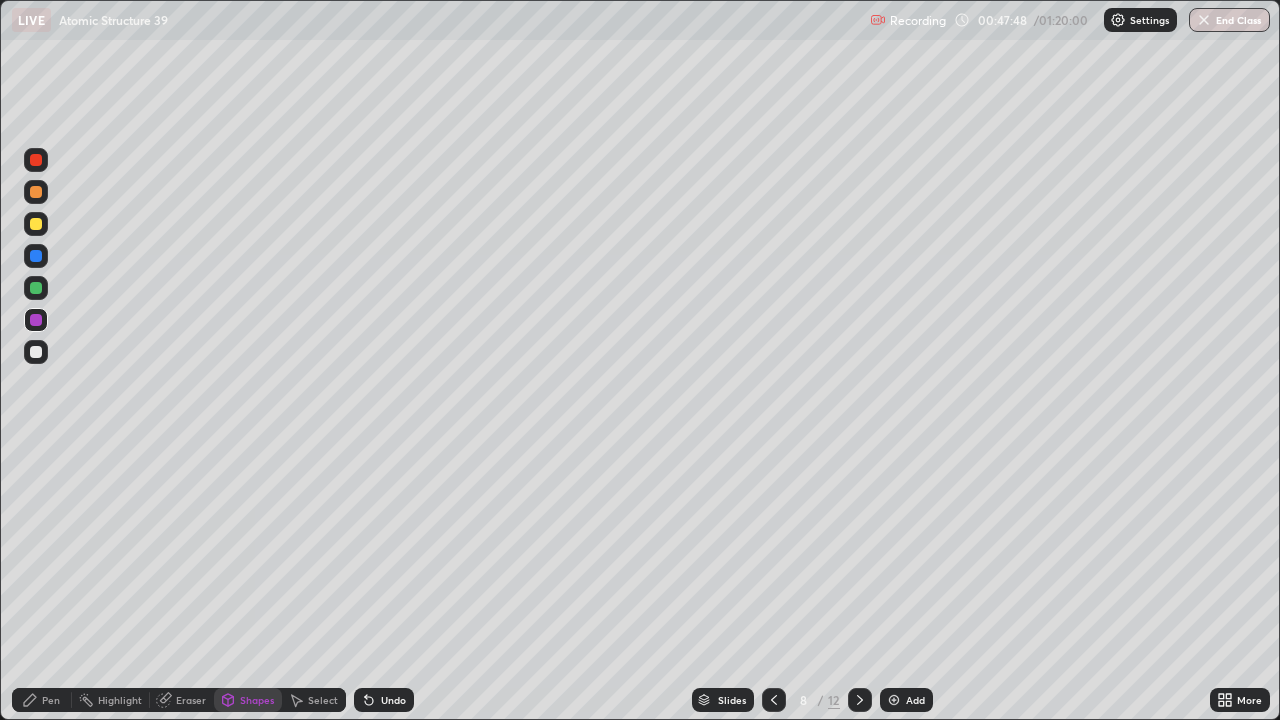 click on "Pen" at bounding box center [42, 700] 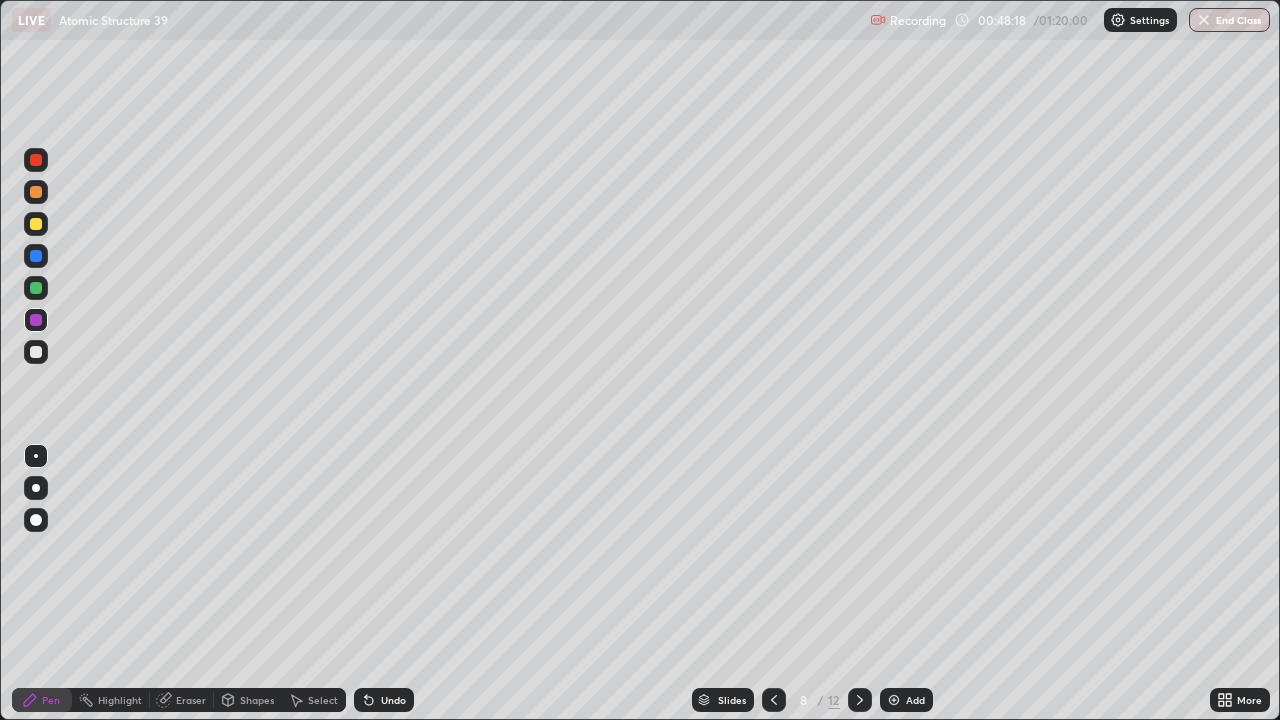 click 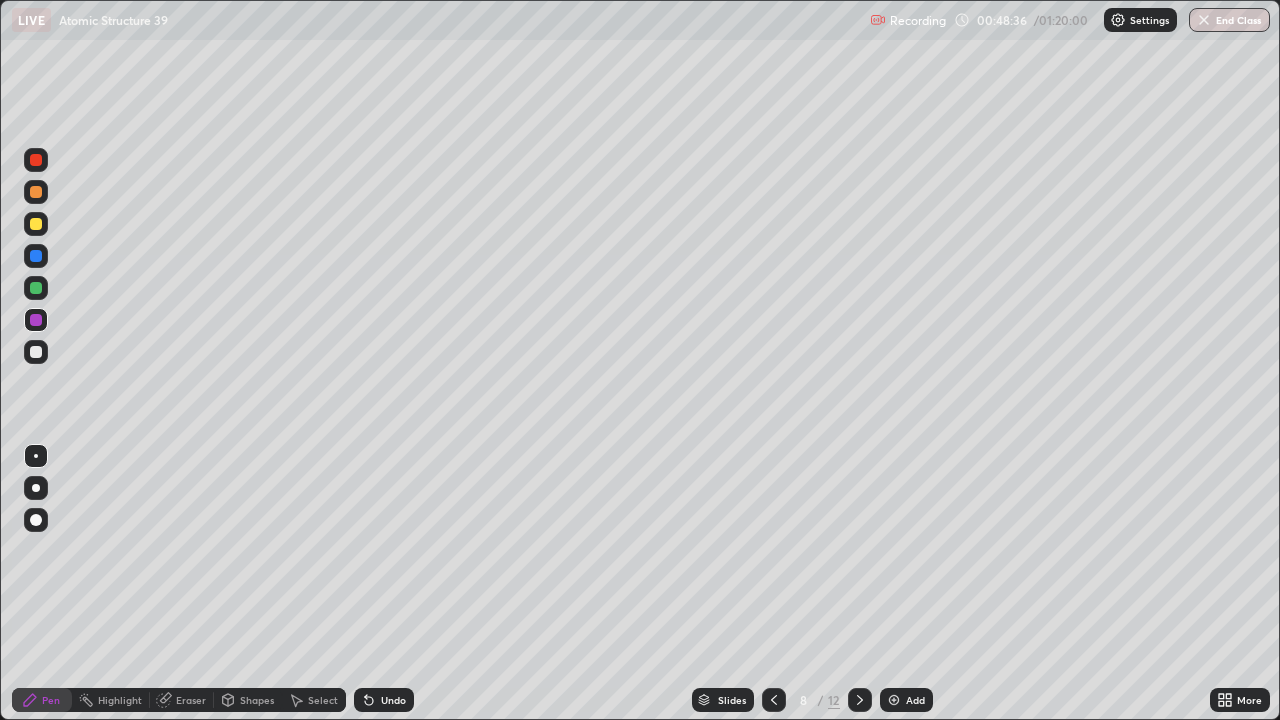 click at bounding box center [36, 352] 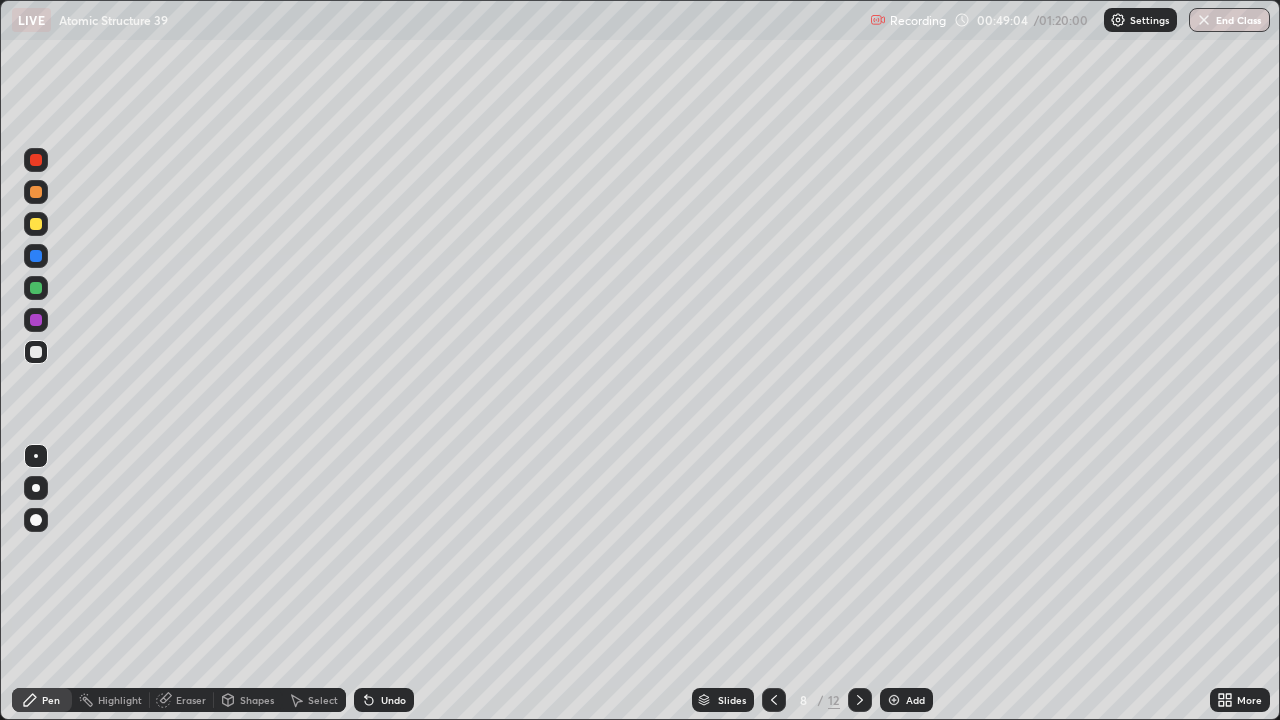 click at bounding box center (36, 192) 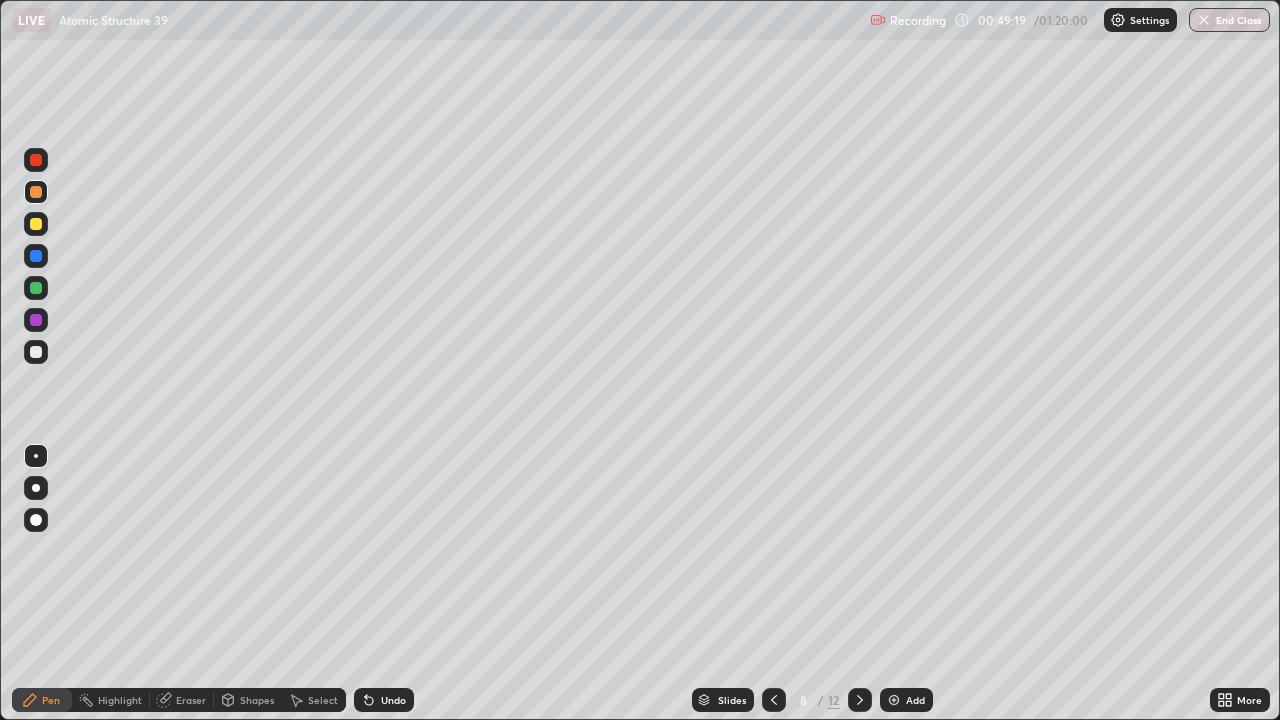 click at bounding box center [36, 352] 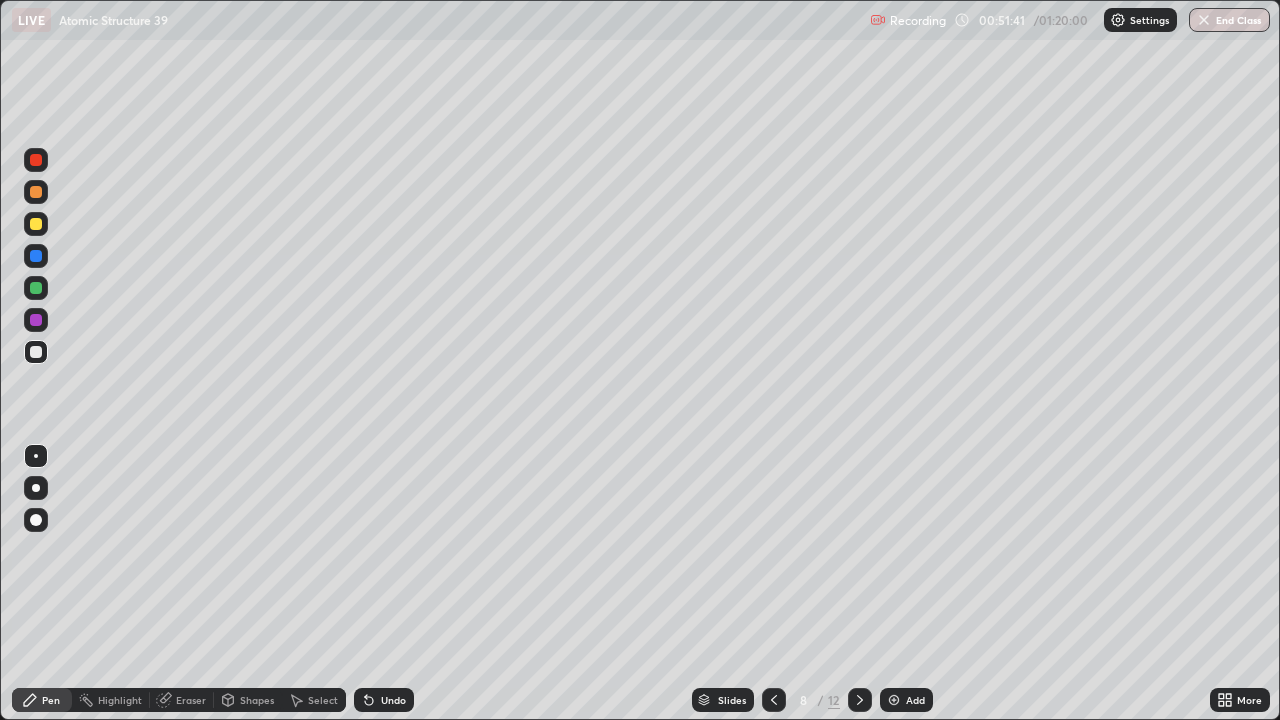 click at bounding box center (36, 320) 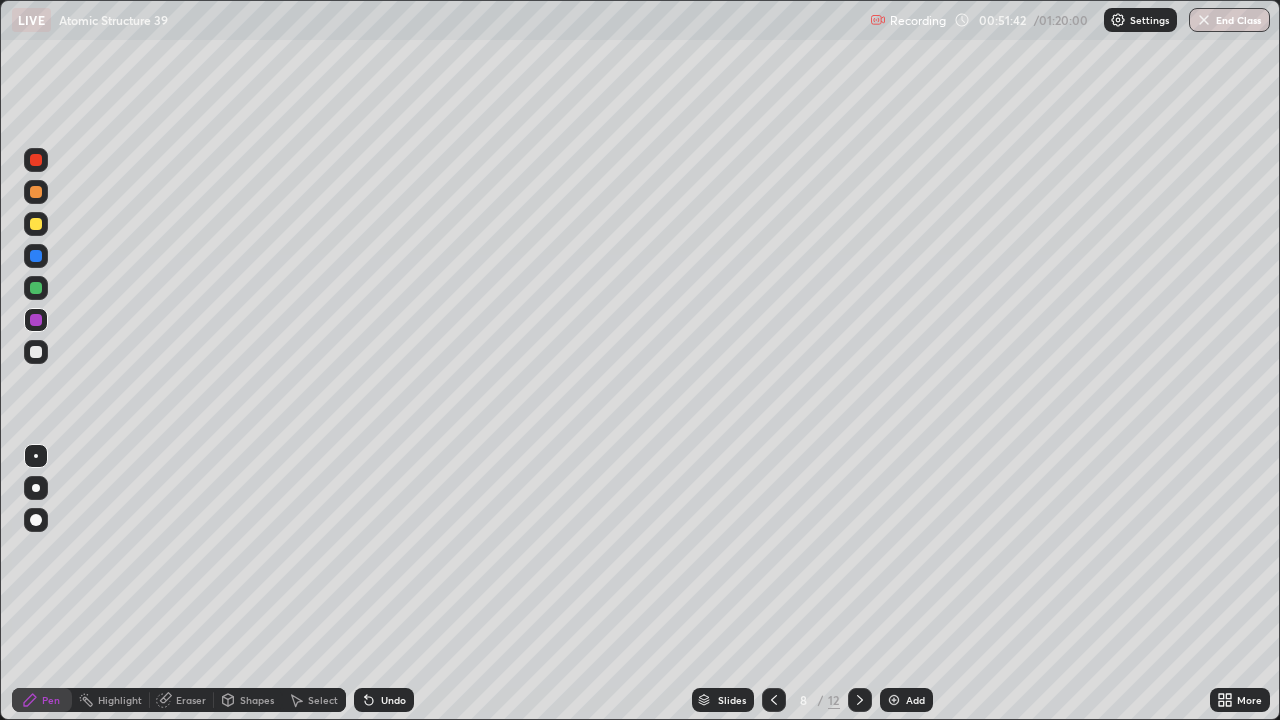 click at bounding box center (36, 288) 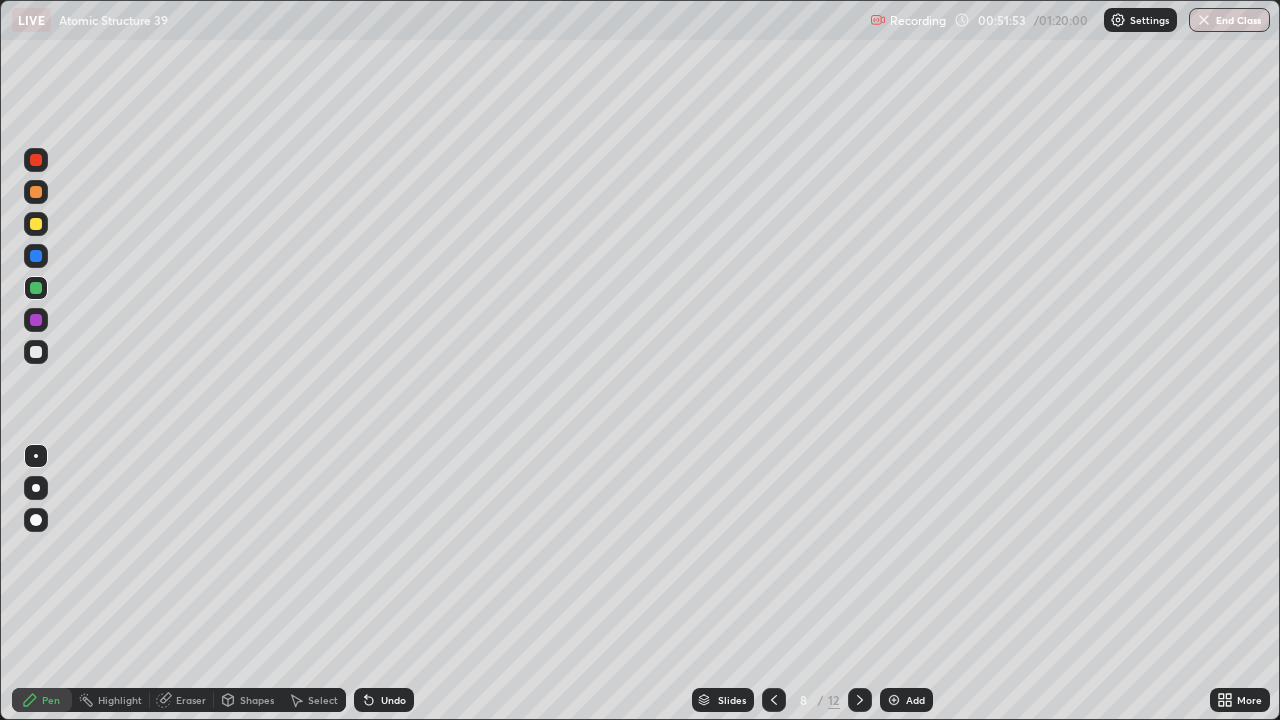 click at bounding box center (36, 192) 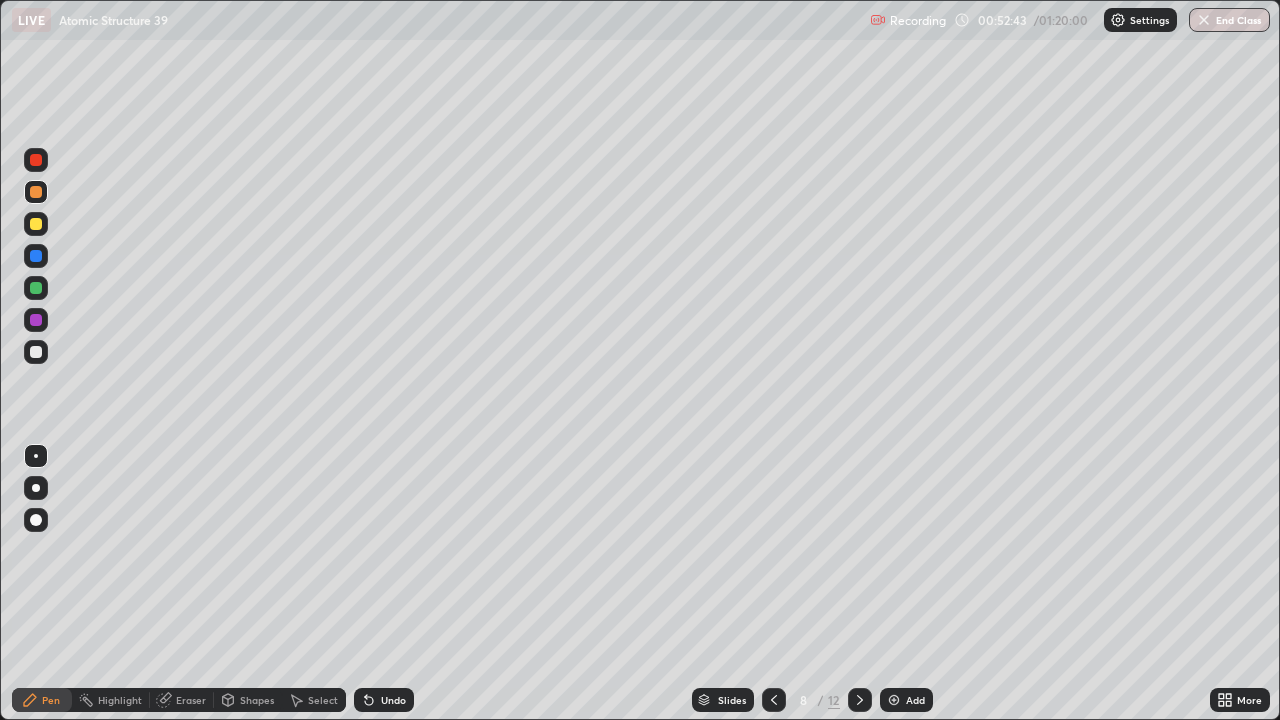 click on "Add" at bounding box center (915, 700) 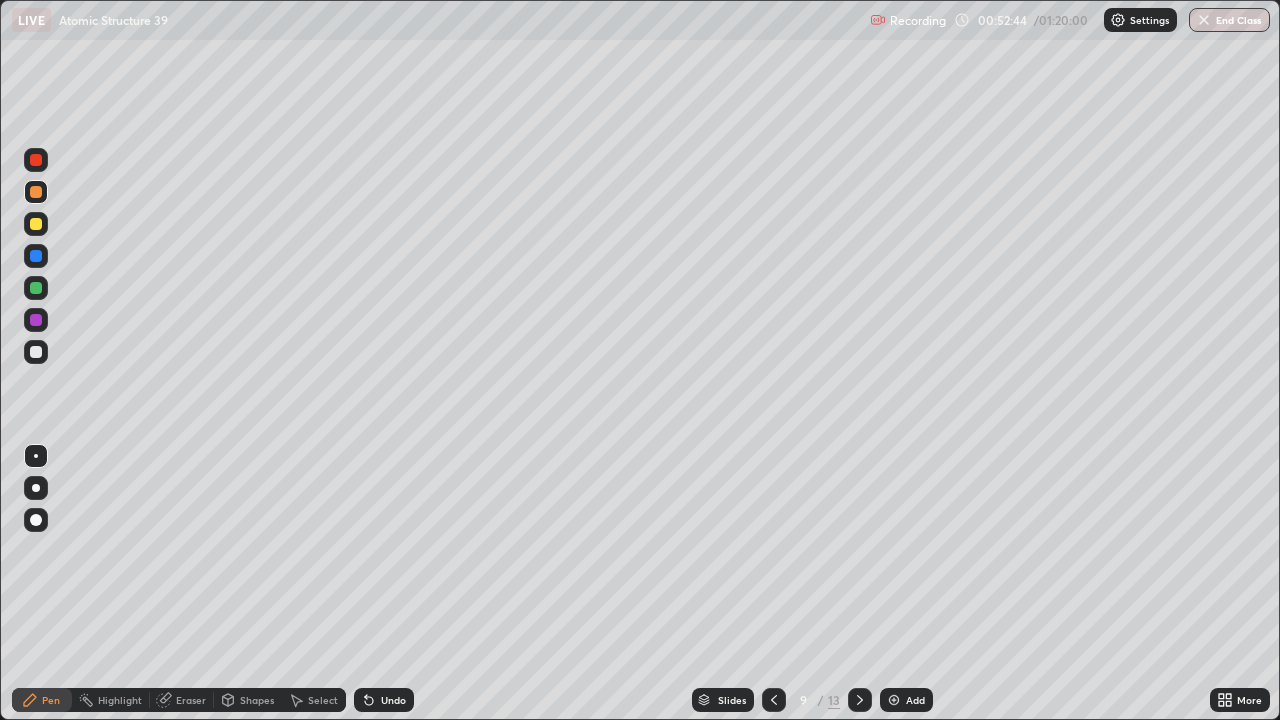 click at bounding box center [36, 224] 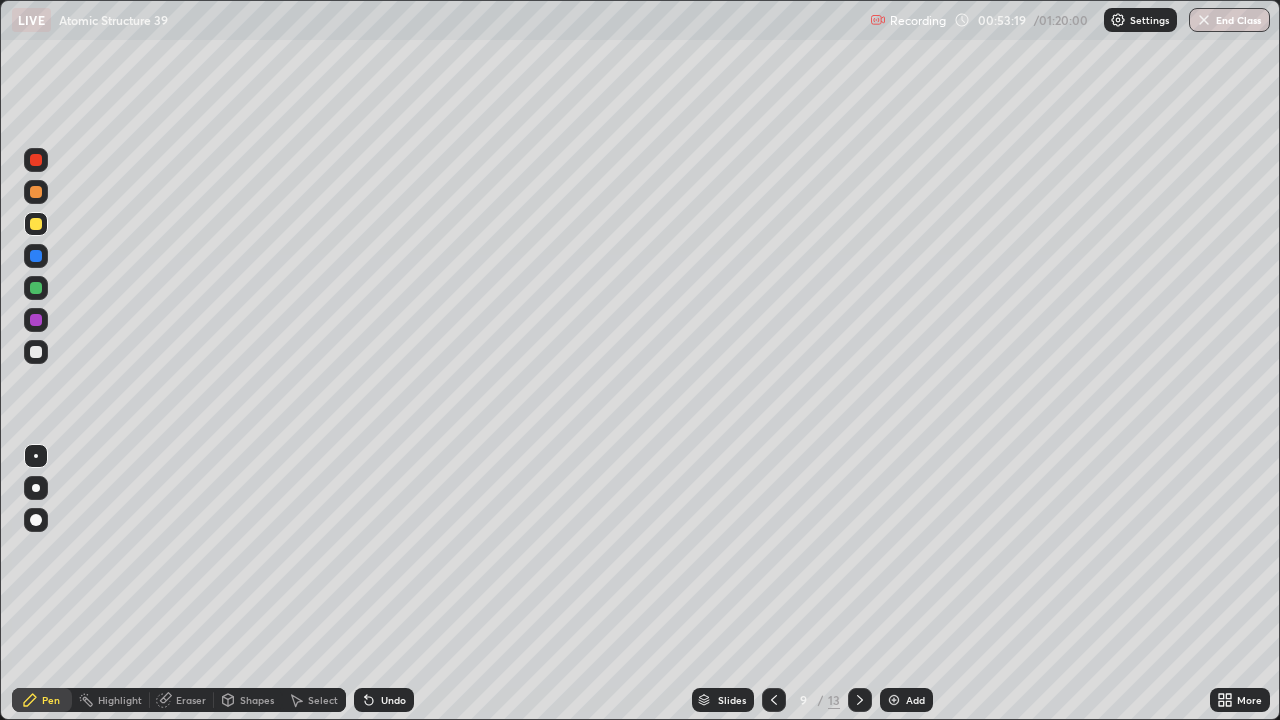 click at bounding box center [36, 352] 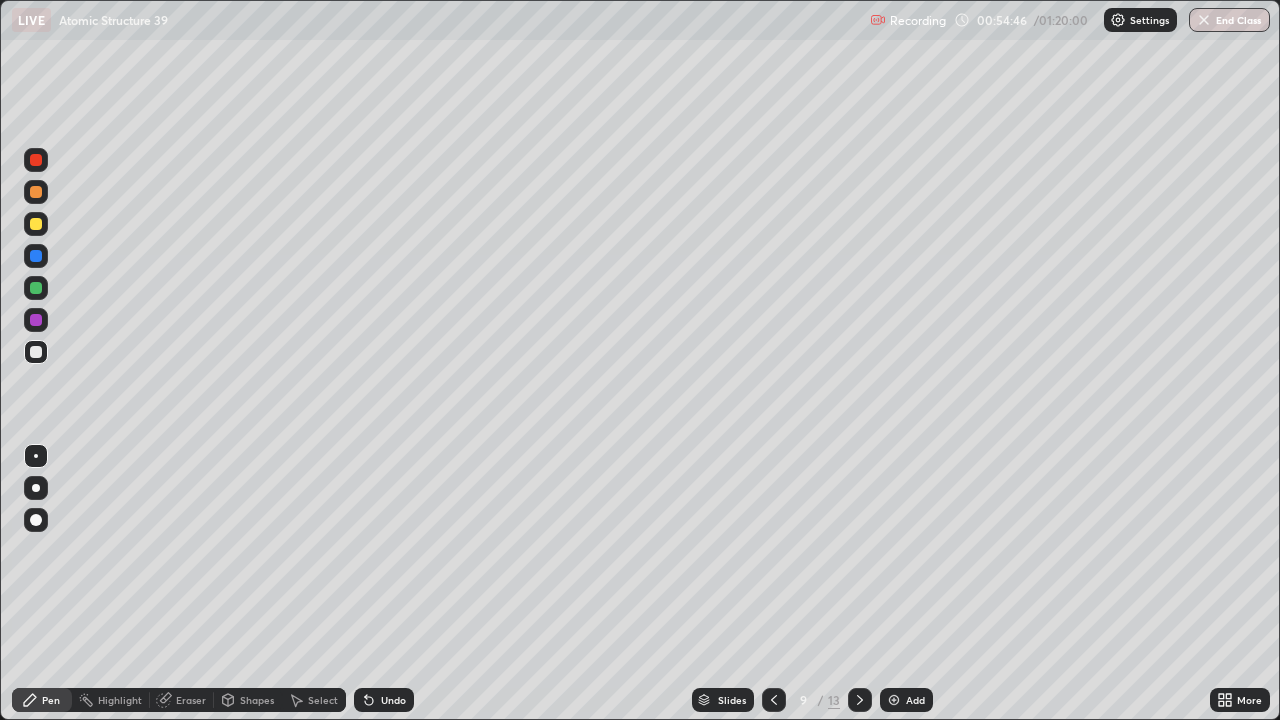 click on "Add" at bounding box center [906, 700] 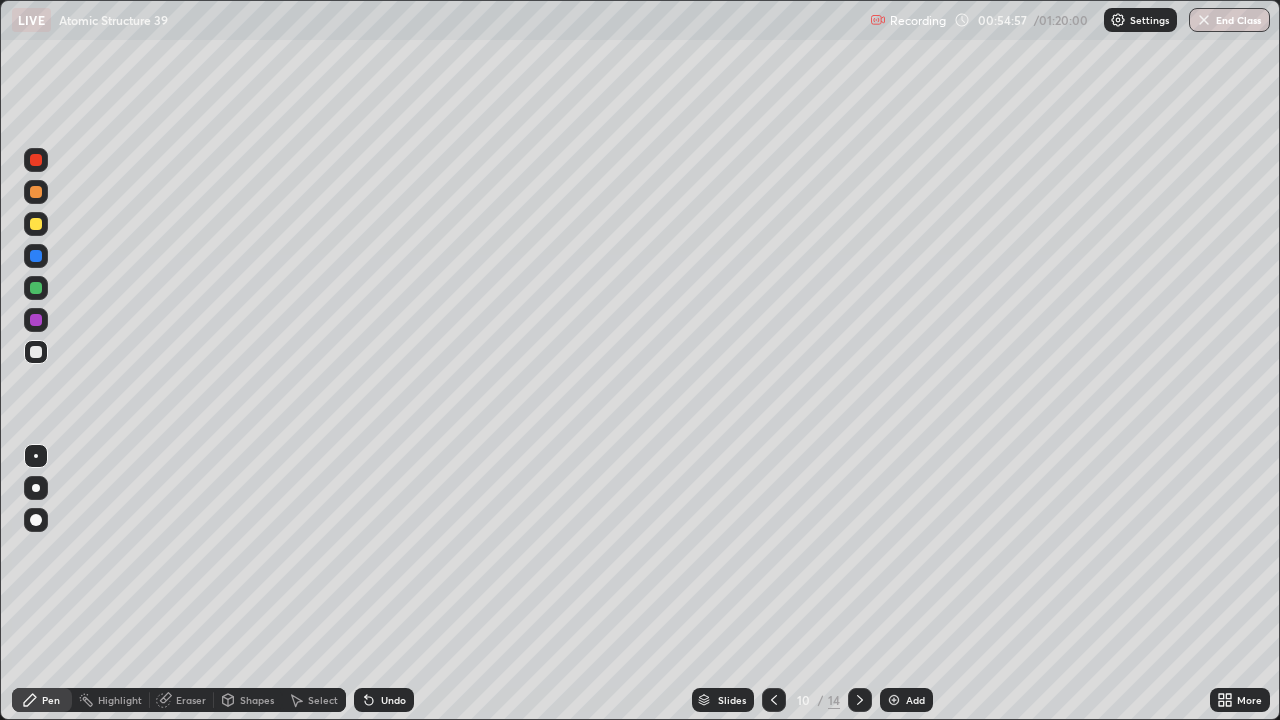 click at bounding box center (36, 224) 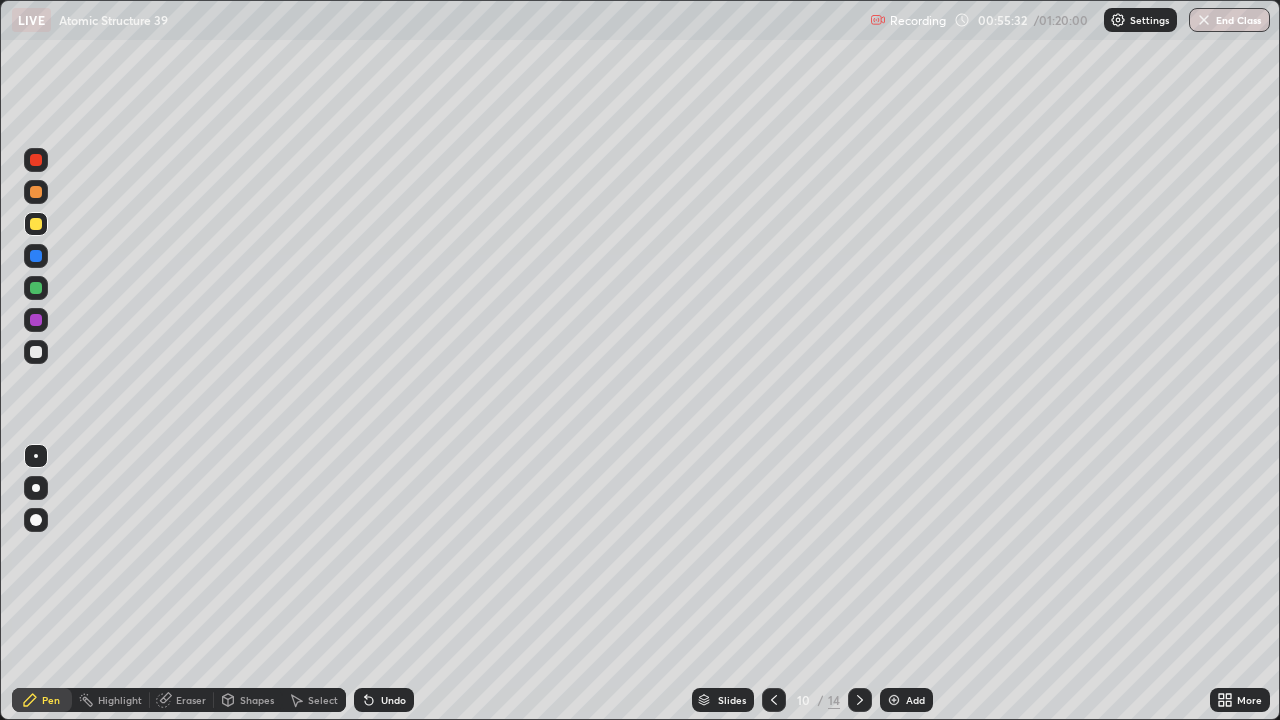 click at bounding box center (36, 288) 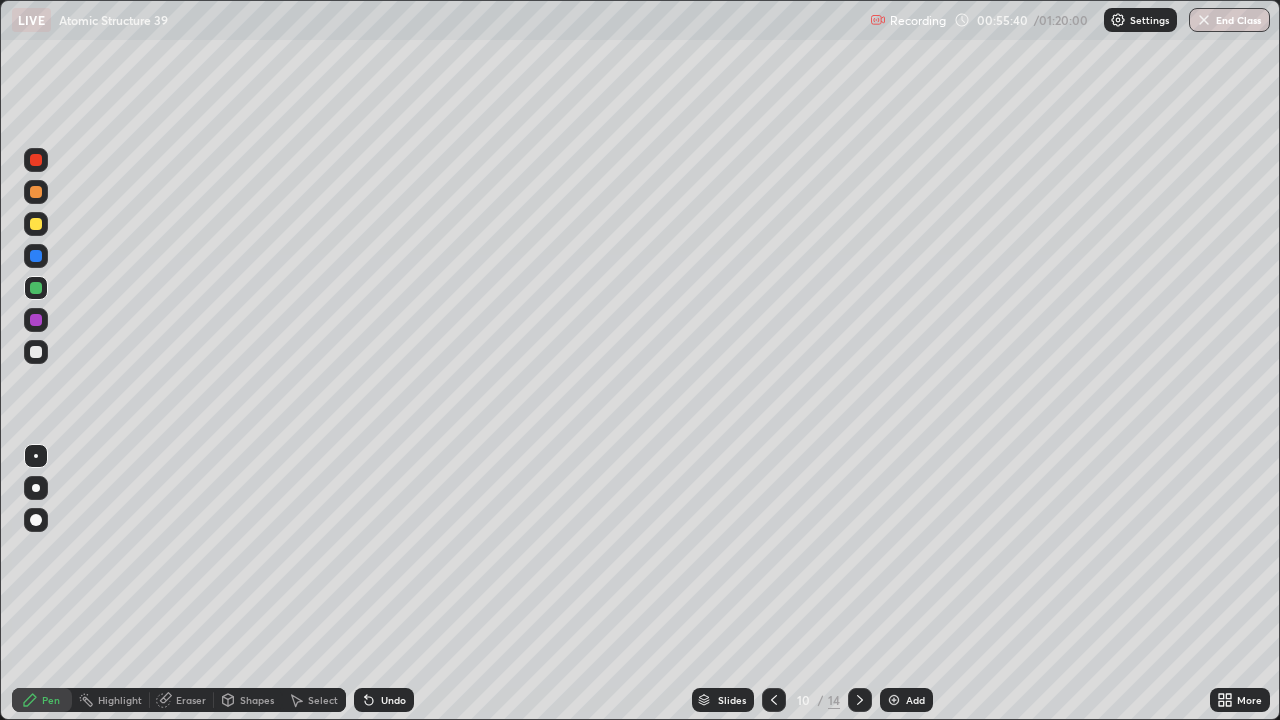 click on "Undo" at bounding box center [384, 700] 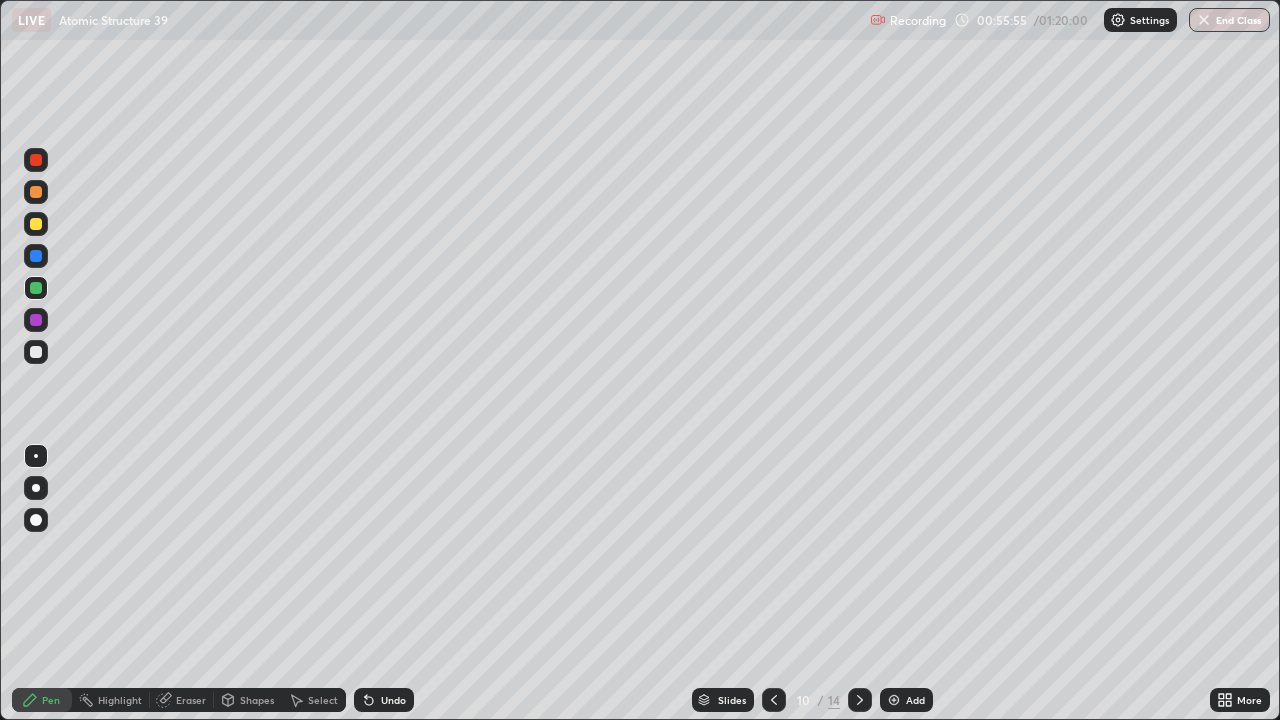 click at bounding box center [36, 320] 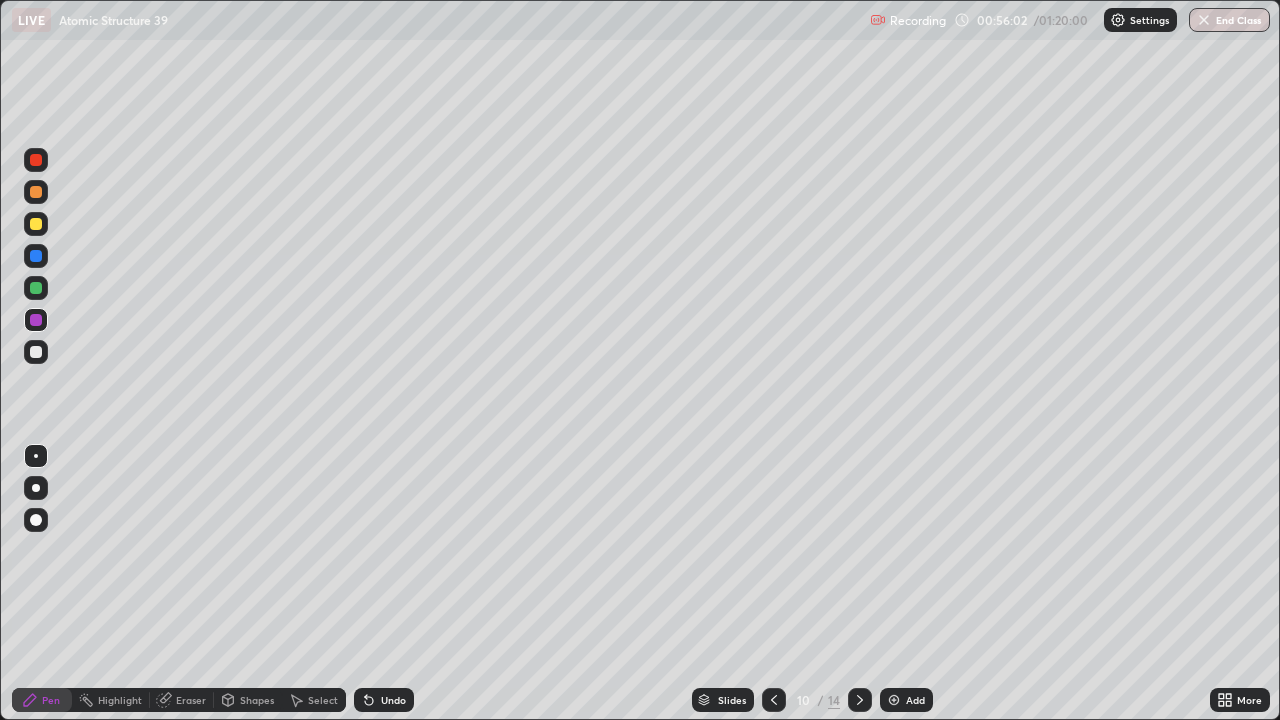 click at bounding box center [36, 288] 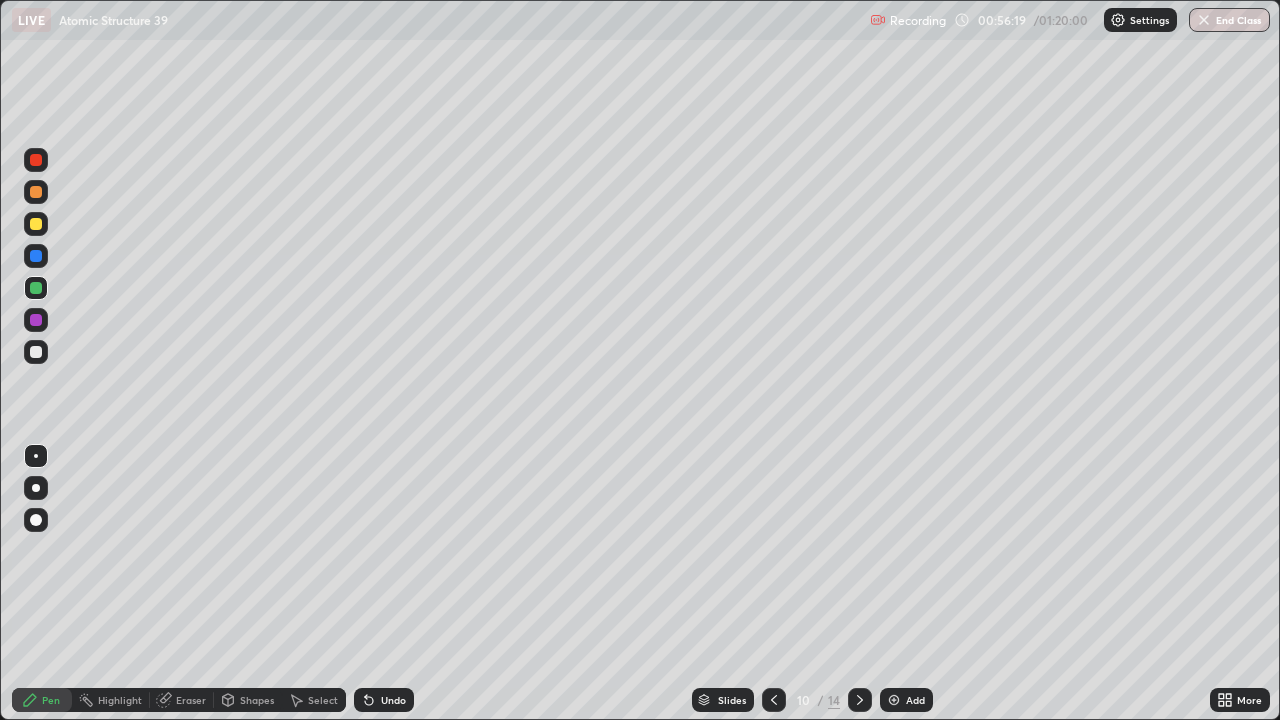 click at bounding box center [36, 320] 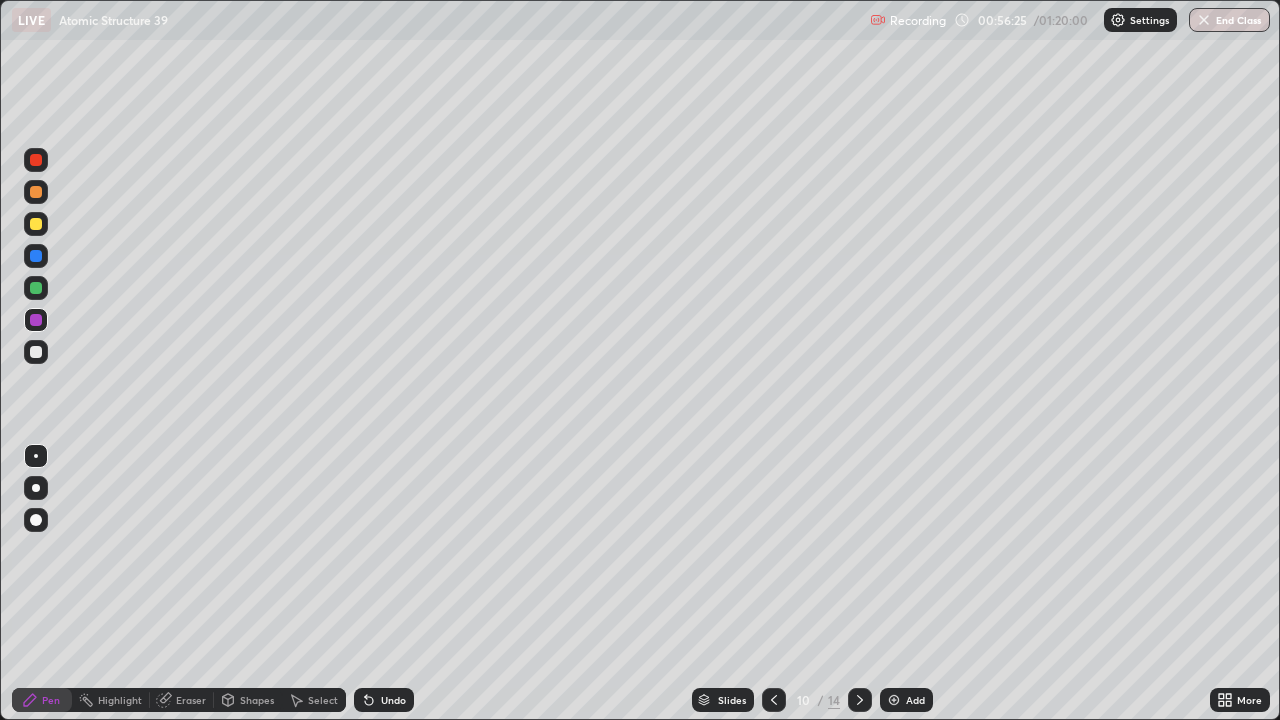 click at bounding box center (36, 256) 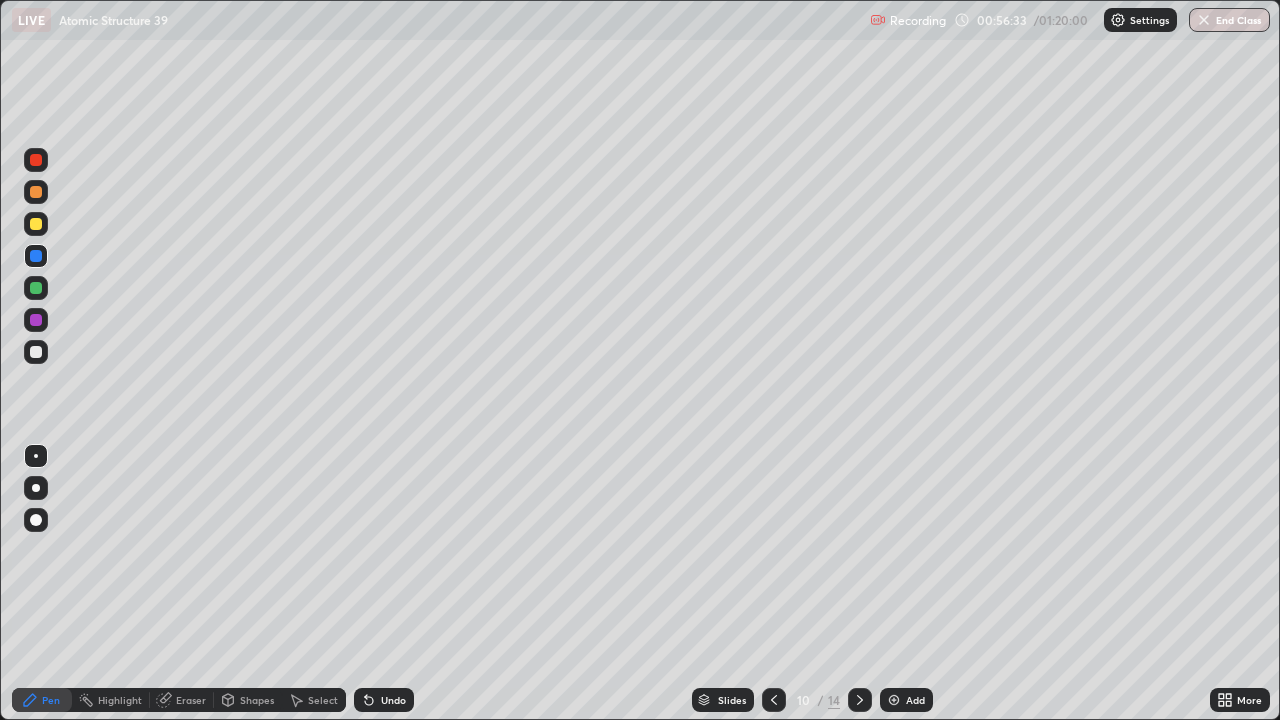 click at bounding box center (36, 192) 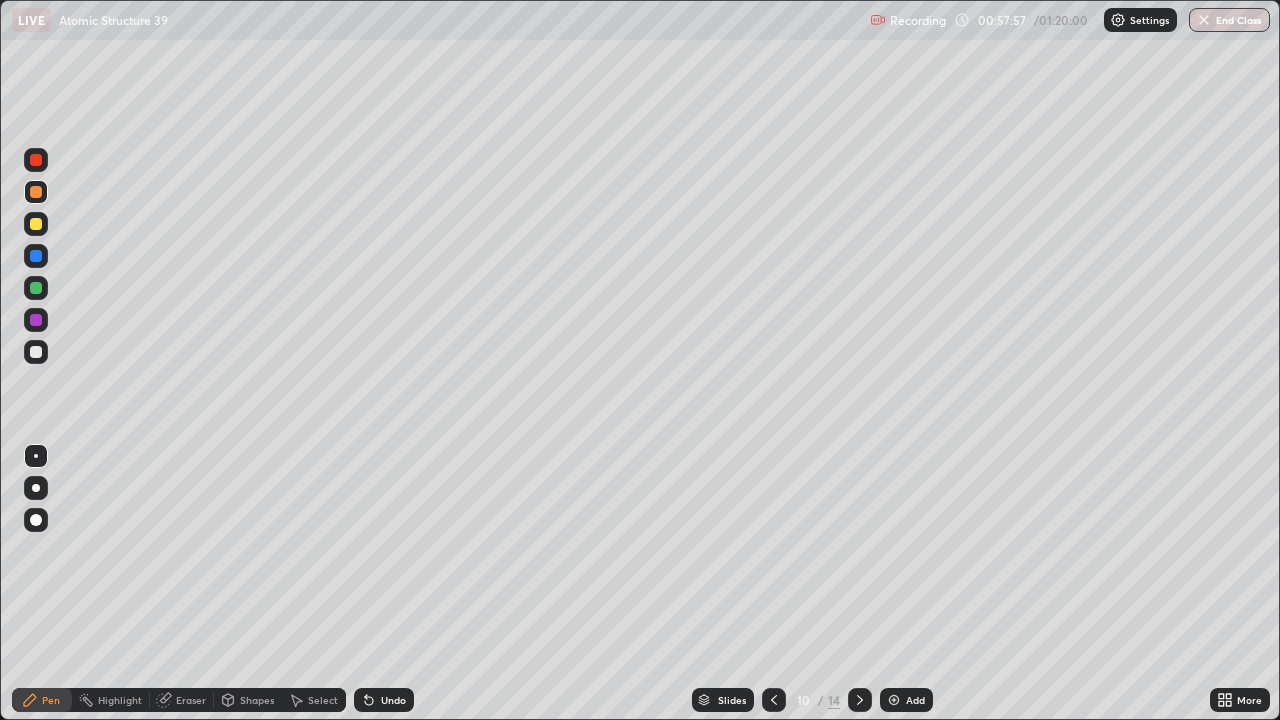click at bounding box center (36, 352) 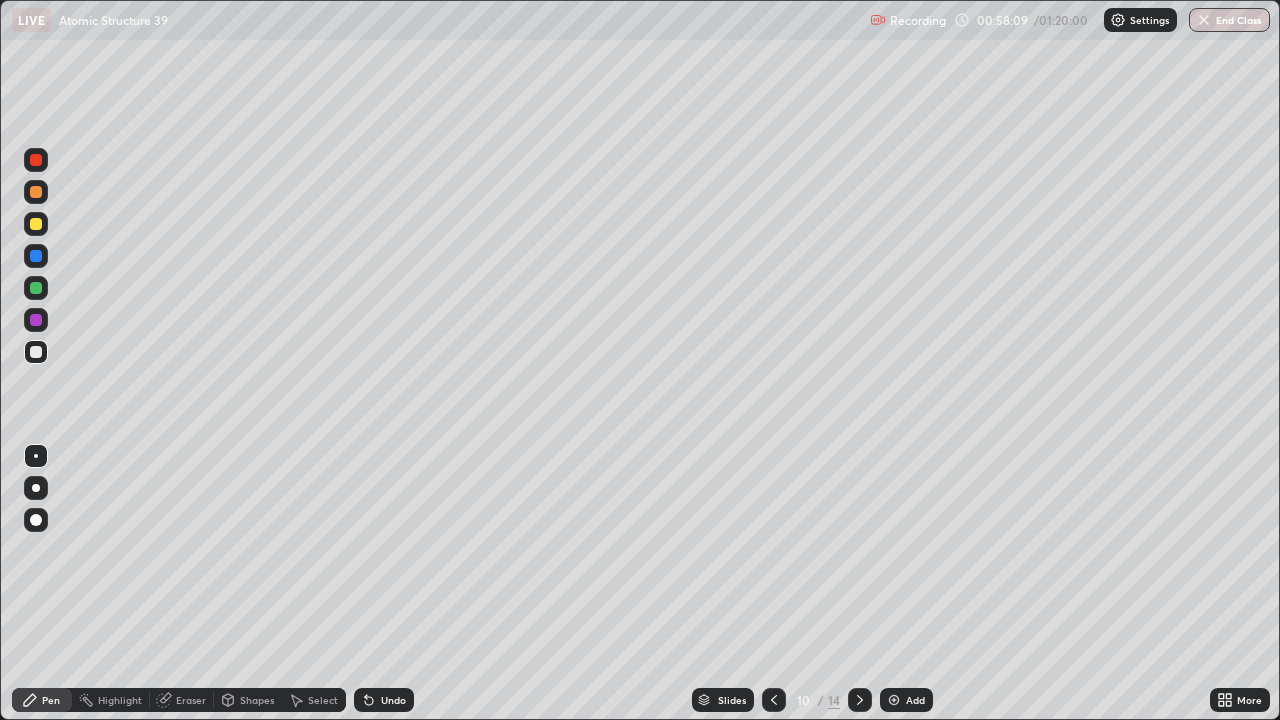 click at bounding box center [36, 160] 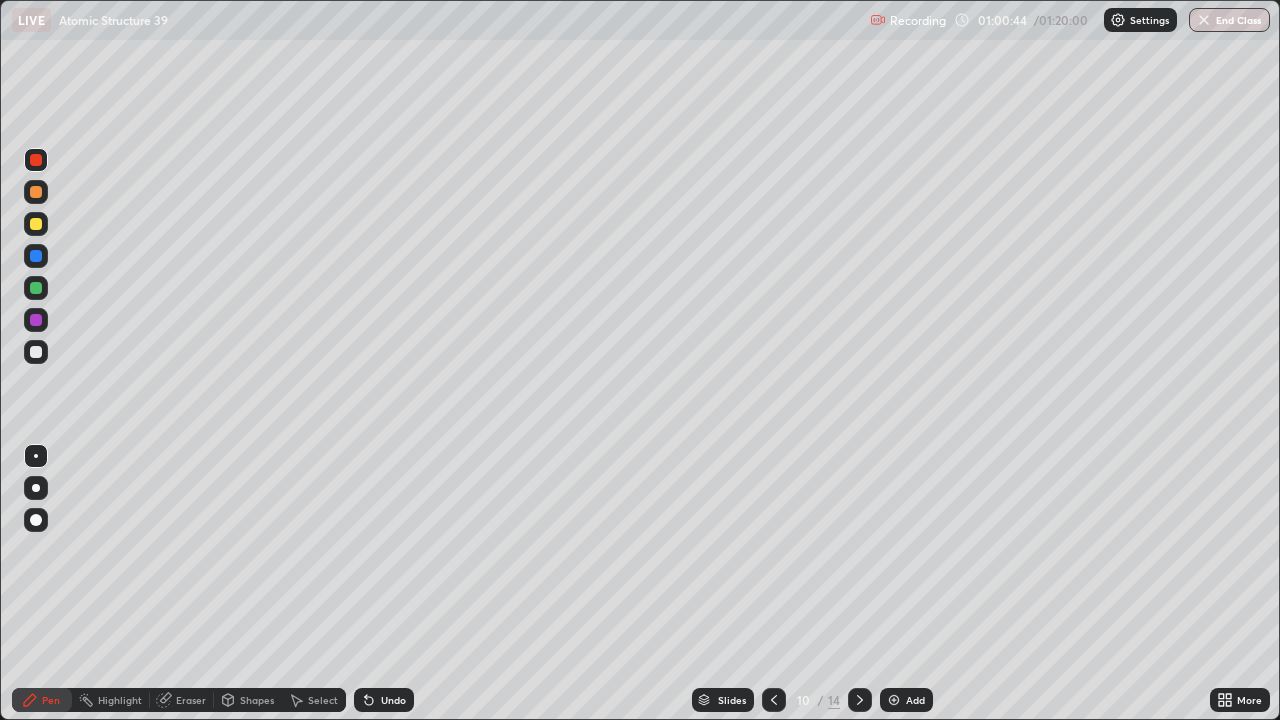 click on "Add" at bounding box center [906, 700] 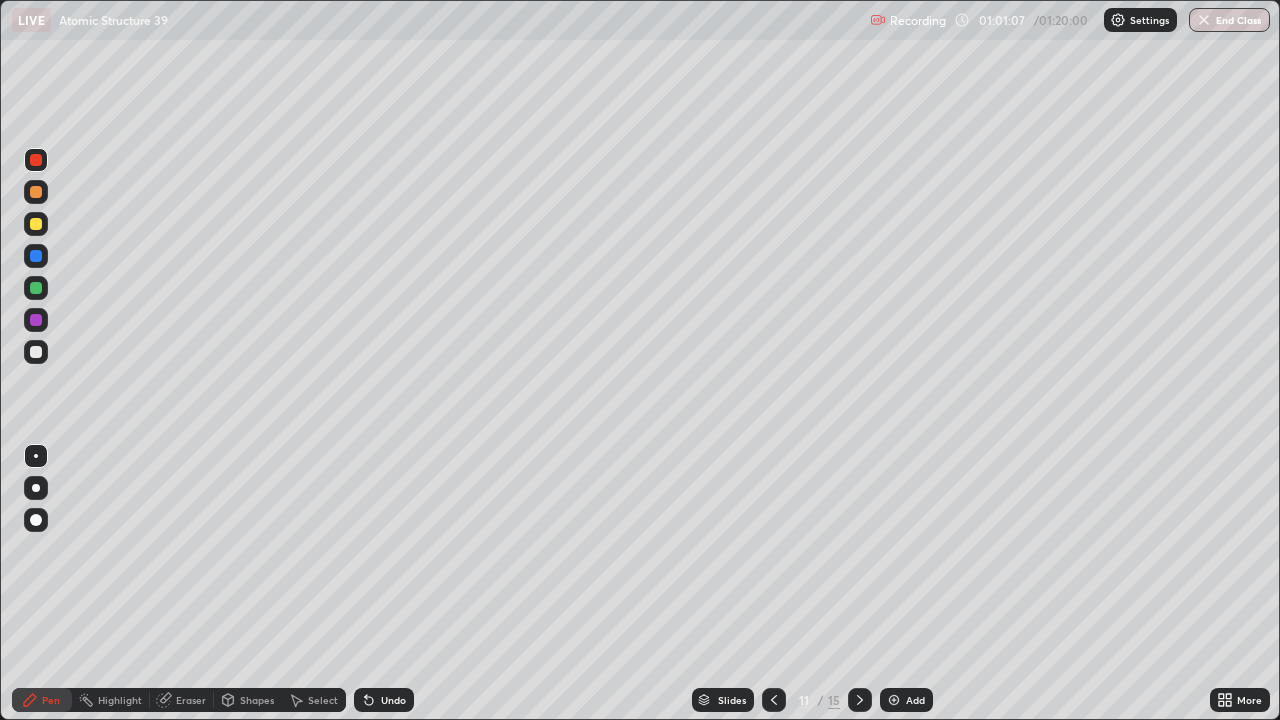 click 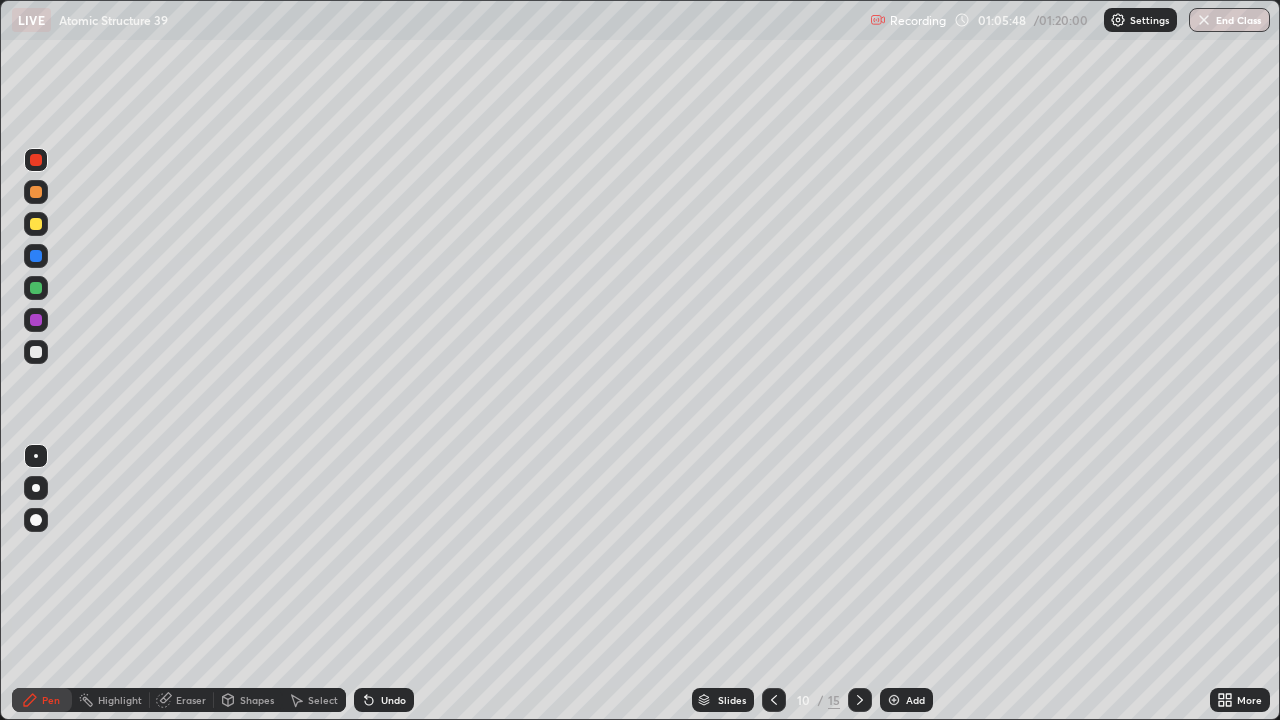 click at bounding box center (774, 700) 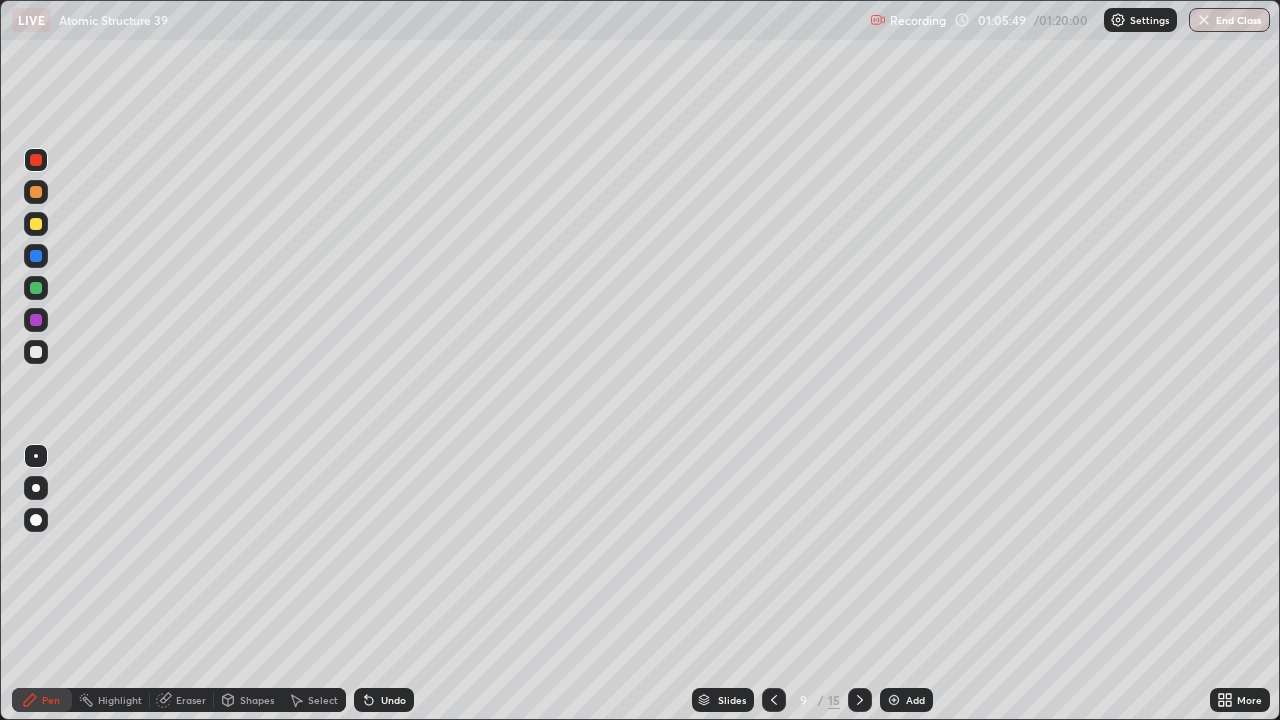 click at bounding box center (774, 700) 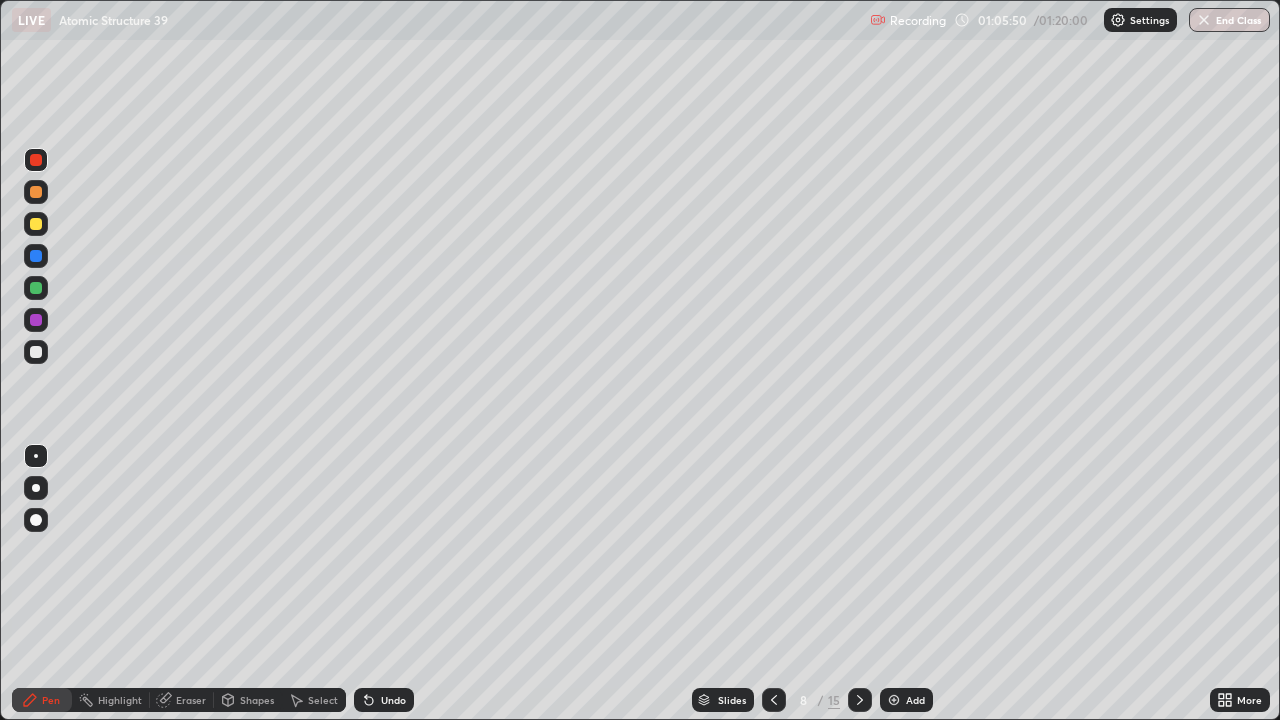 click 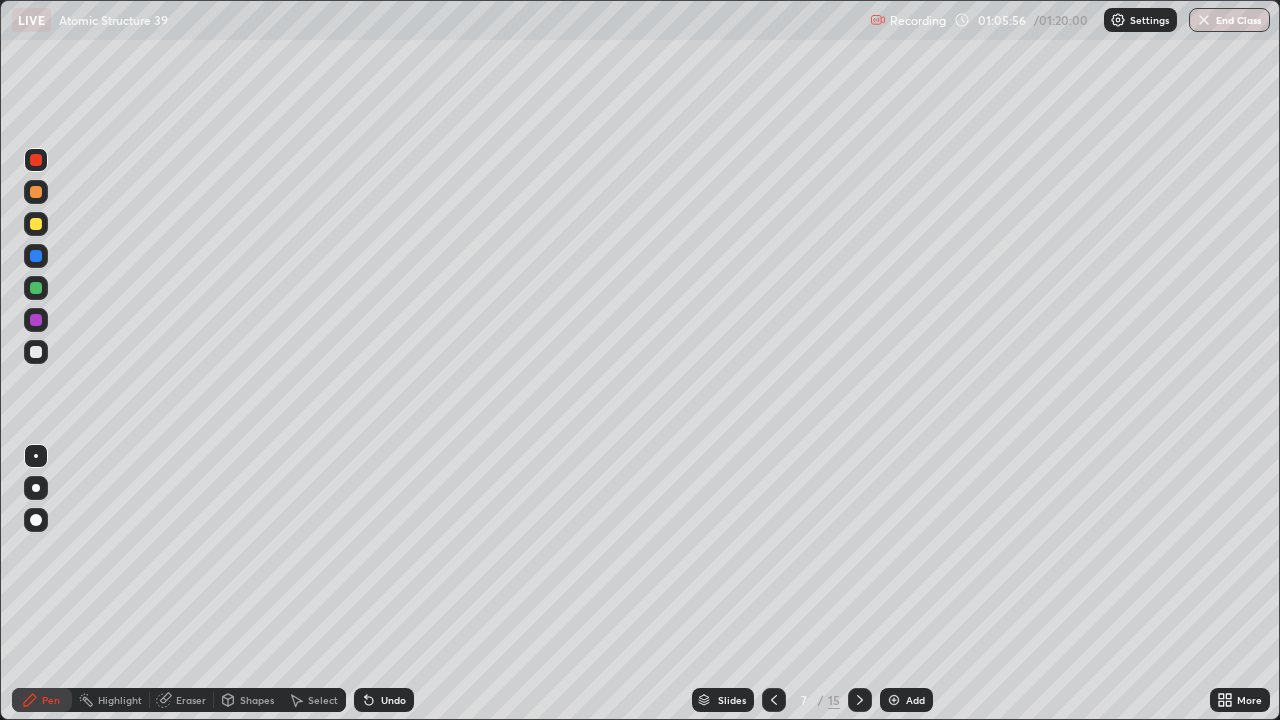 click 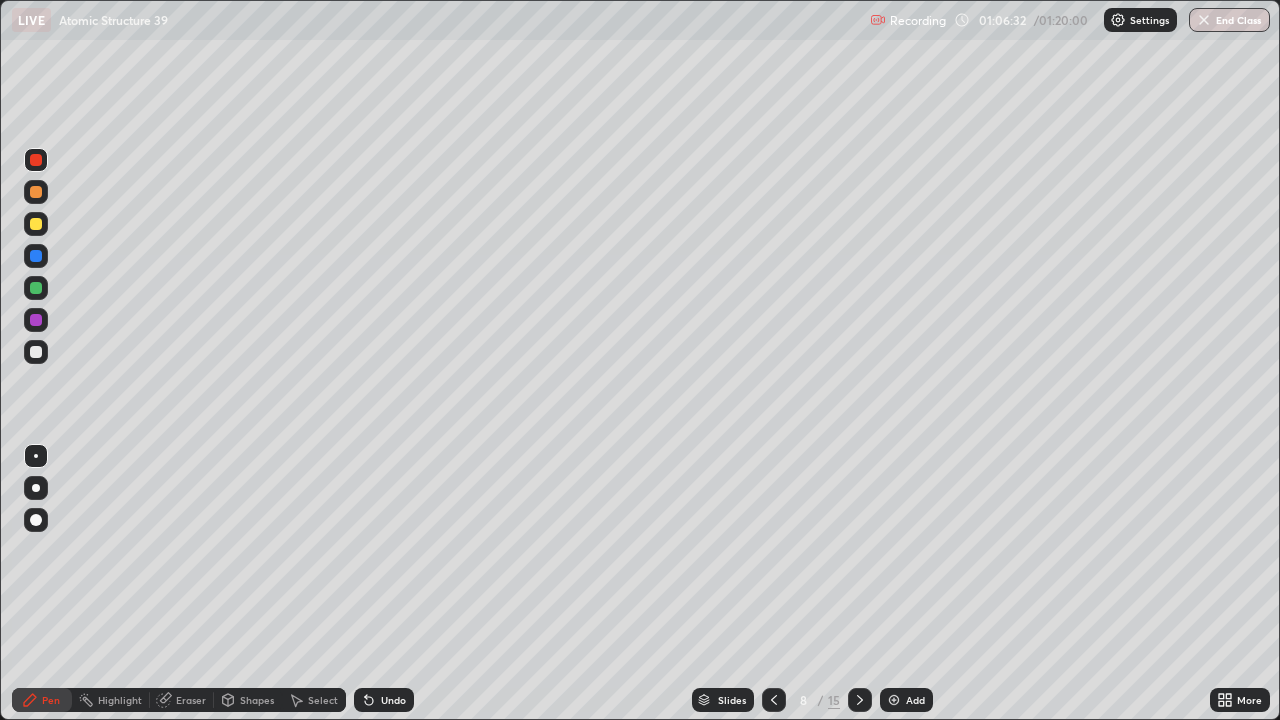 click at bounding box center [894, 700] 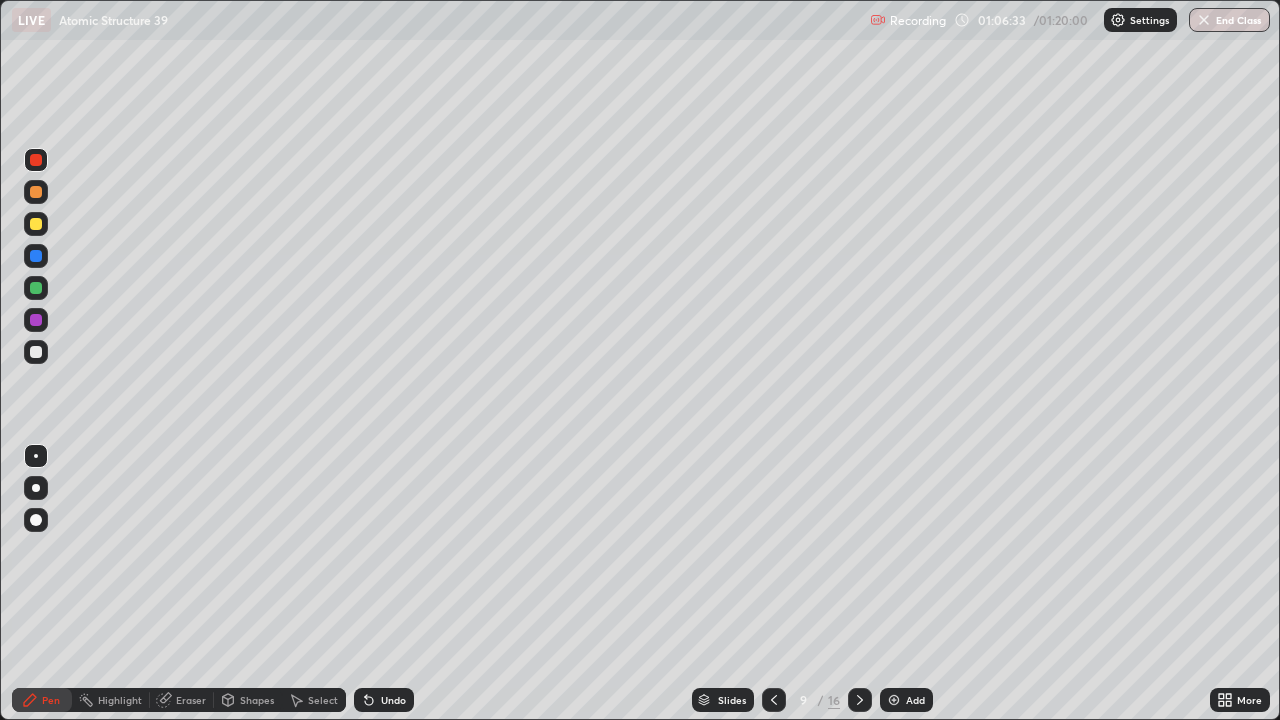 click on "Shapes" at bounding box center [257, 700] 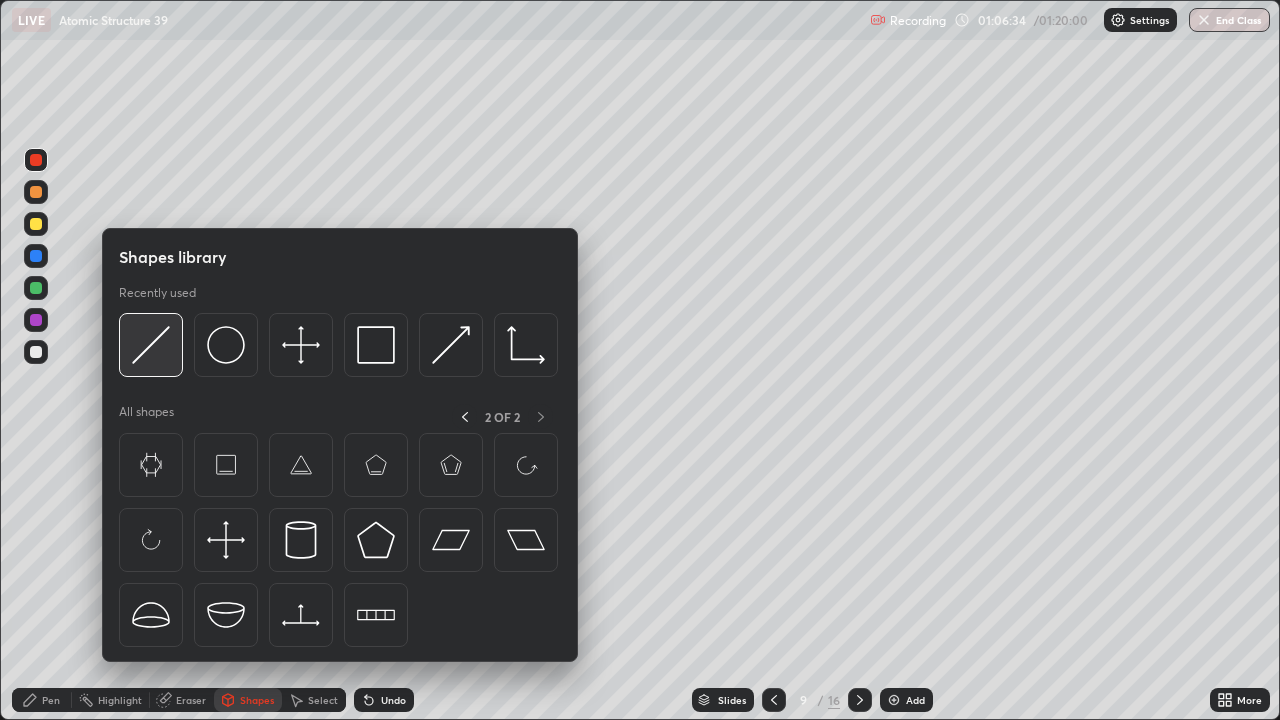 click at bounding box center [151, 345] 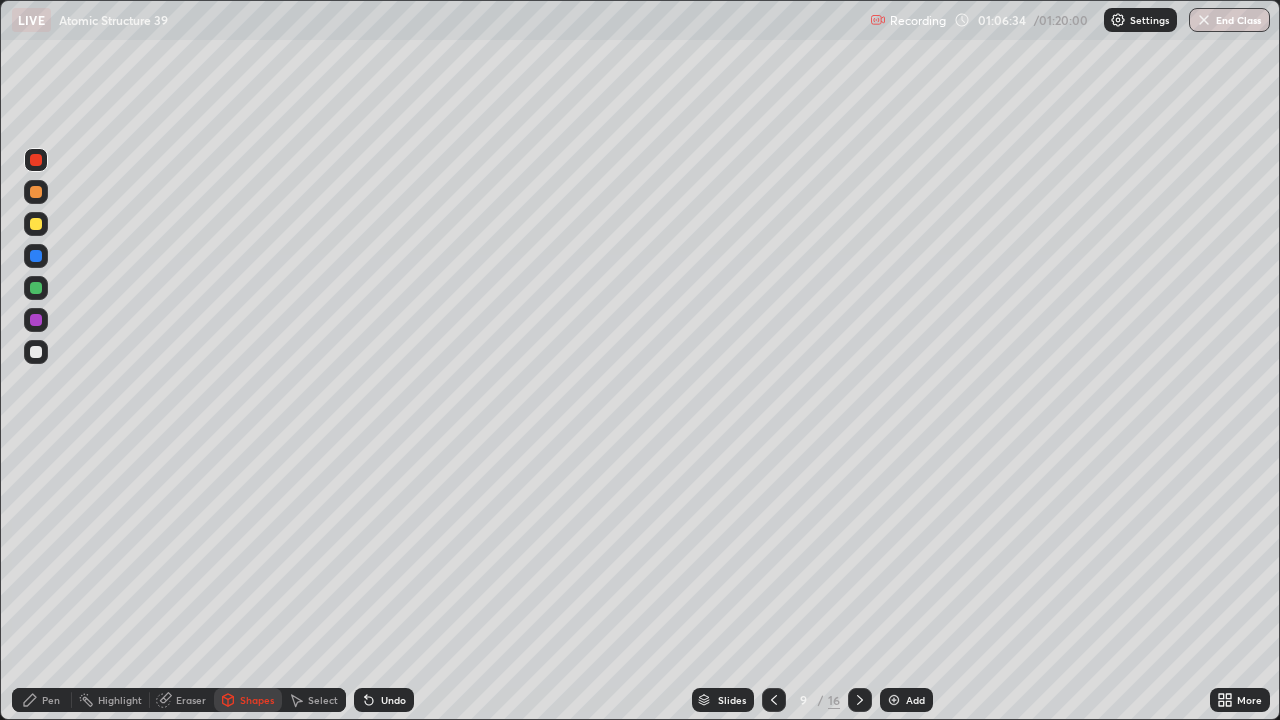 click at bounding box center (36, 256) 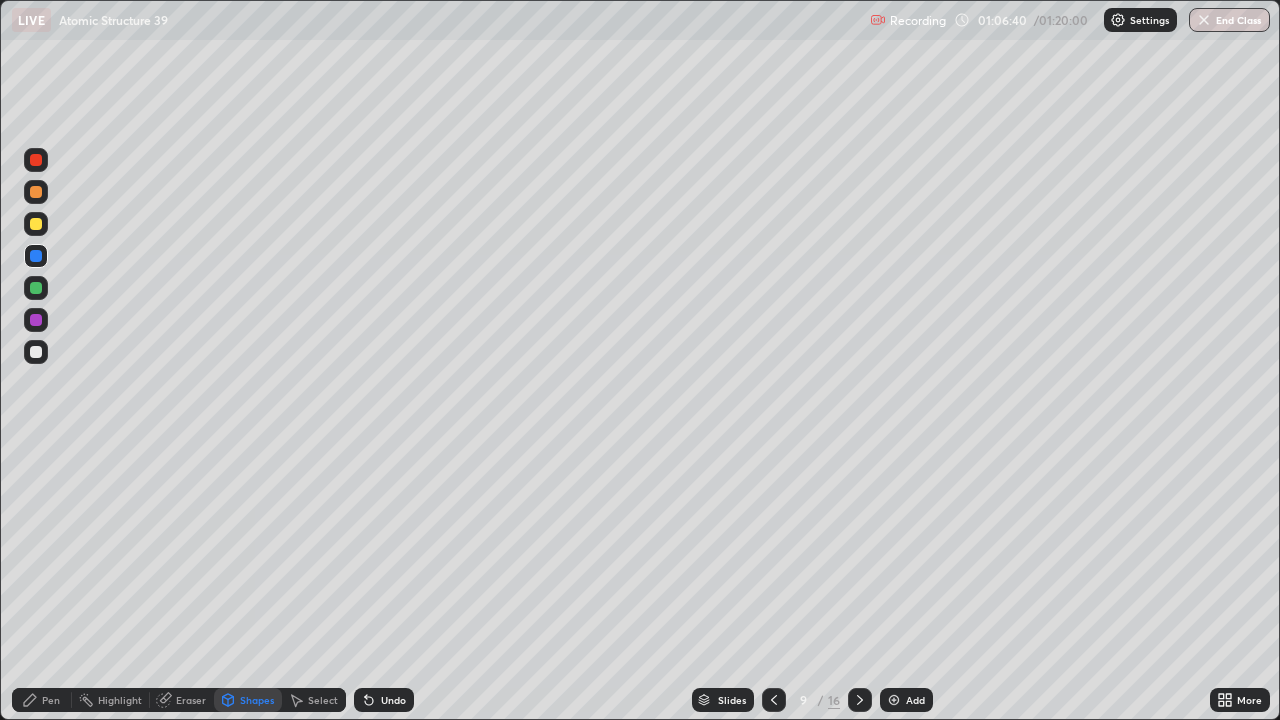 click at bounding box center (36, 288) 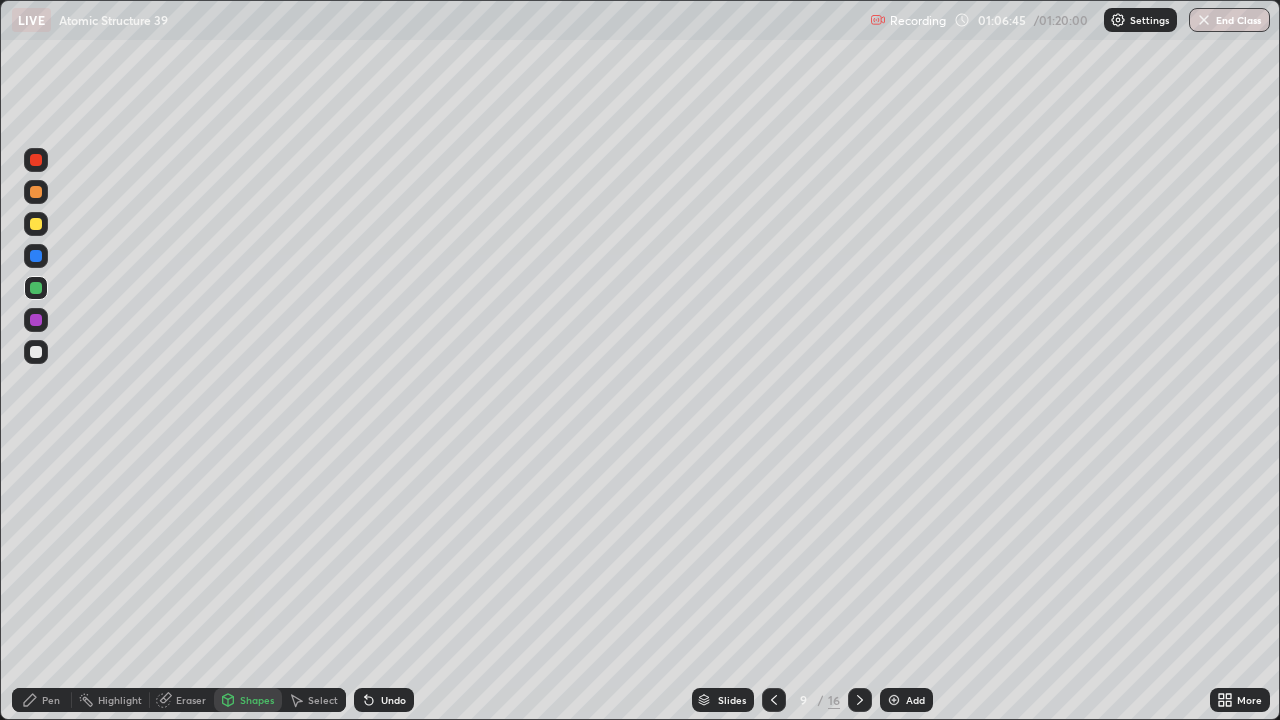 click on "Undo" at bounding box center [393, 700] 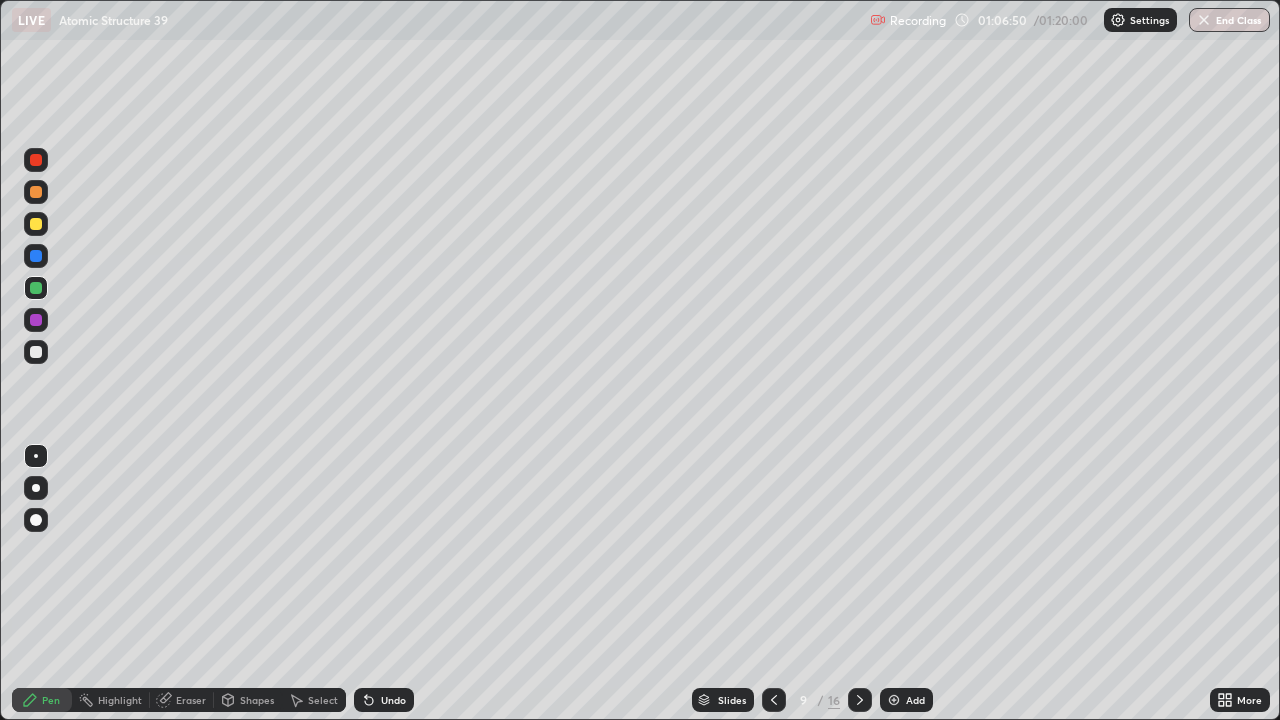 click on "Undo" at bounding box center [393, 700] 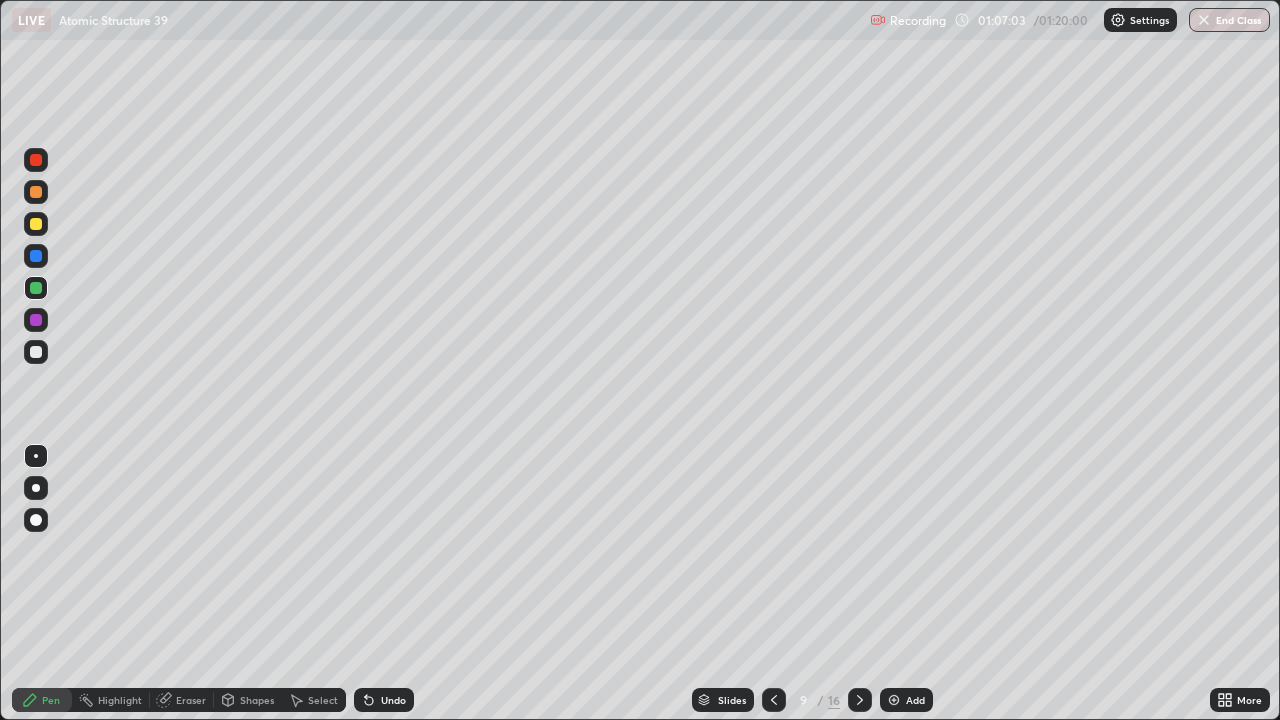 click at bounding box center (36, 352) 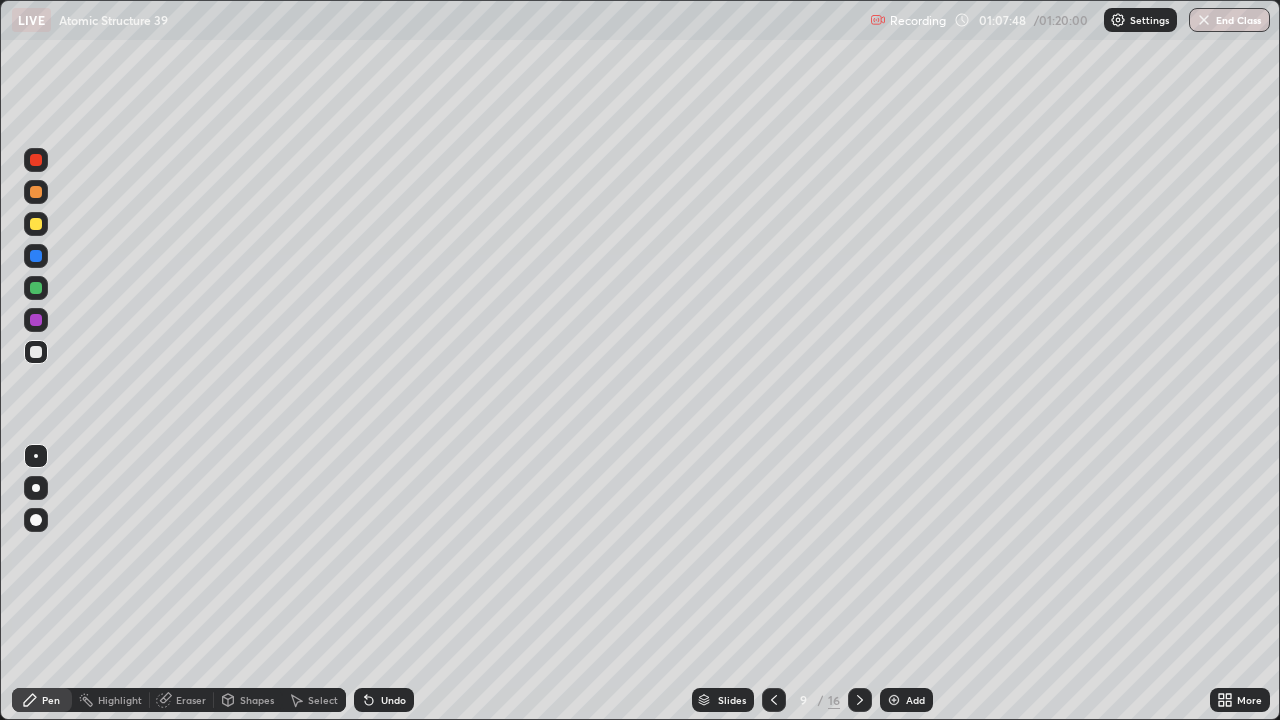 click at bounding box center (36, 192) 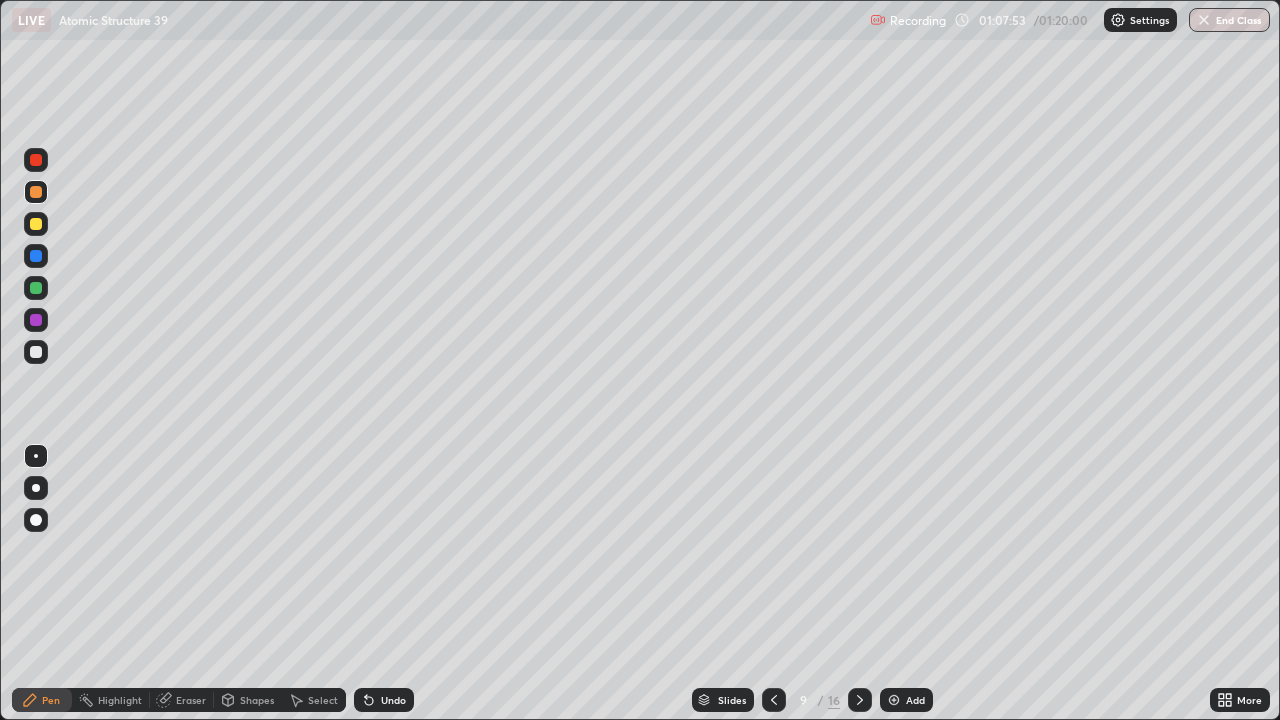 click at bounding box center [36, 160] 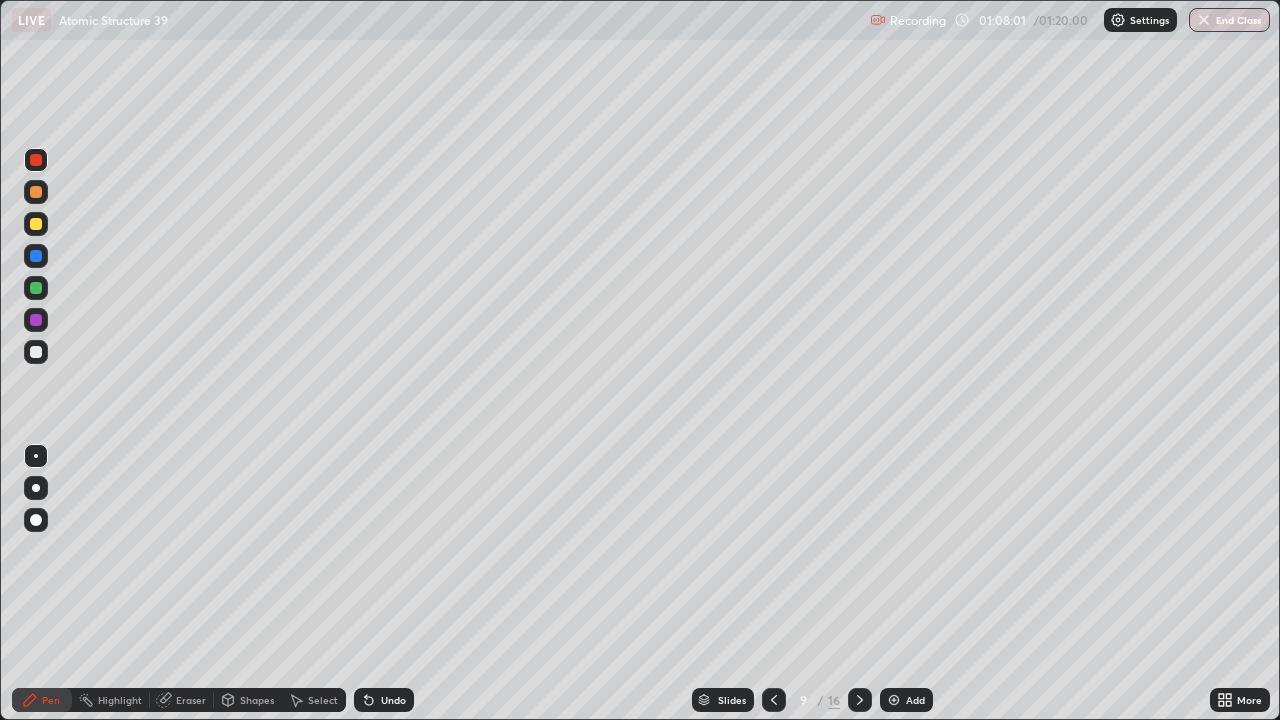 click 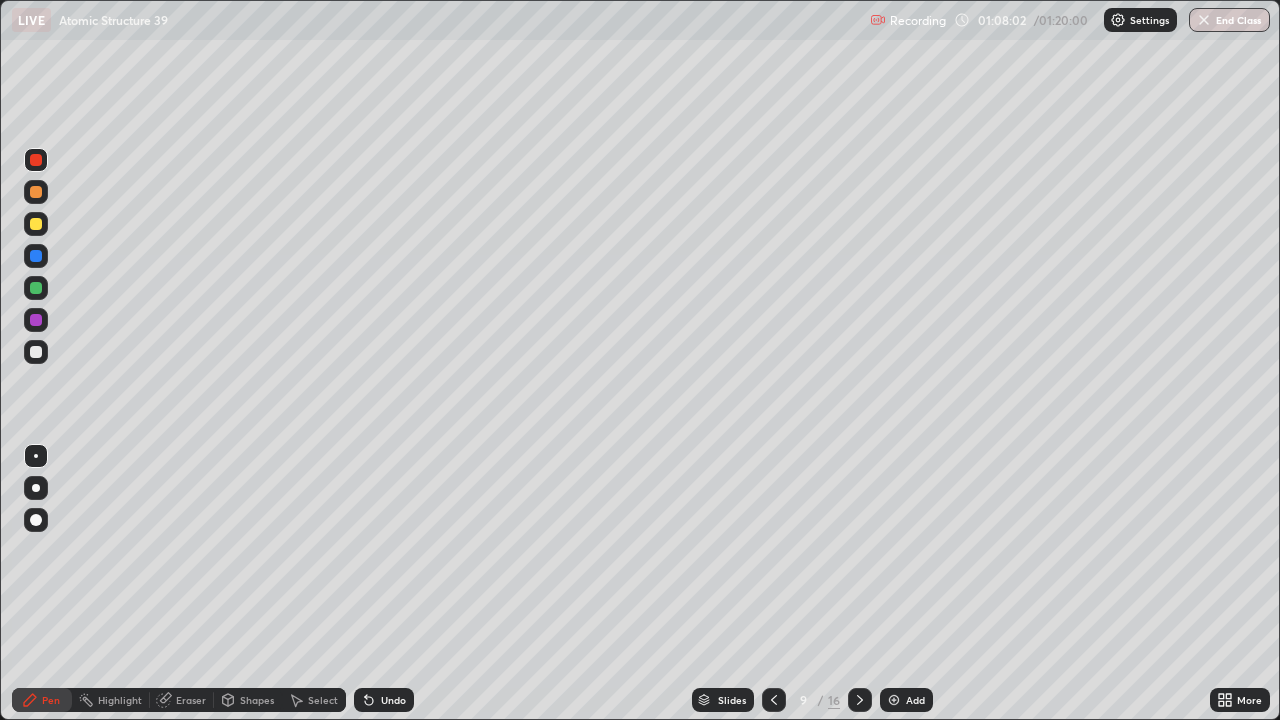 click at bounding box center (36, 352) 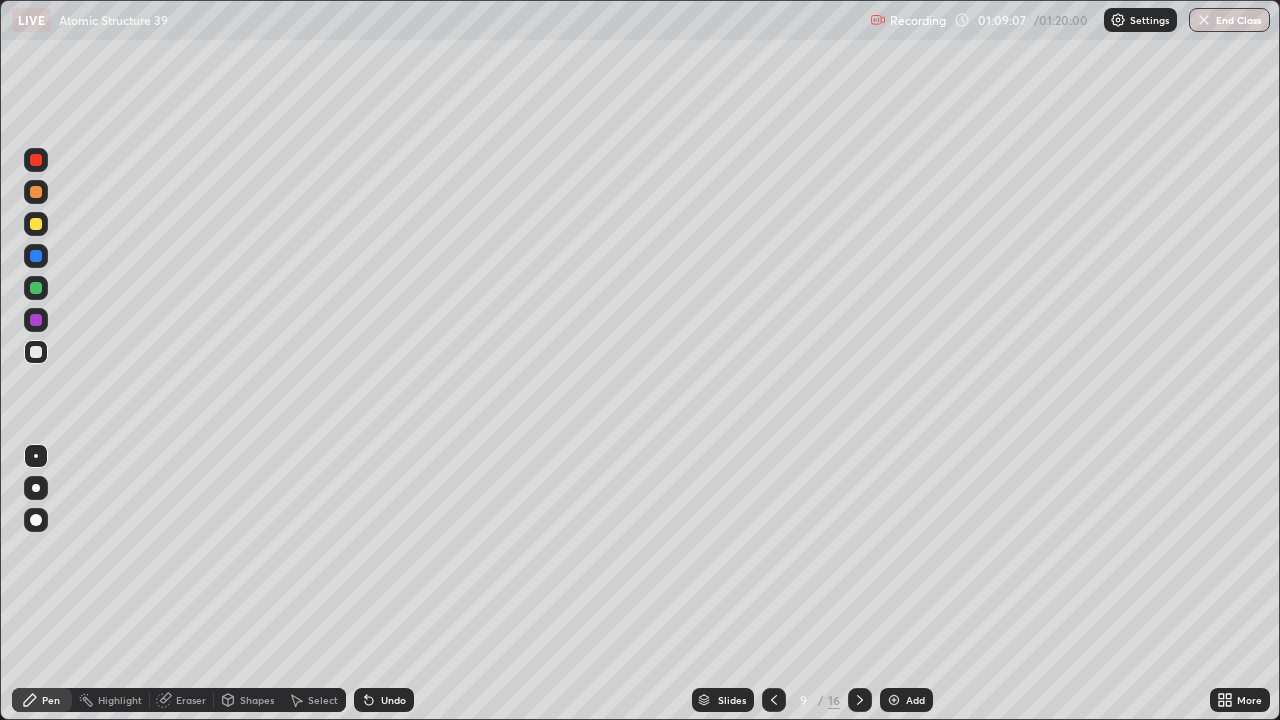 click at bounding box center (36, 224) 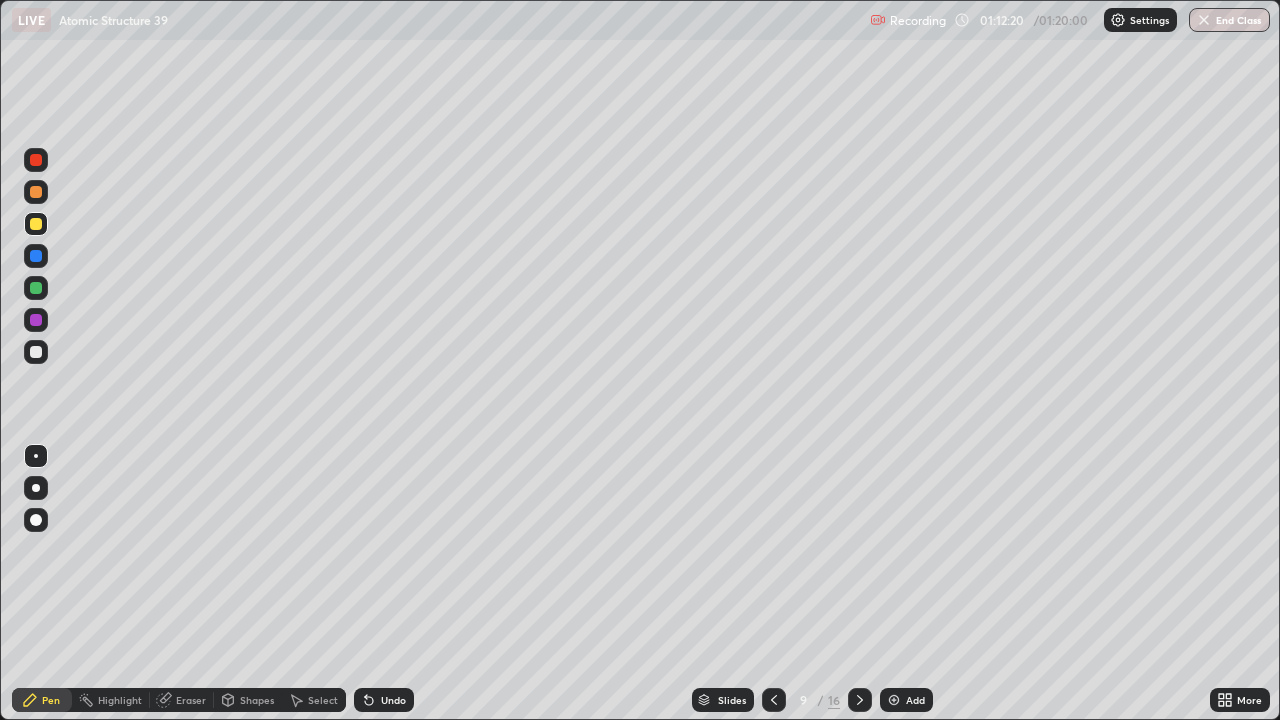 click on "Add" at bounding box center (906, 700) 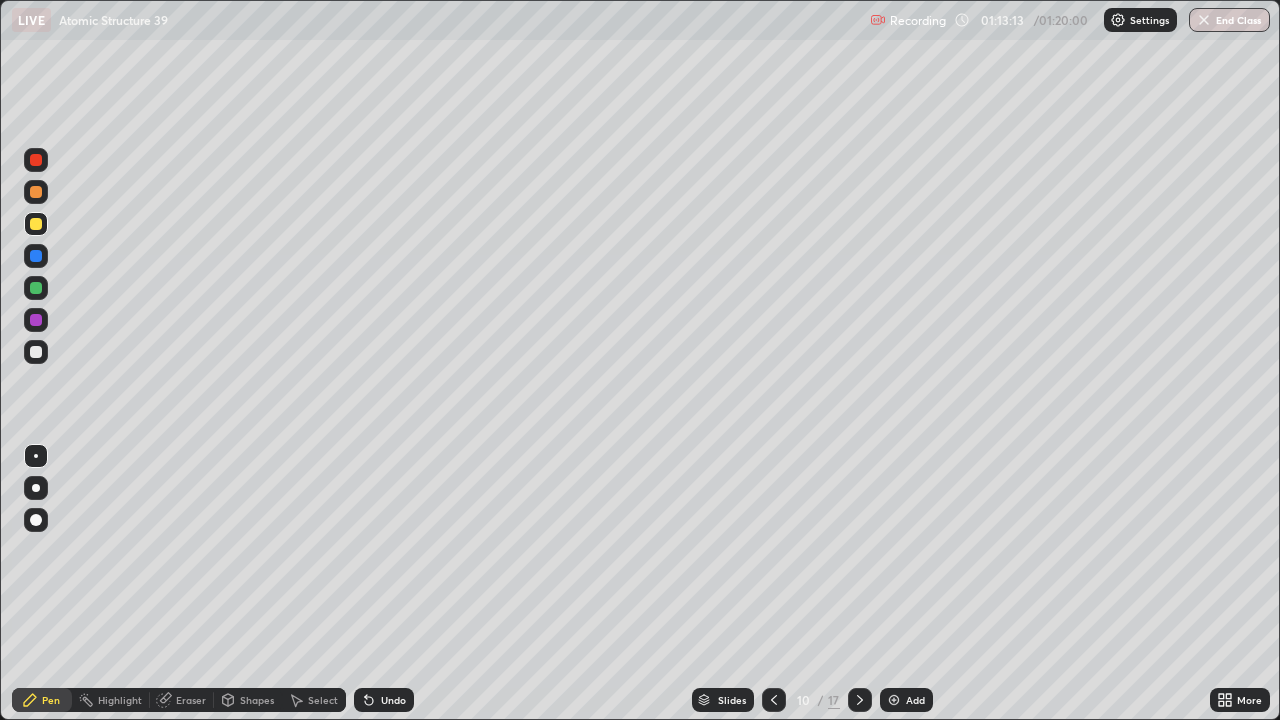 click 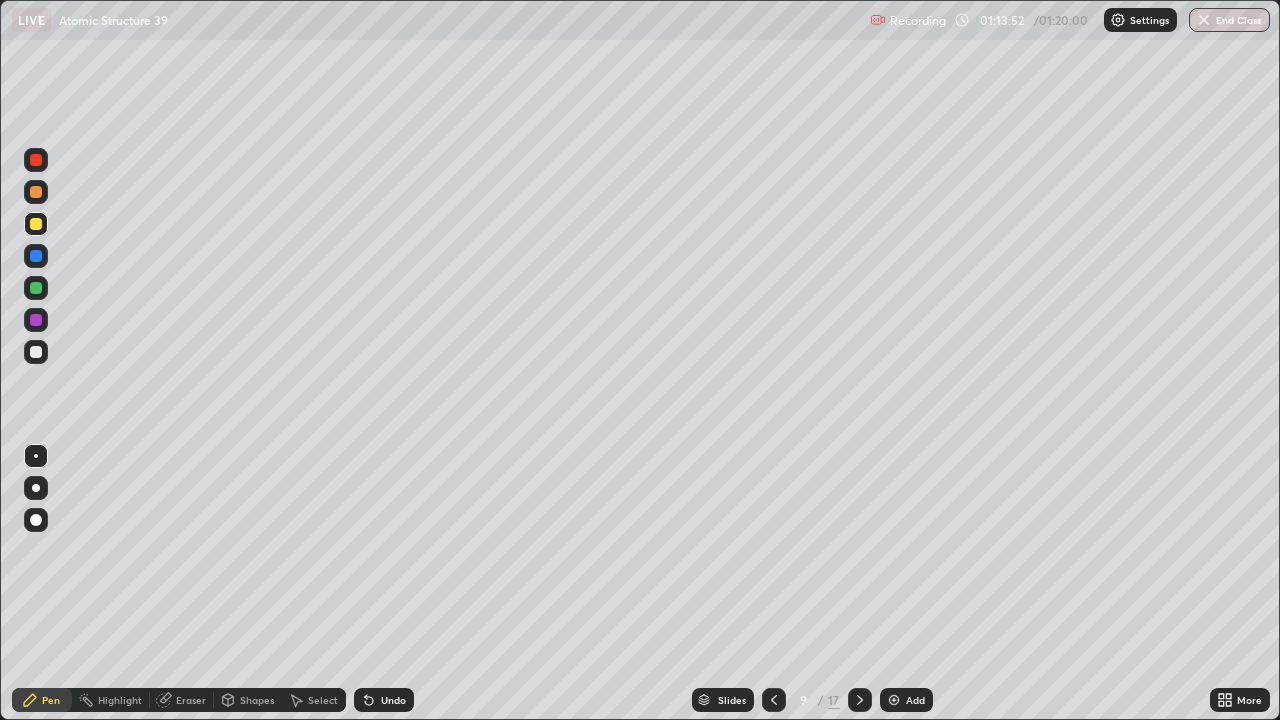 click at bounding box center [36, 352] 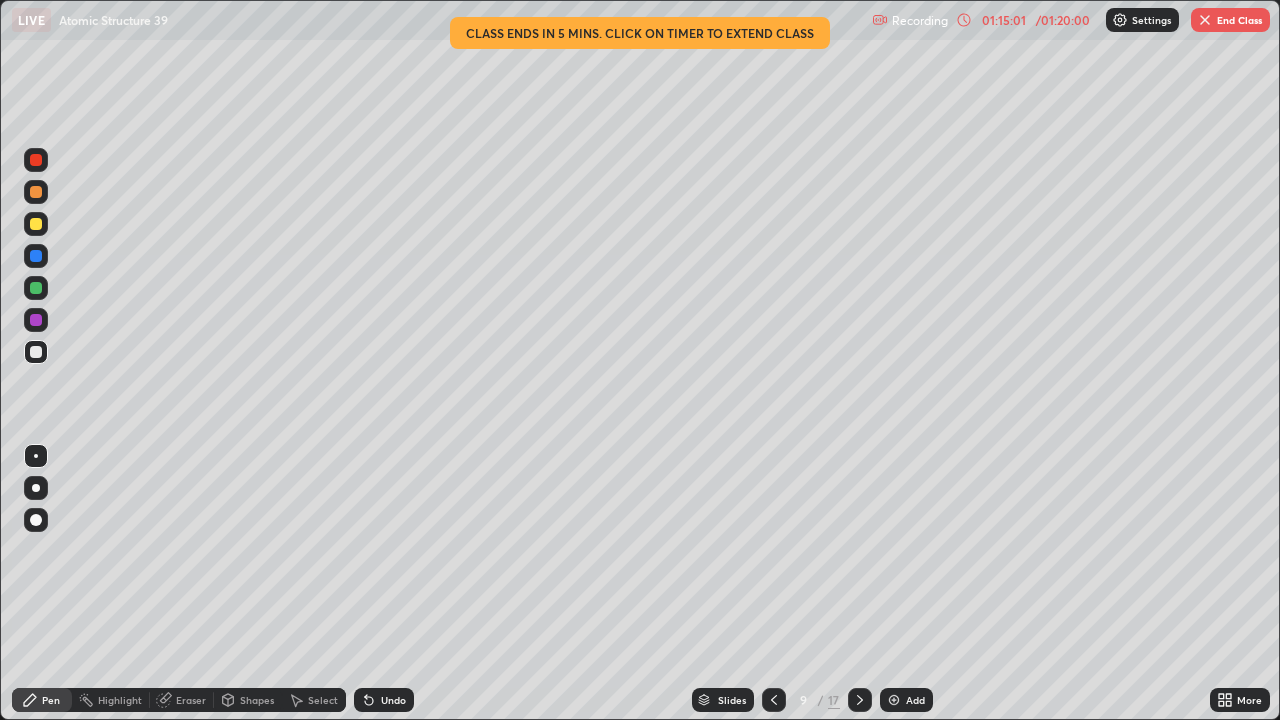 click 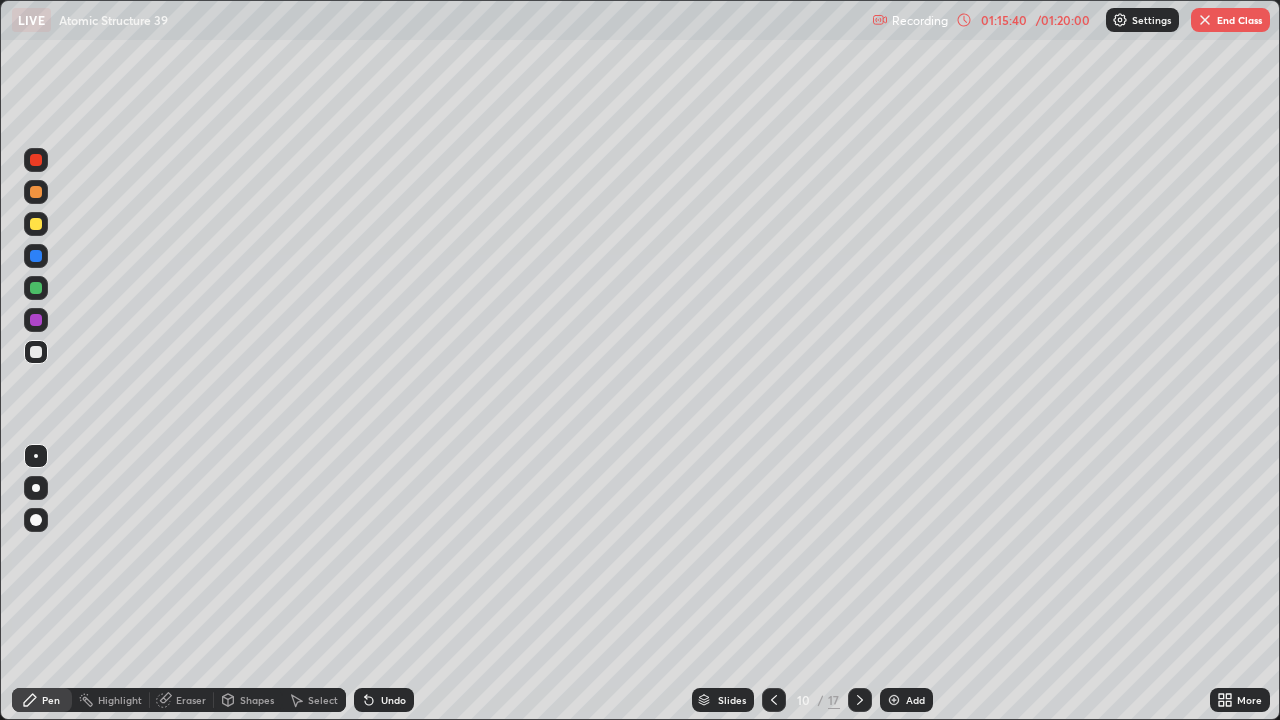 click 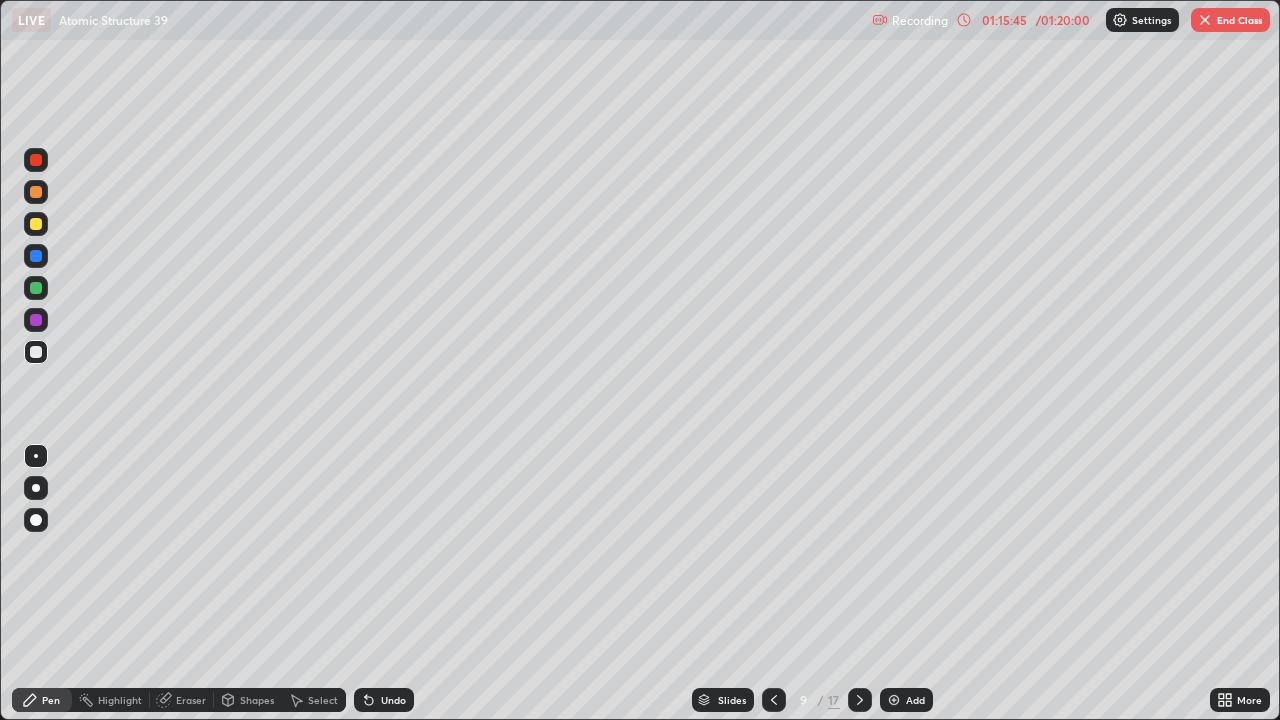click 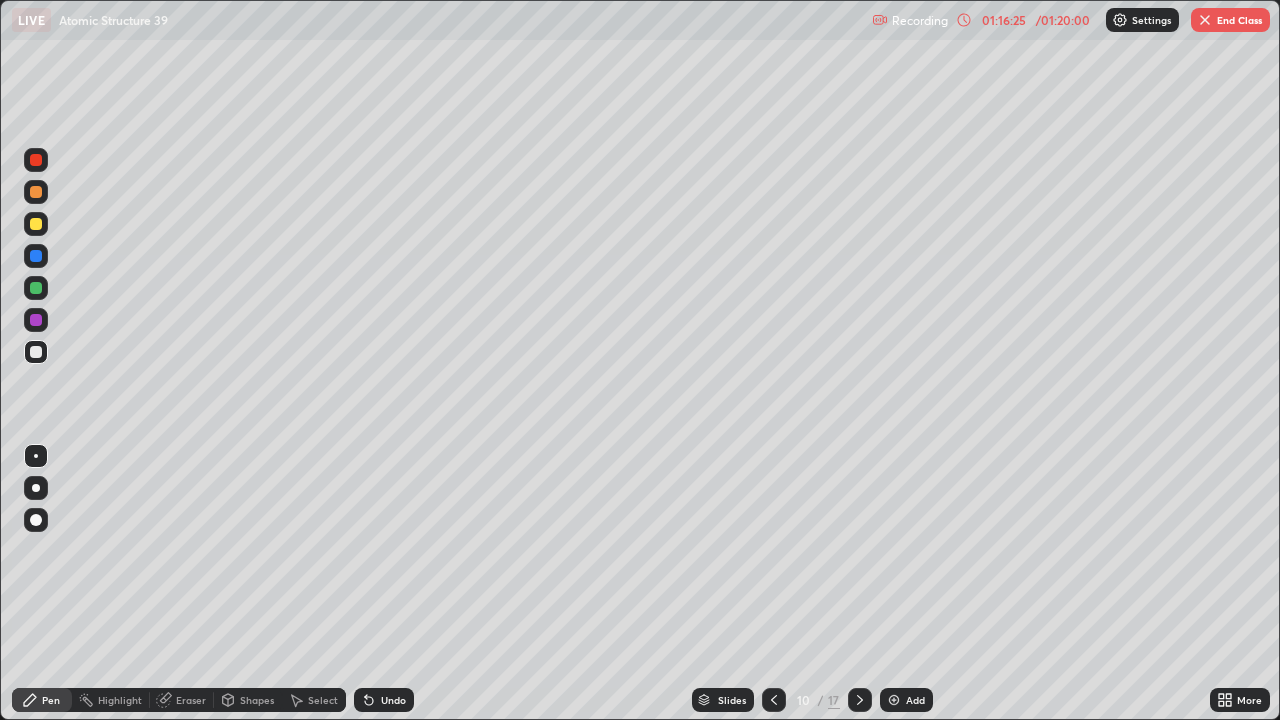click on "End Class" at bounding box center [1230, 20] 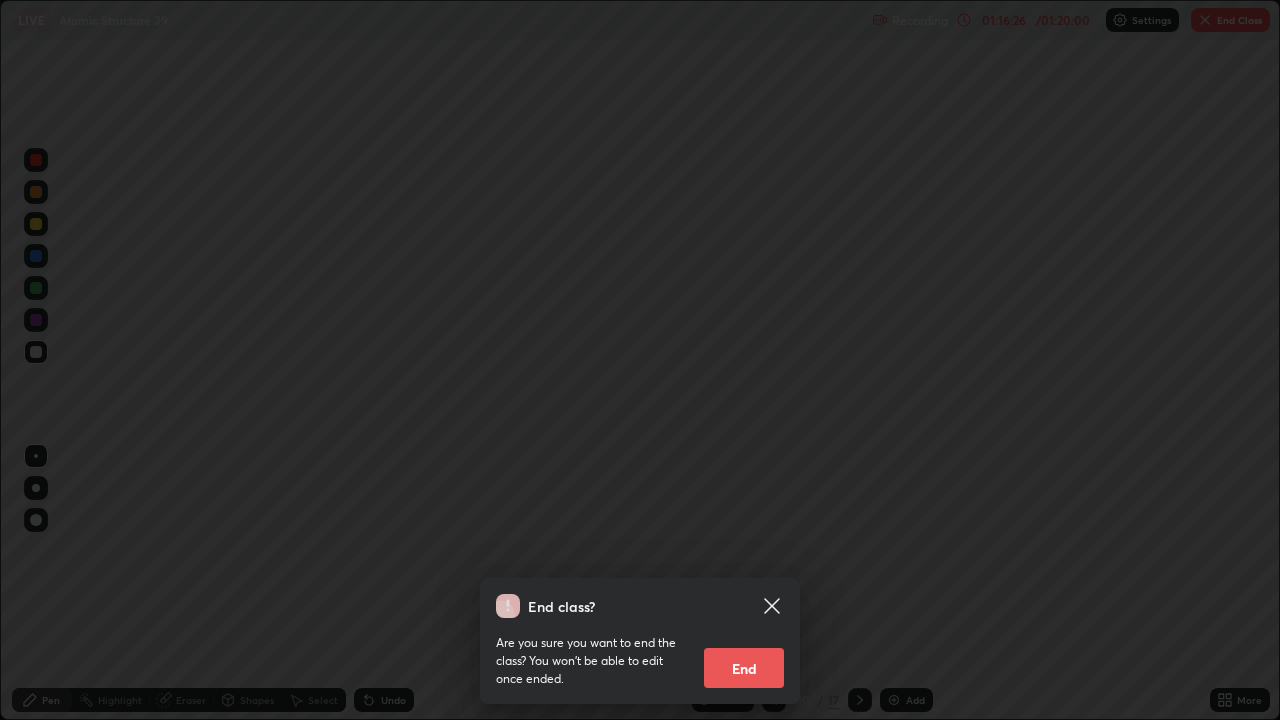 click on "End" at bounding box center [744, 668] 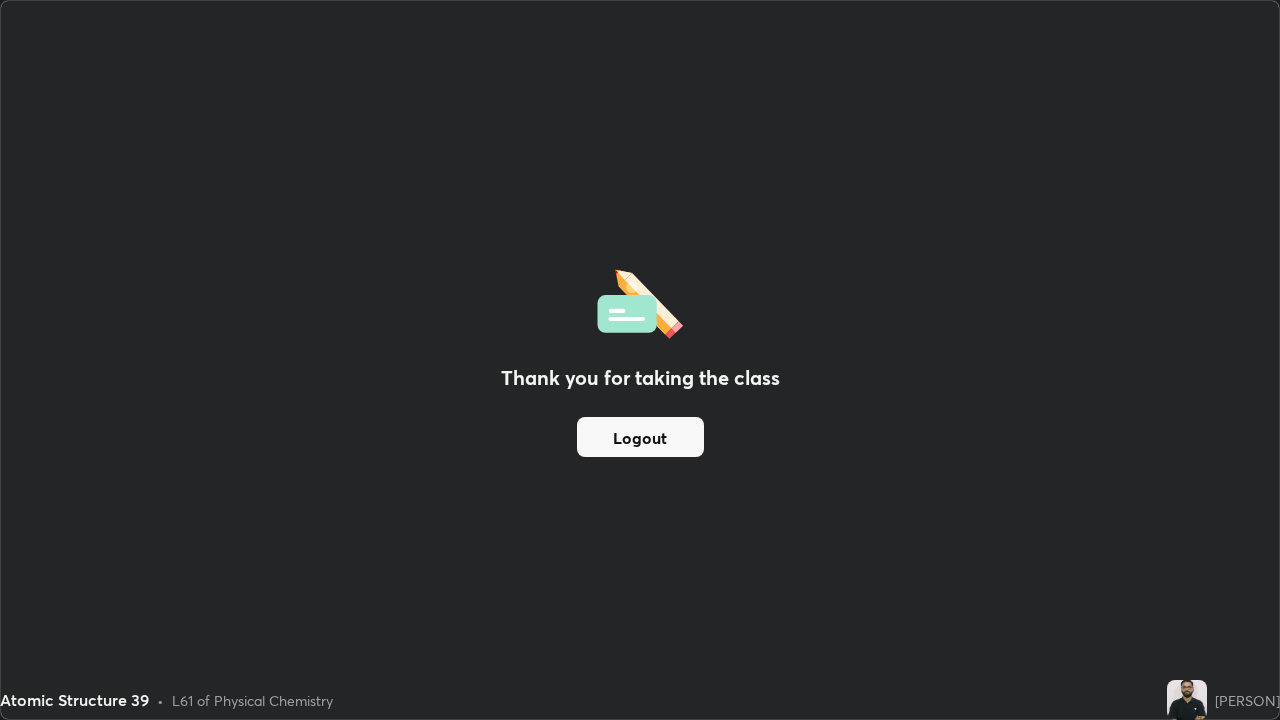click on "Logout" at bounding box center [640, 437] 